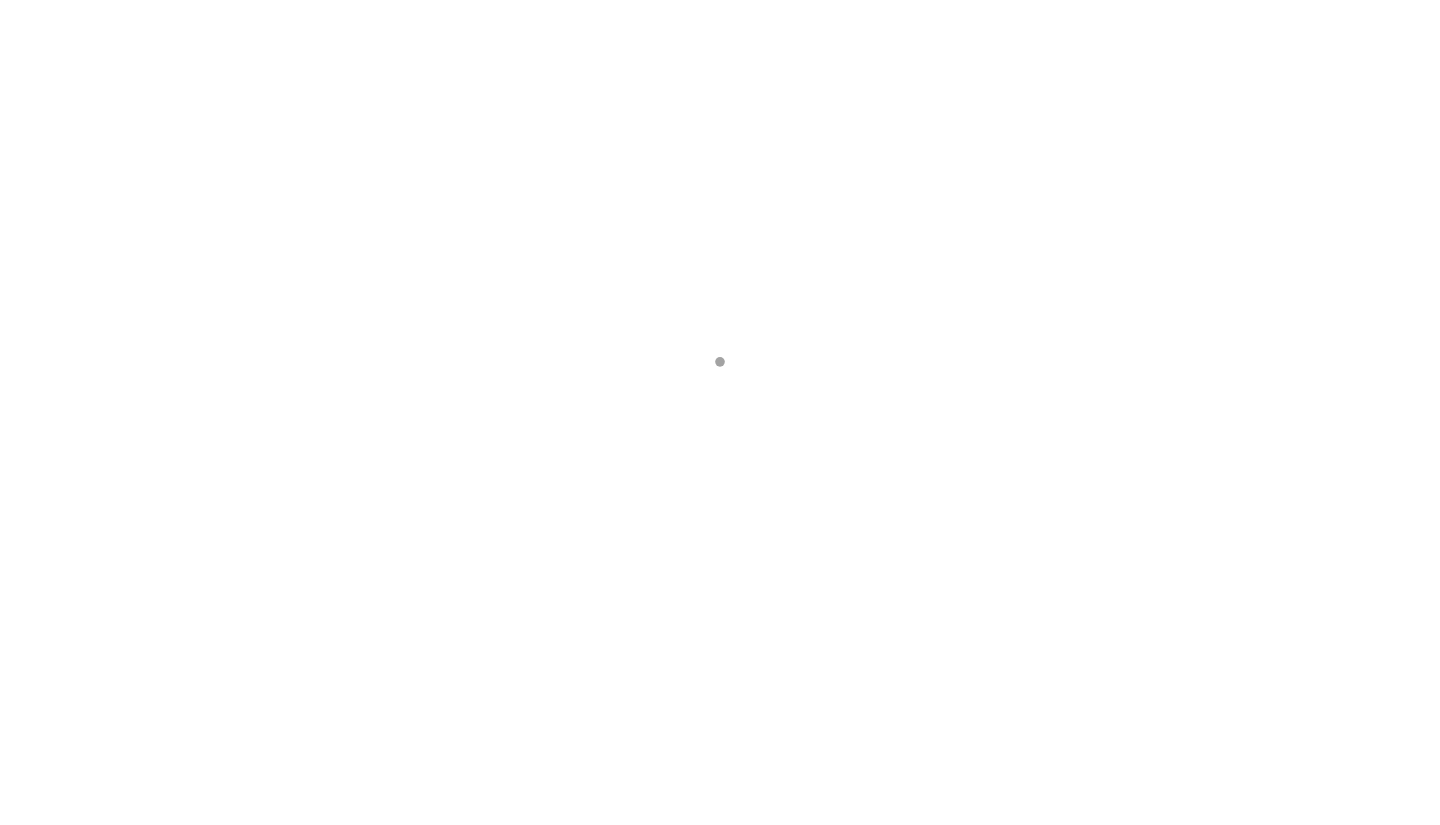 scroll, scrollTop: 0, scrollLeft: 0, axis: both 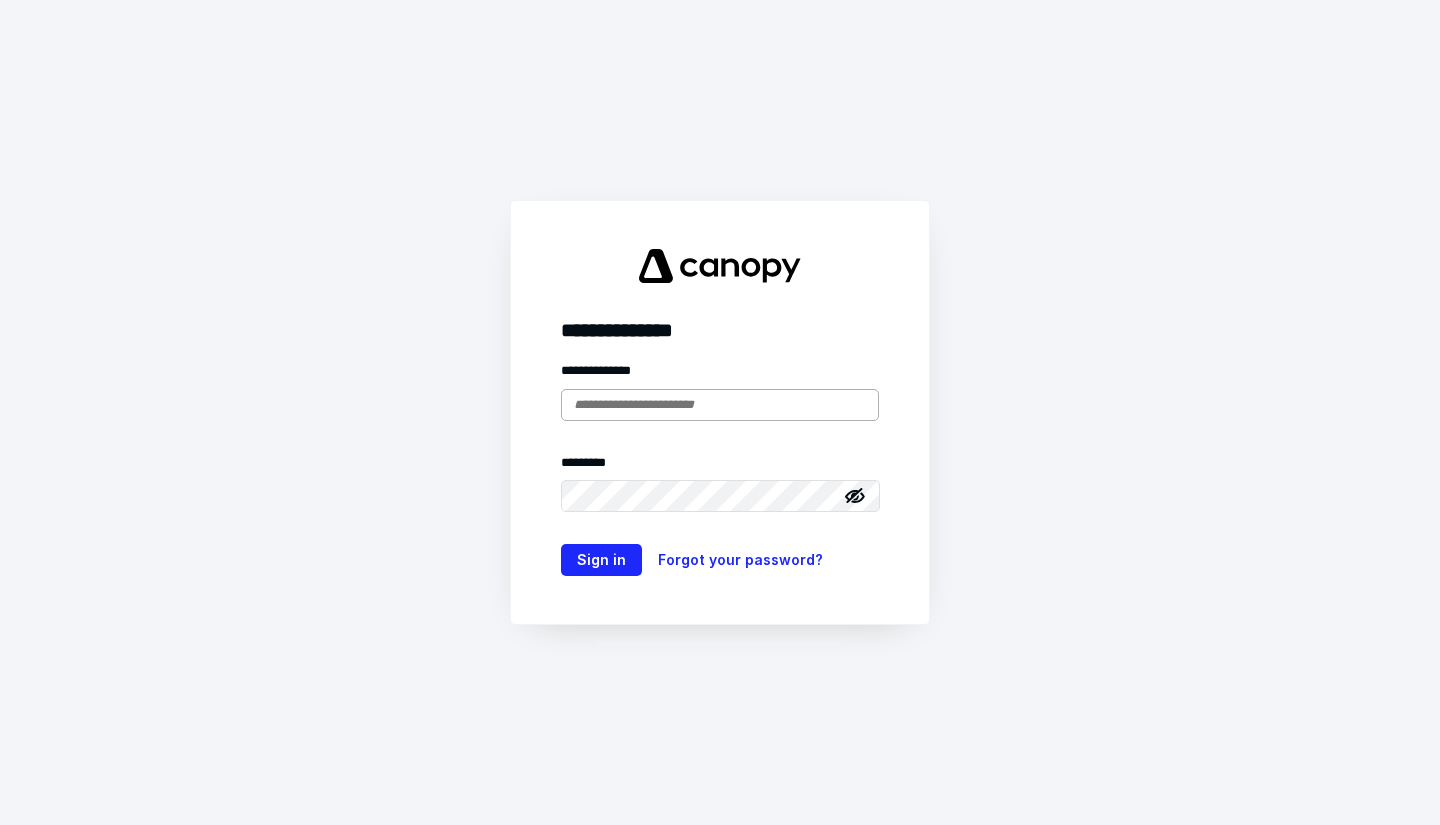 click at bounding box center (720, 405) 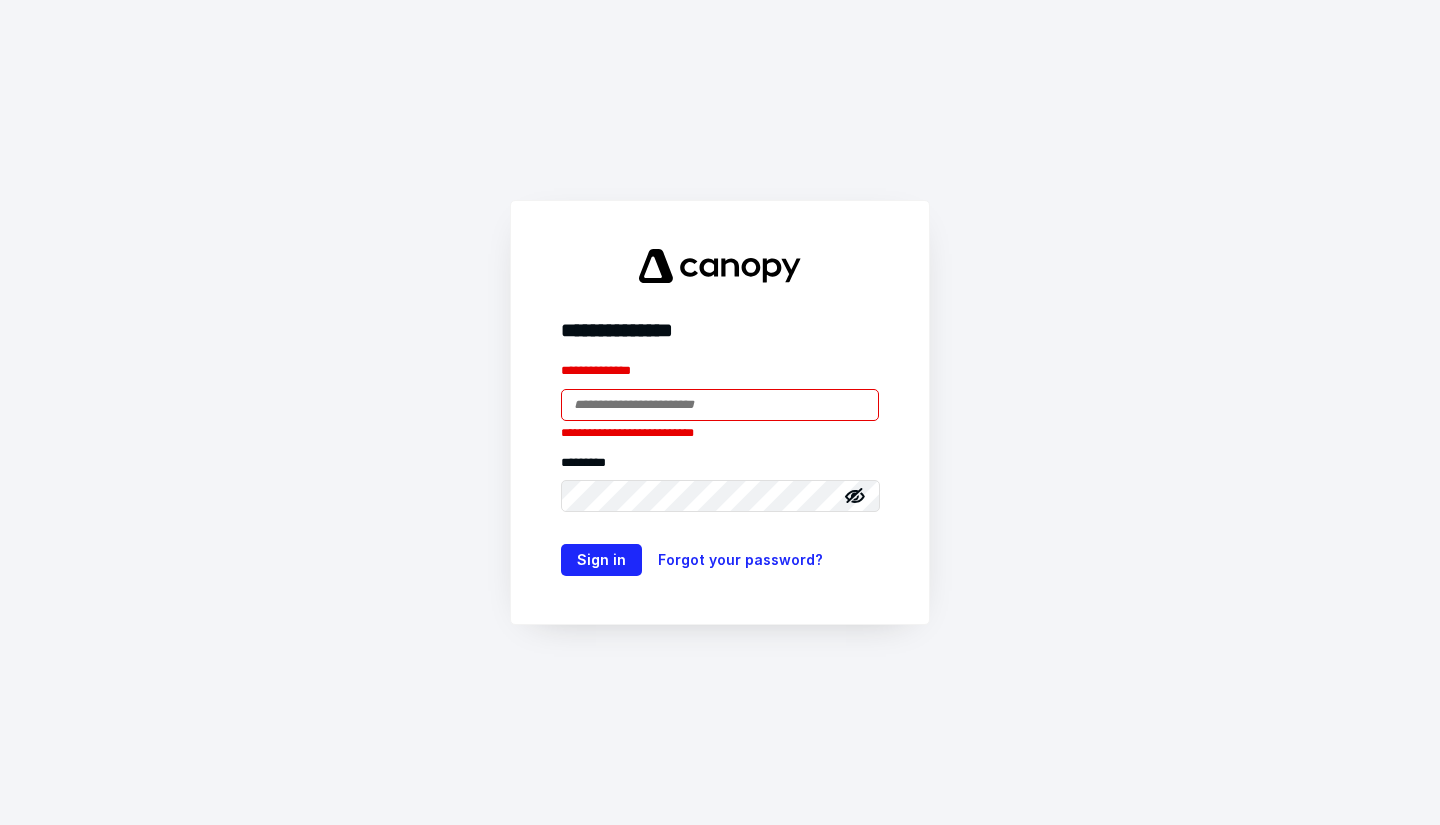 type on "**********" 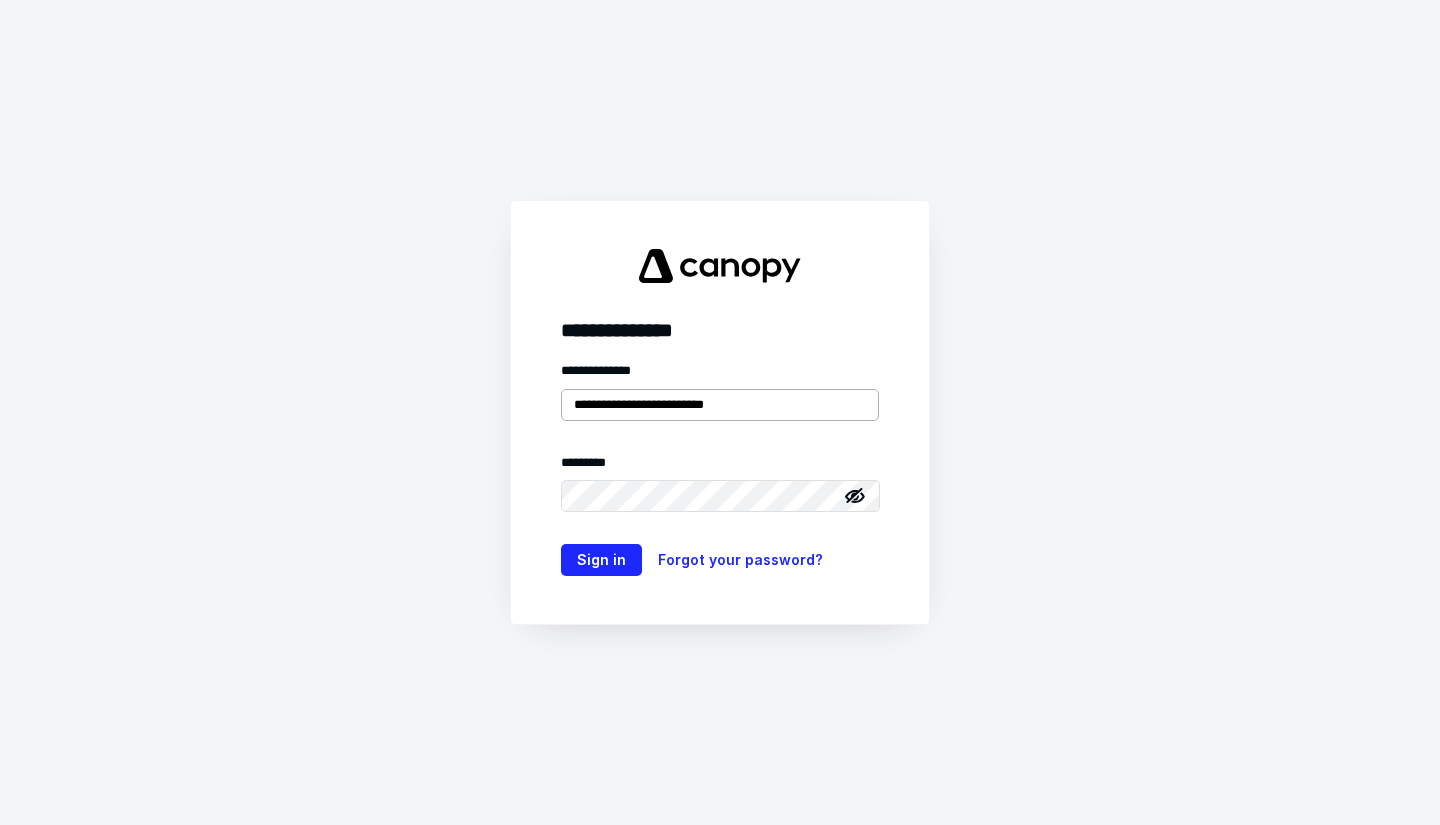 drag, startPoint x: 684, startPoint y: 451, endPoint x: 679, endPoint y: 404, distance: 47.26521 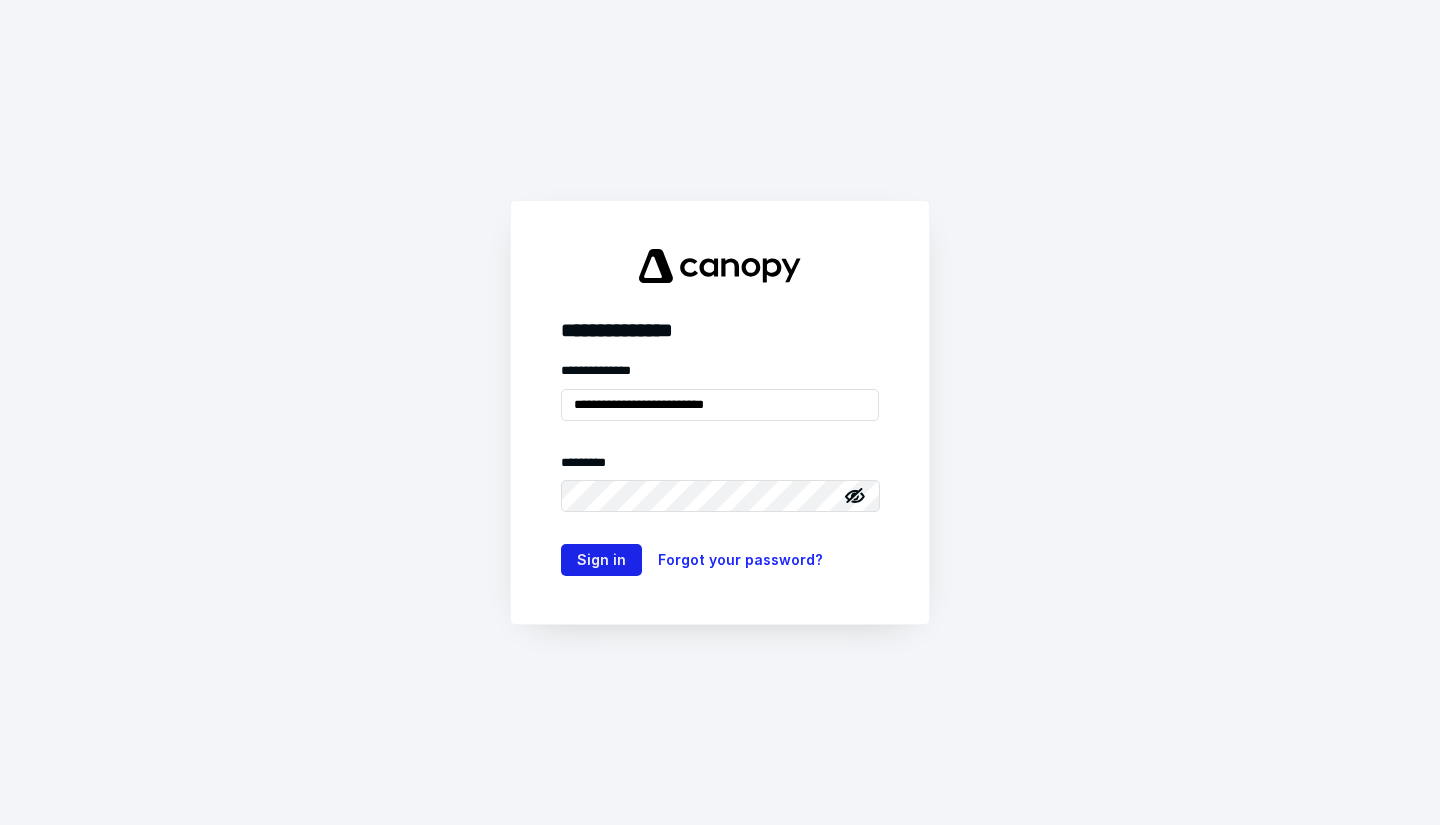 click on "Sign in" at bounding box center [601, 560] 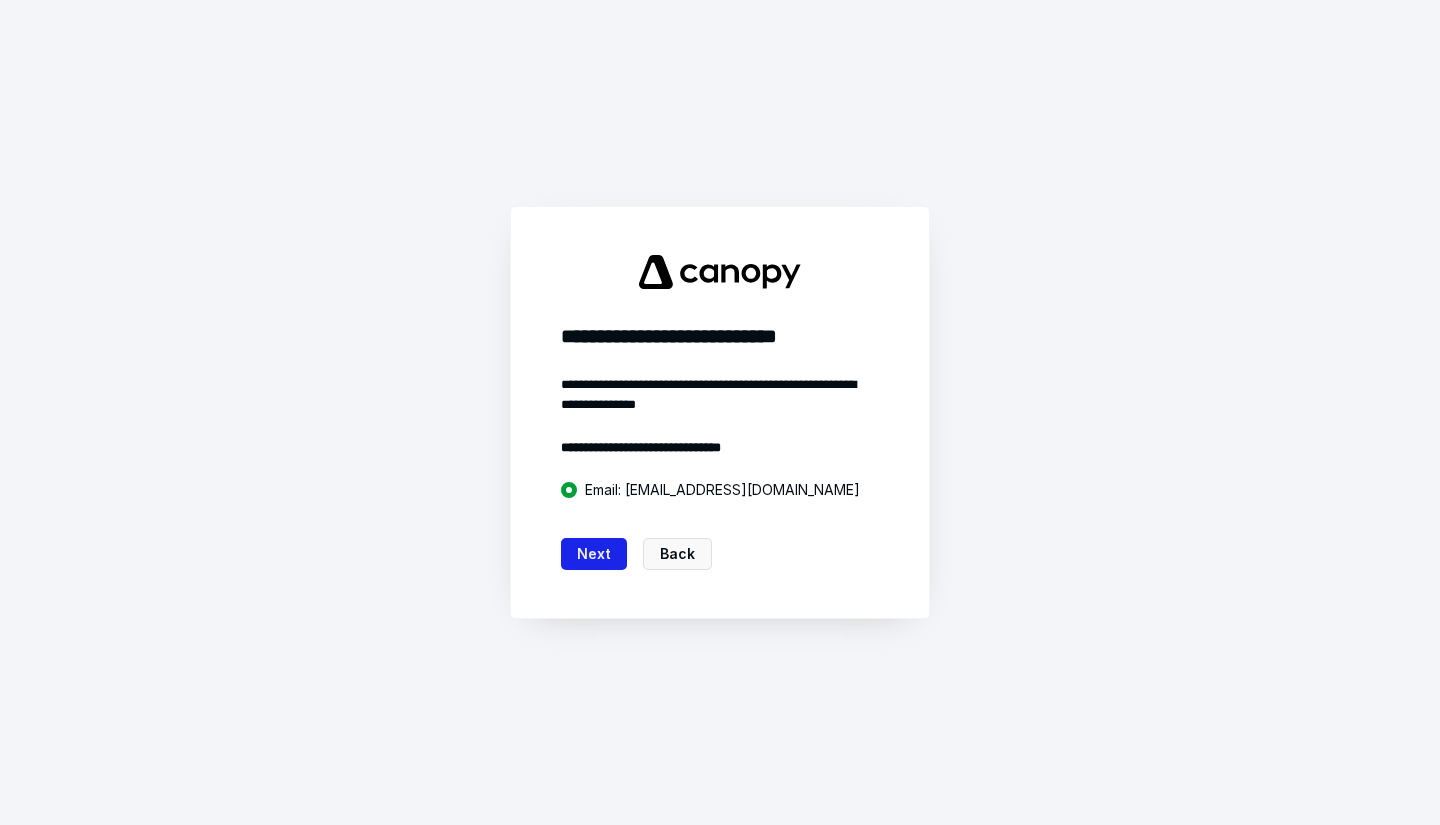click on "Next" at bounding box center (594, 554) 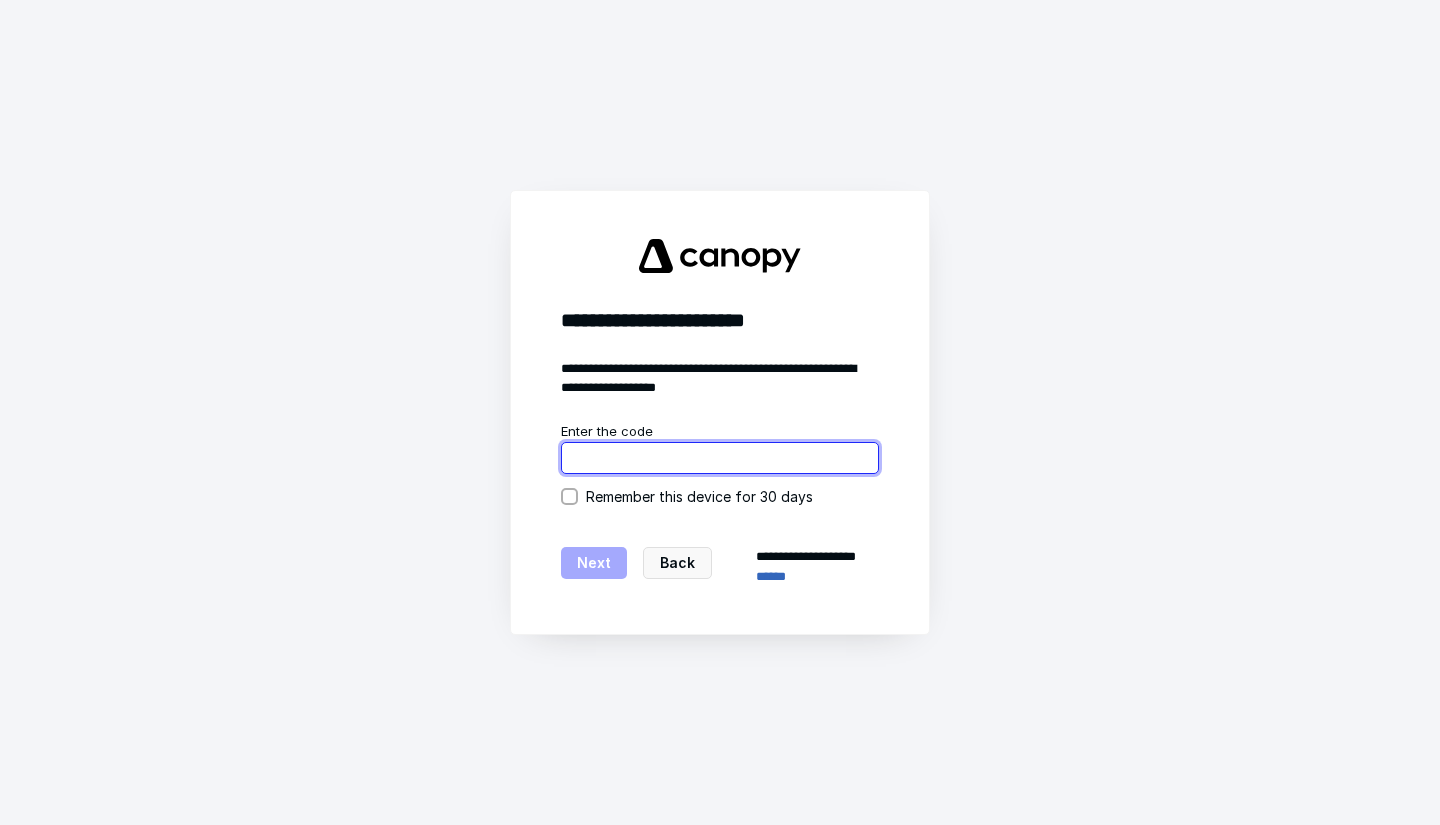 drag, startPoint x: 665, startPoint y: 457, endPoint x: 658, endPoint y: 467, distance: 12.206555 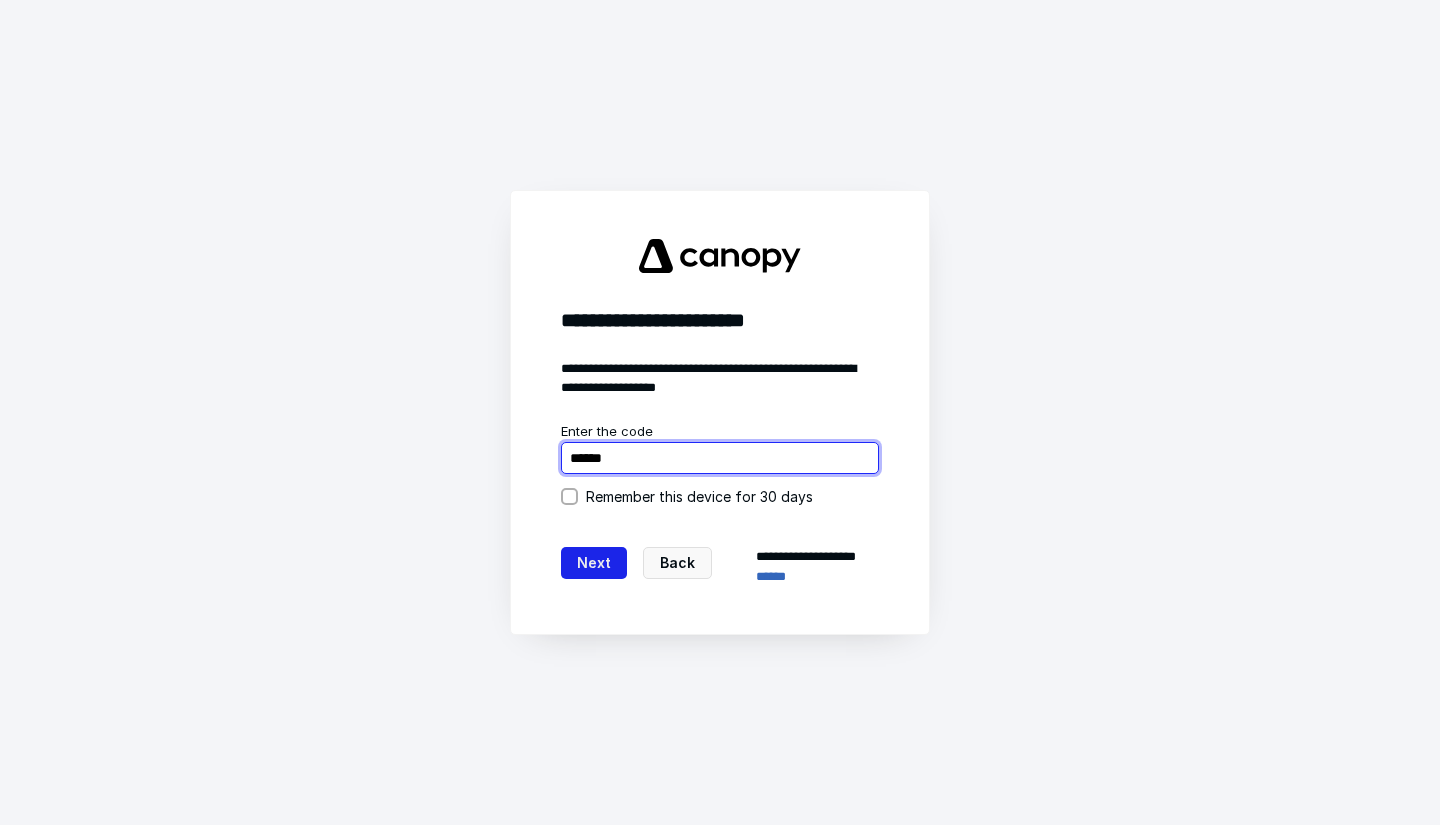 type on "******" 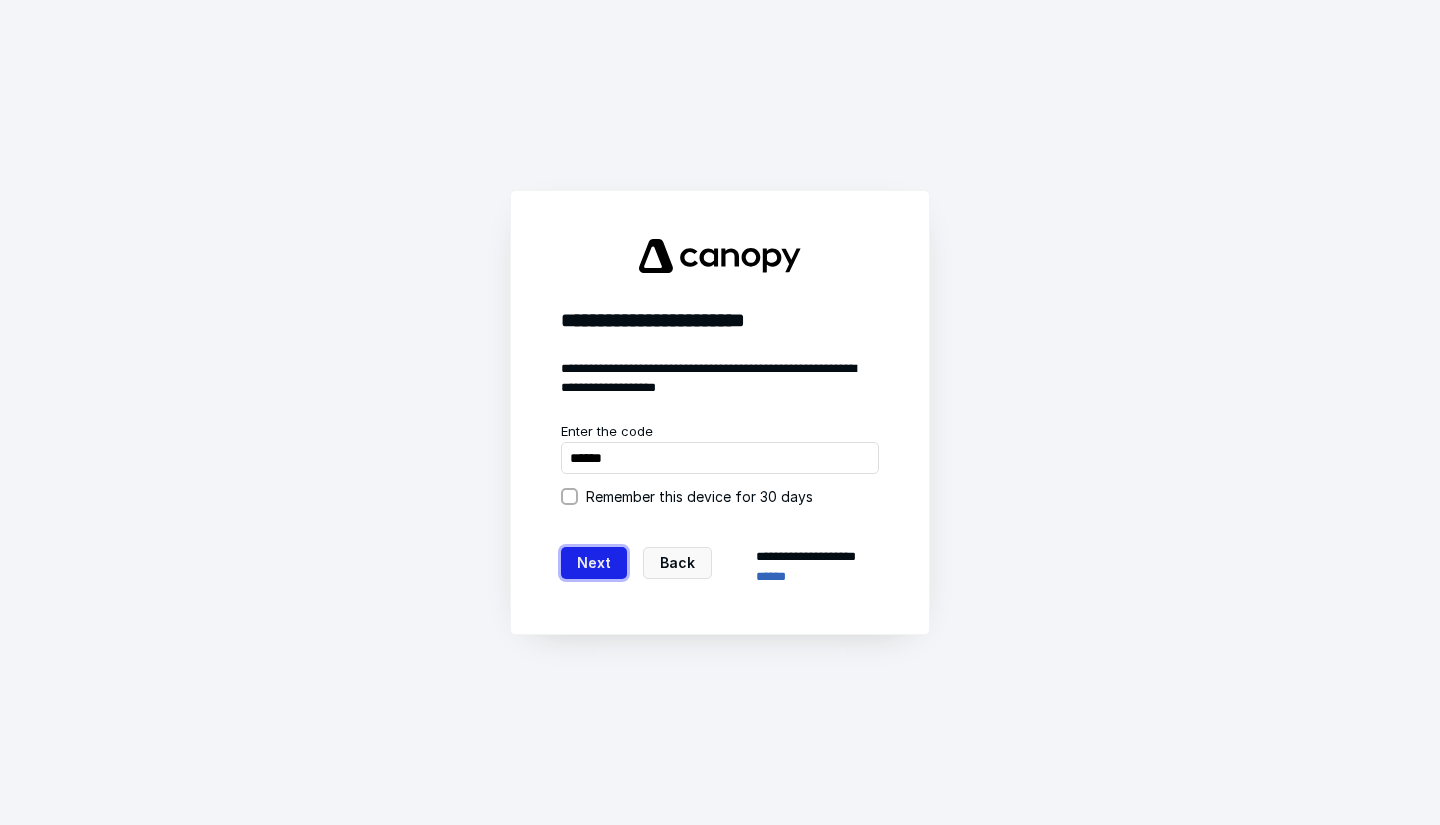 click on "Next" at bounding box center [594, 563] 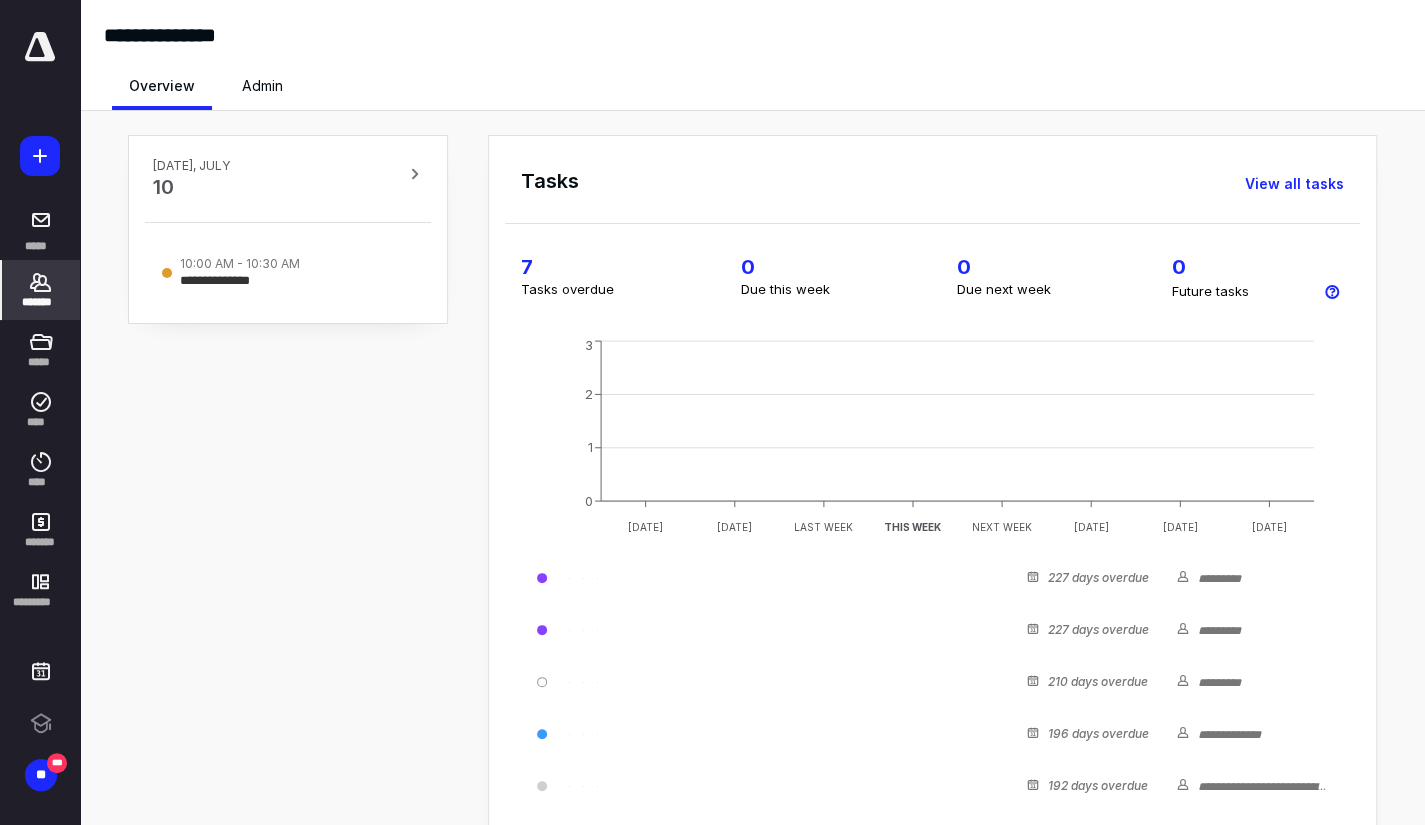 click on "*******" at bounding box center [41, 290] 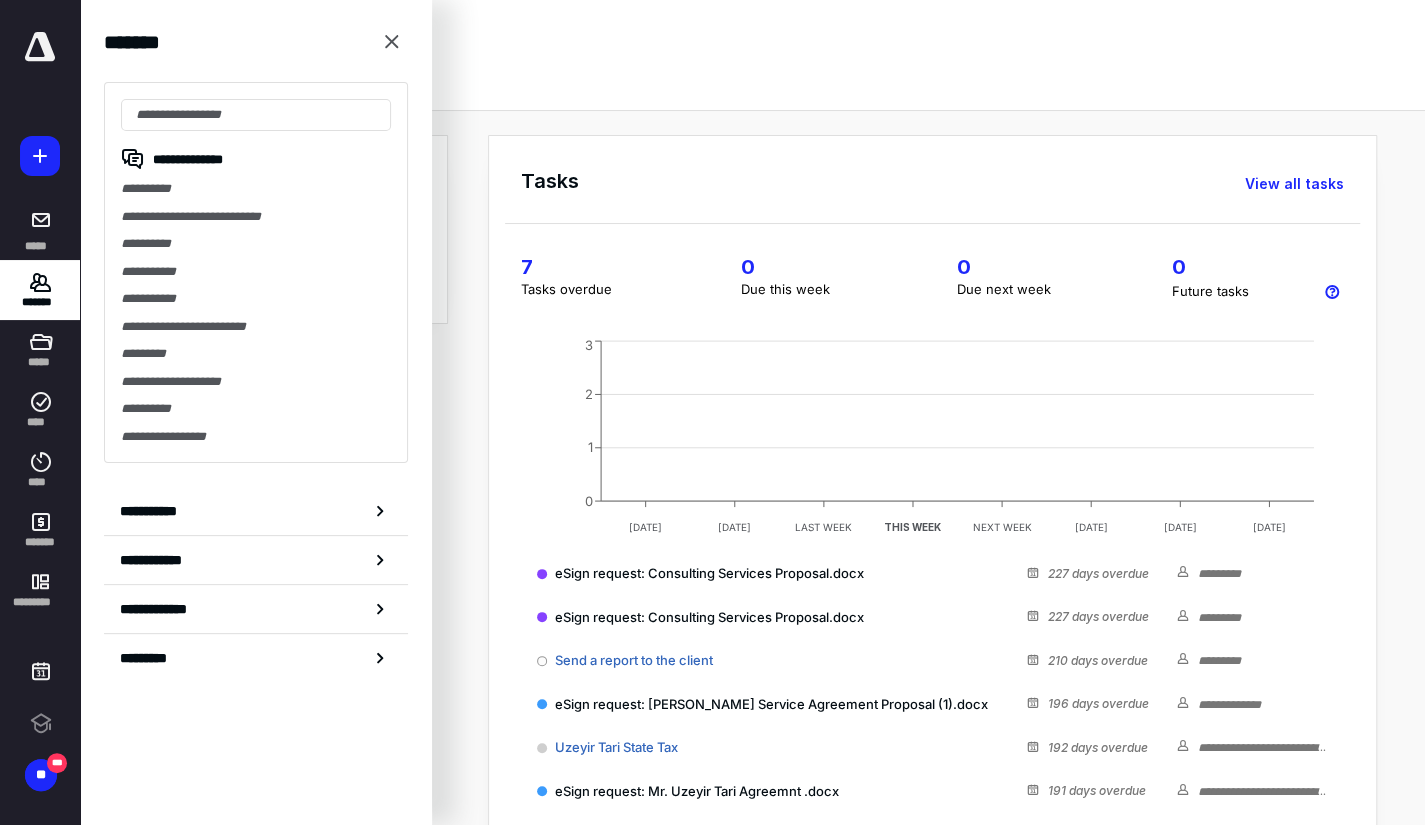 scroll, scrollTop: 0, scrollLeft: 0, axis: both 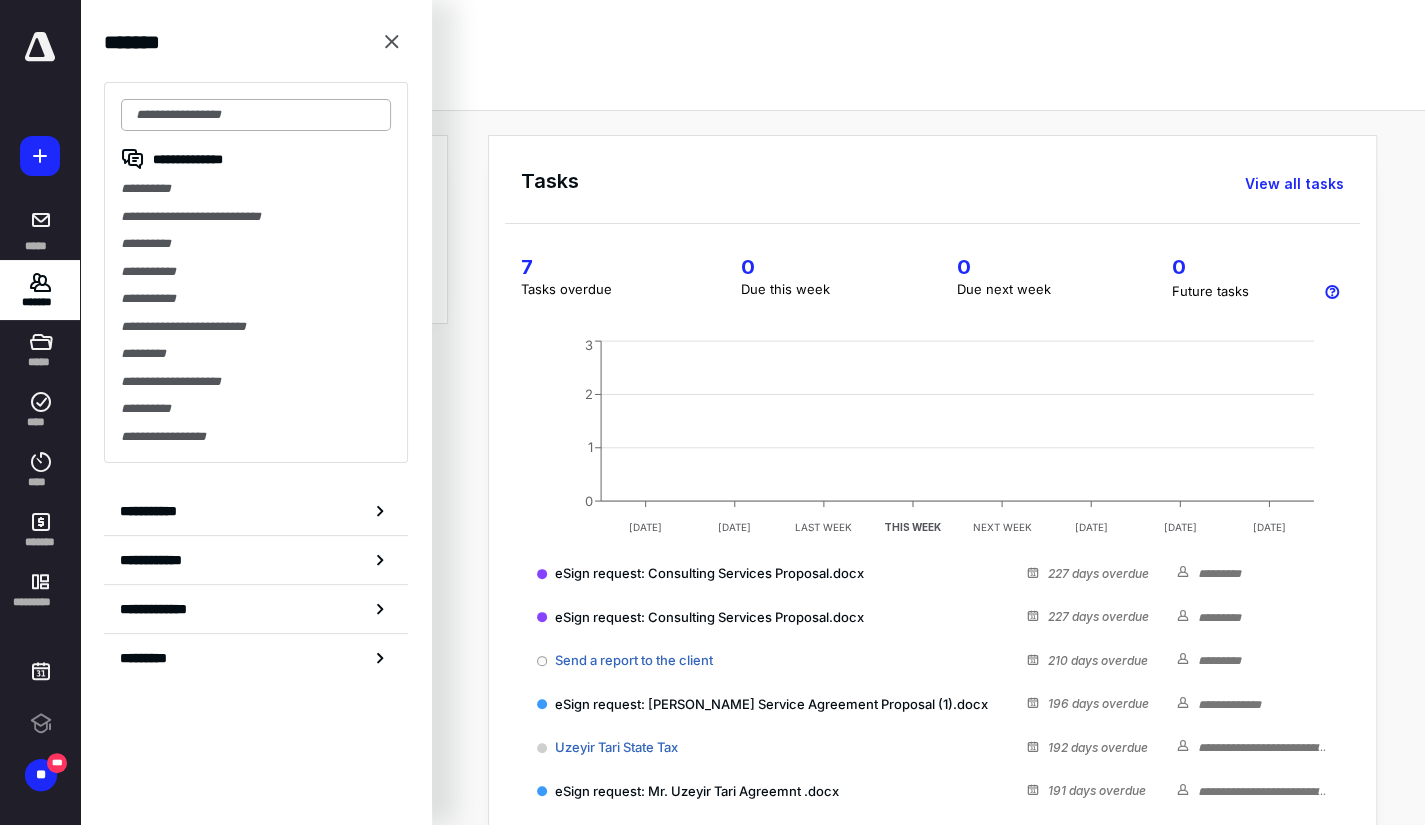 click at bounding box center (256, 115) 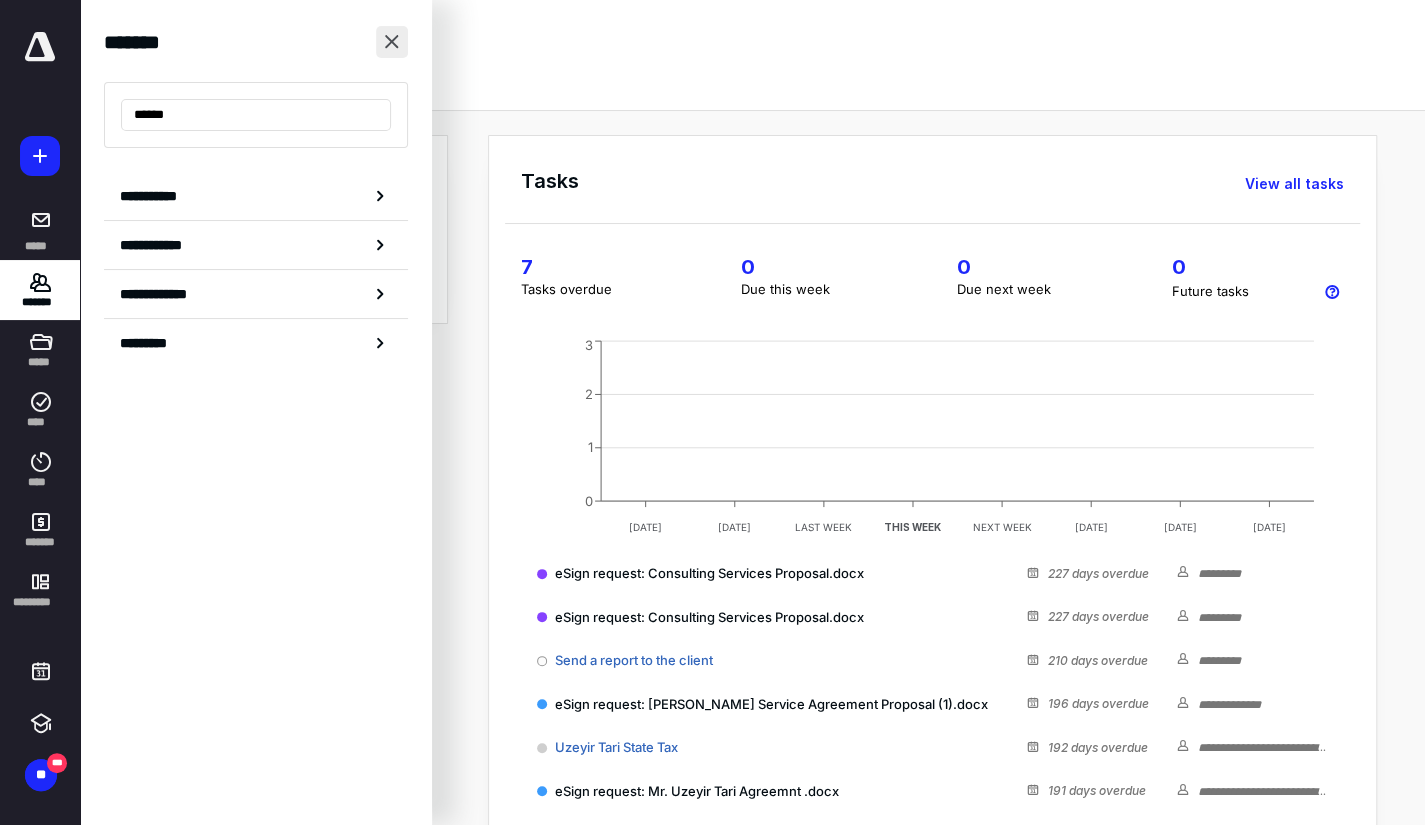 type on "******" 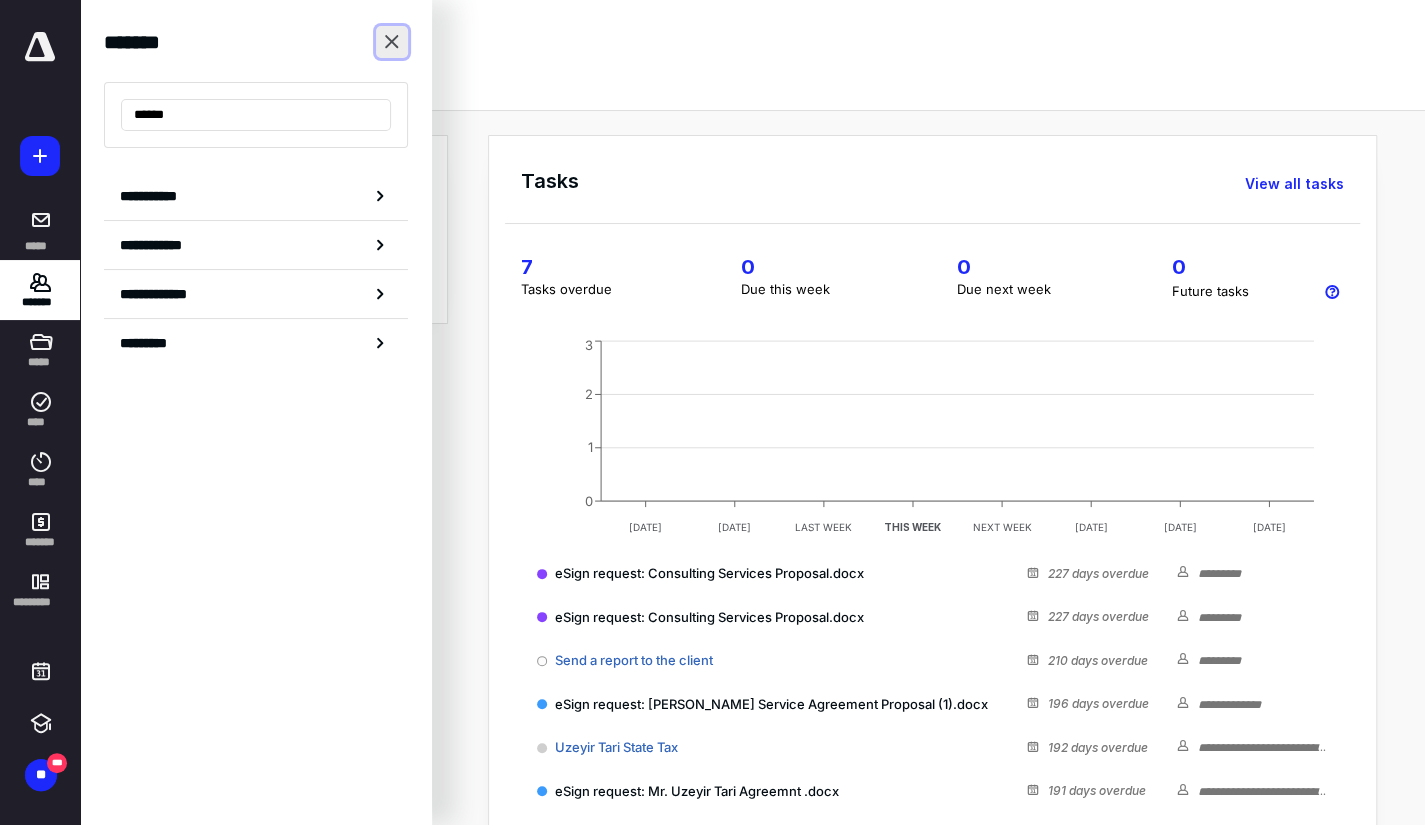 click at bounding box center [392, 42] 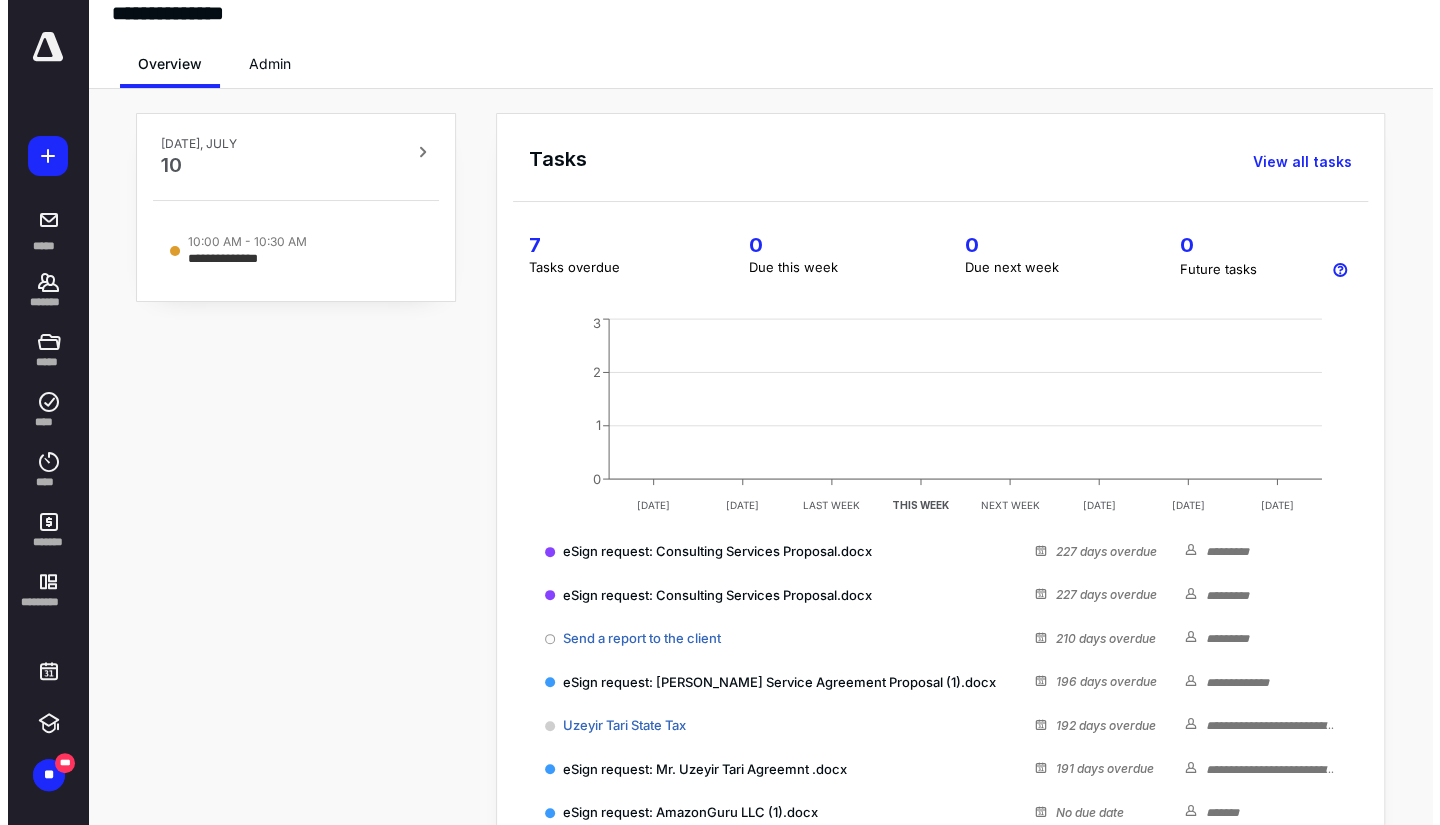 scroll, scrollTop: 0, scrollLeft: 0, axis: both 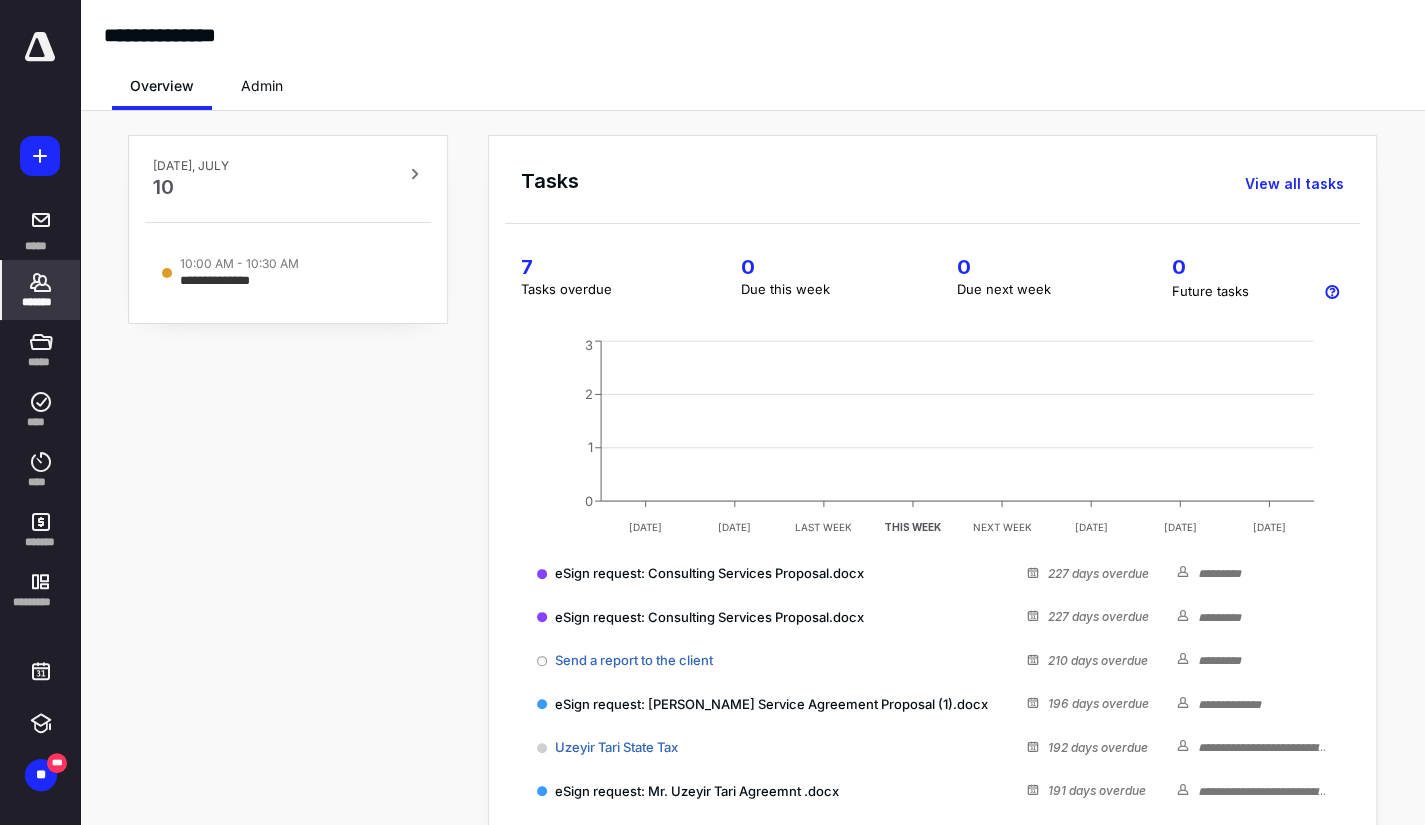 click on "*******" at bounding box center (41, 290) 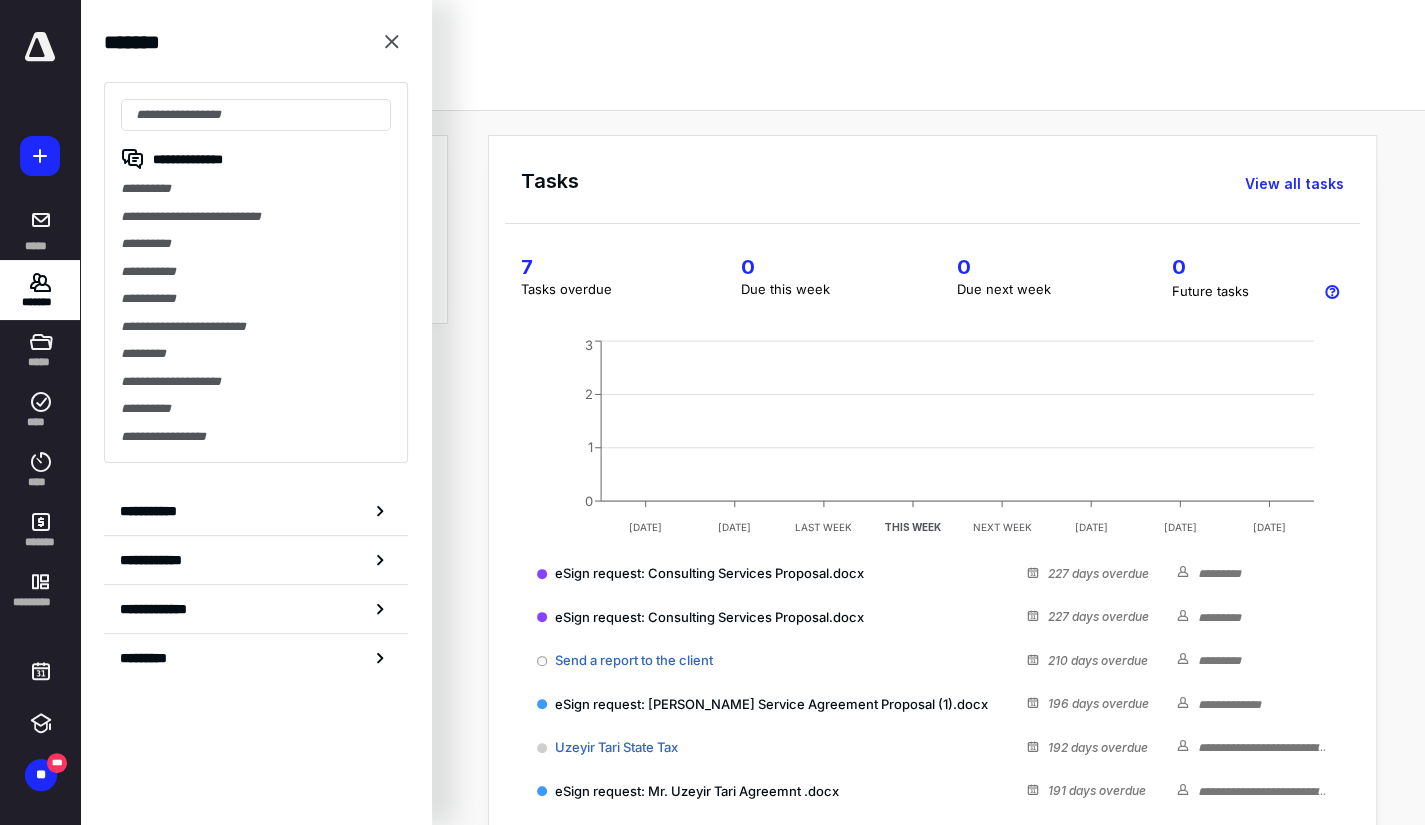 drag, startPoint x: 388, startPoint y: 44, endPoint x: 376, endPoint y: 71, distance: 29.546574 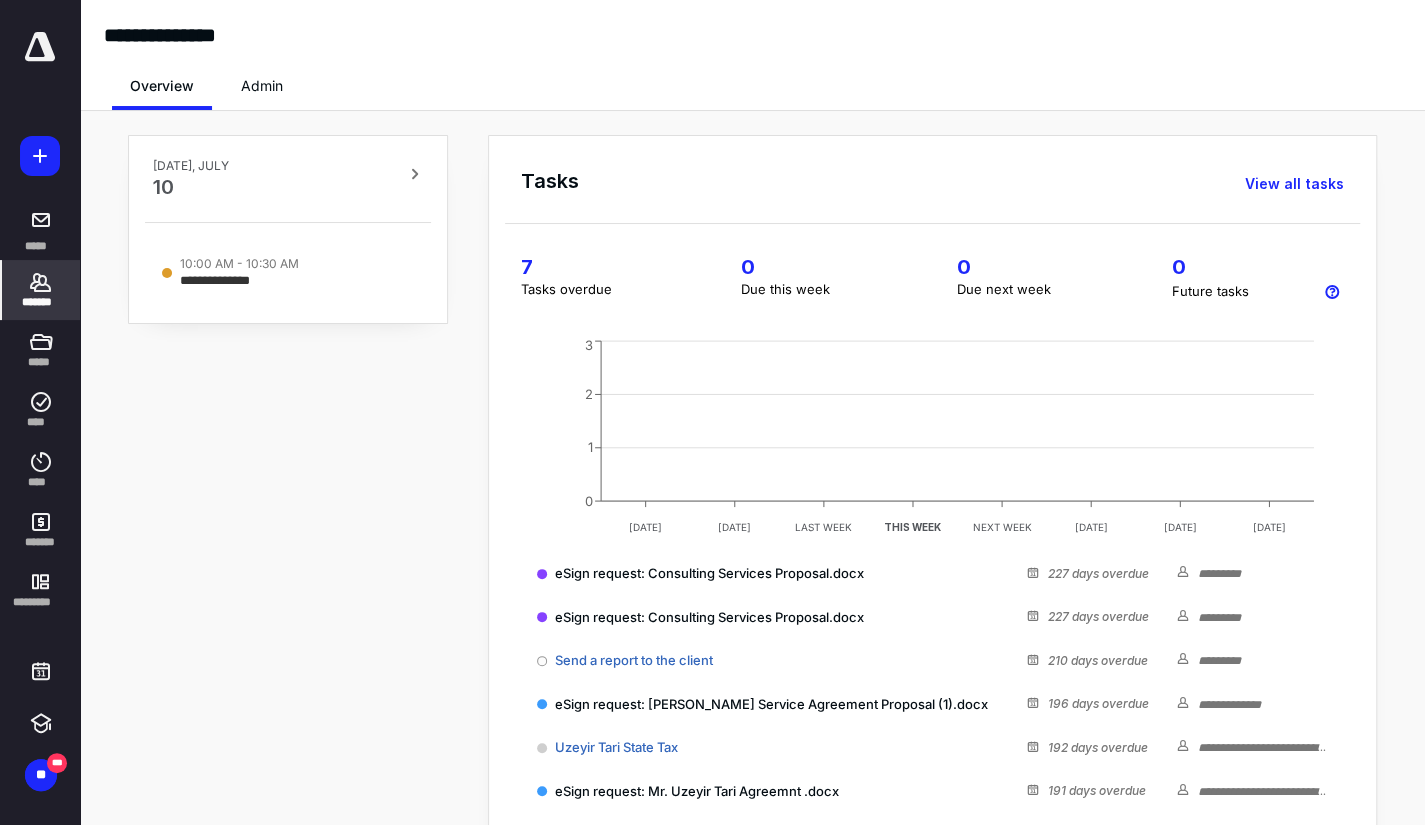 click on "*******" at bounding box center [41, 302] 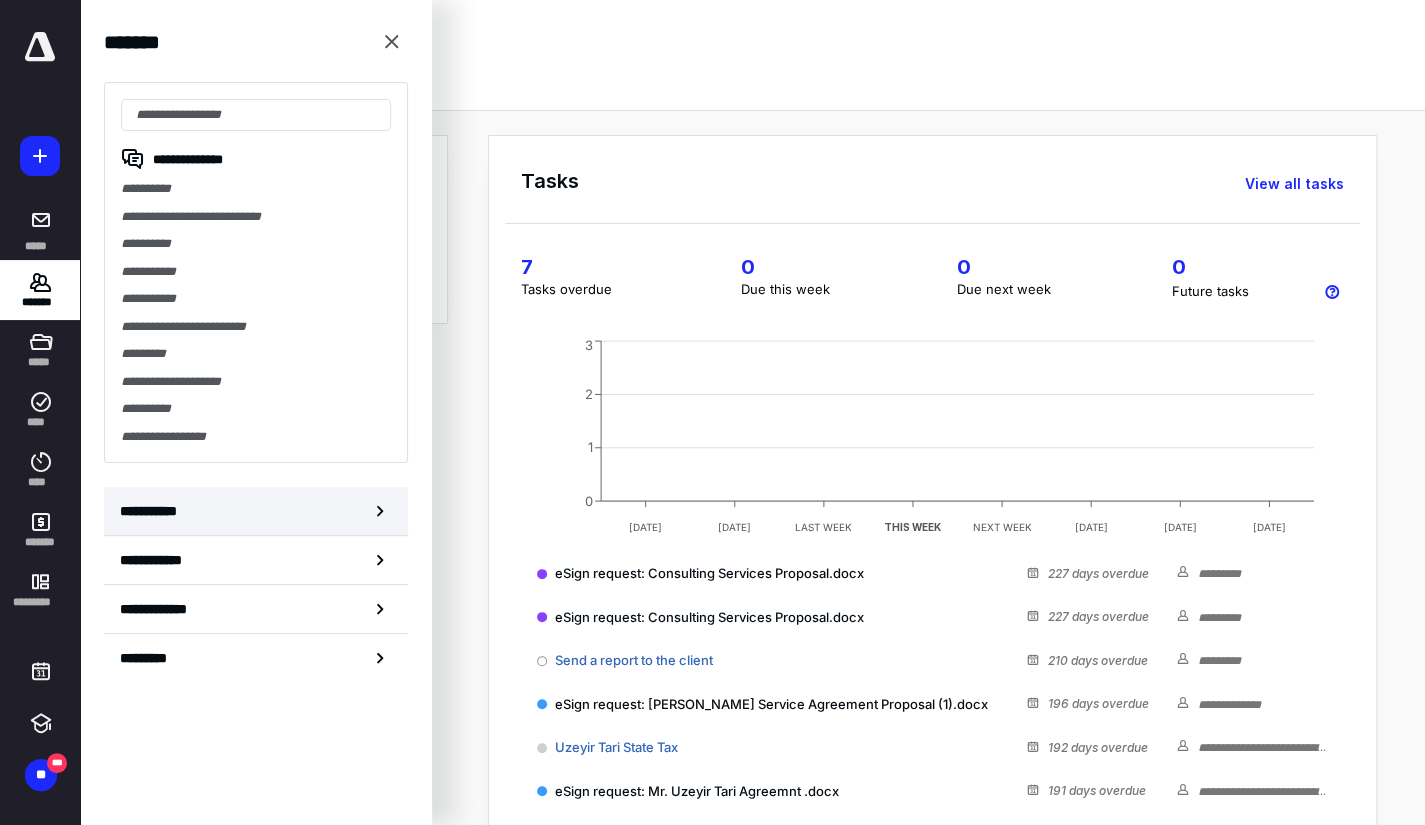 click on "**********" at bounding box center [256, 511] 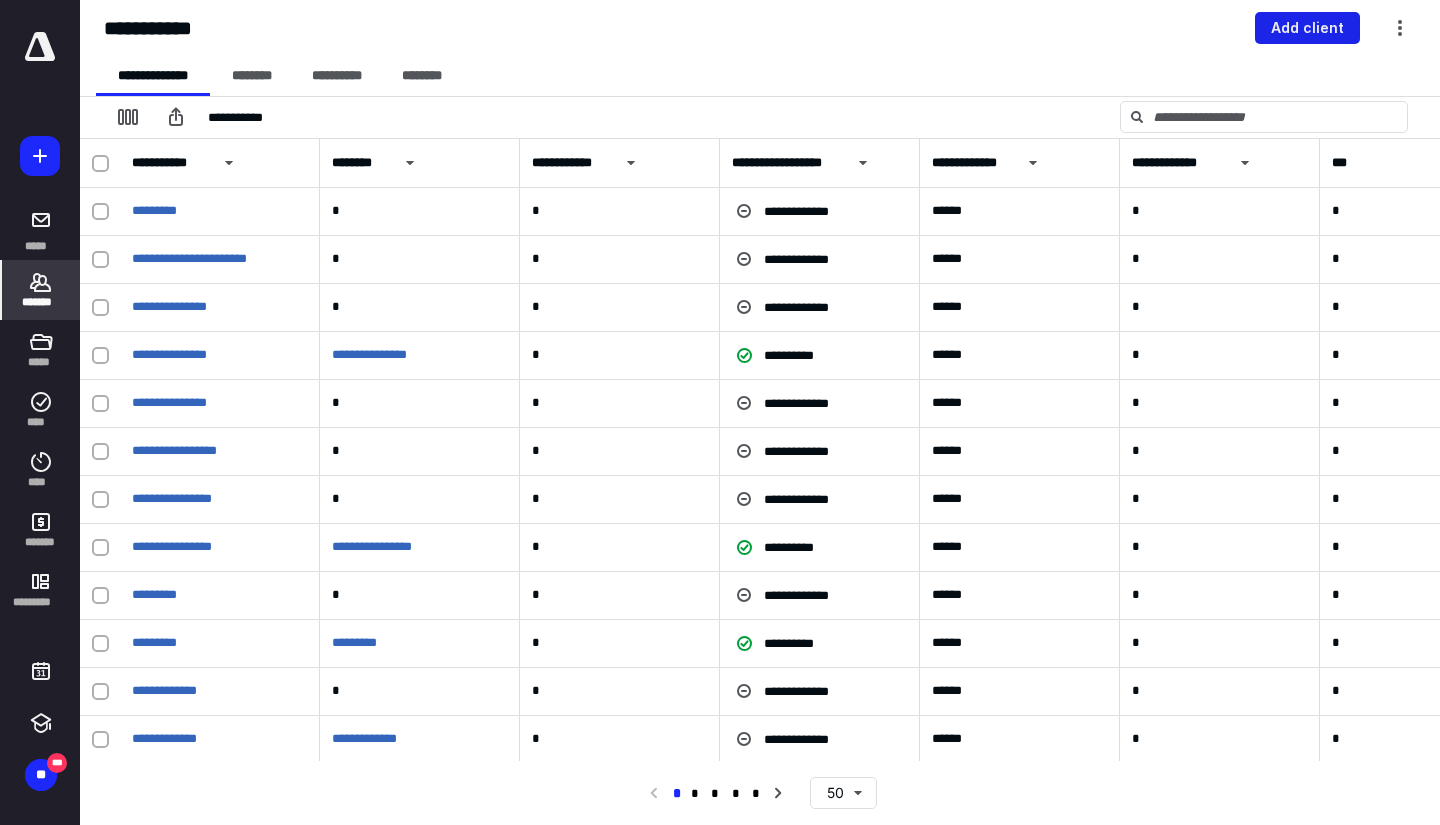 click on "Add client" at bounding box center [1307, 28] 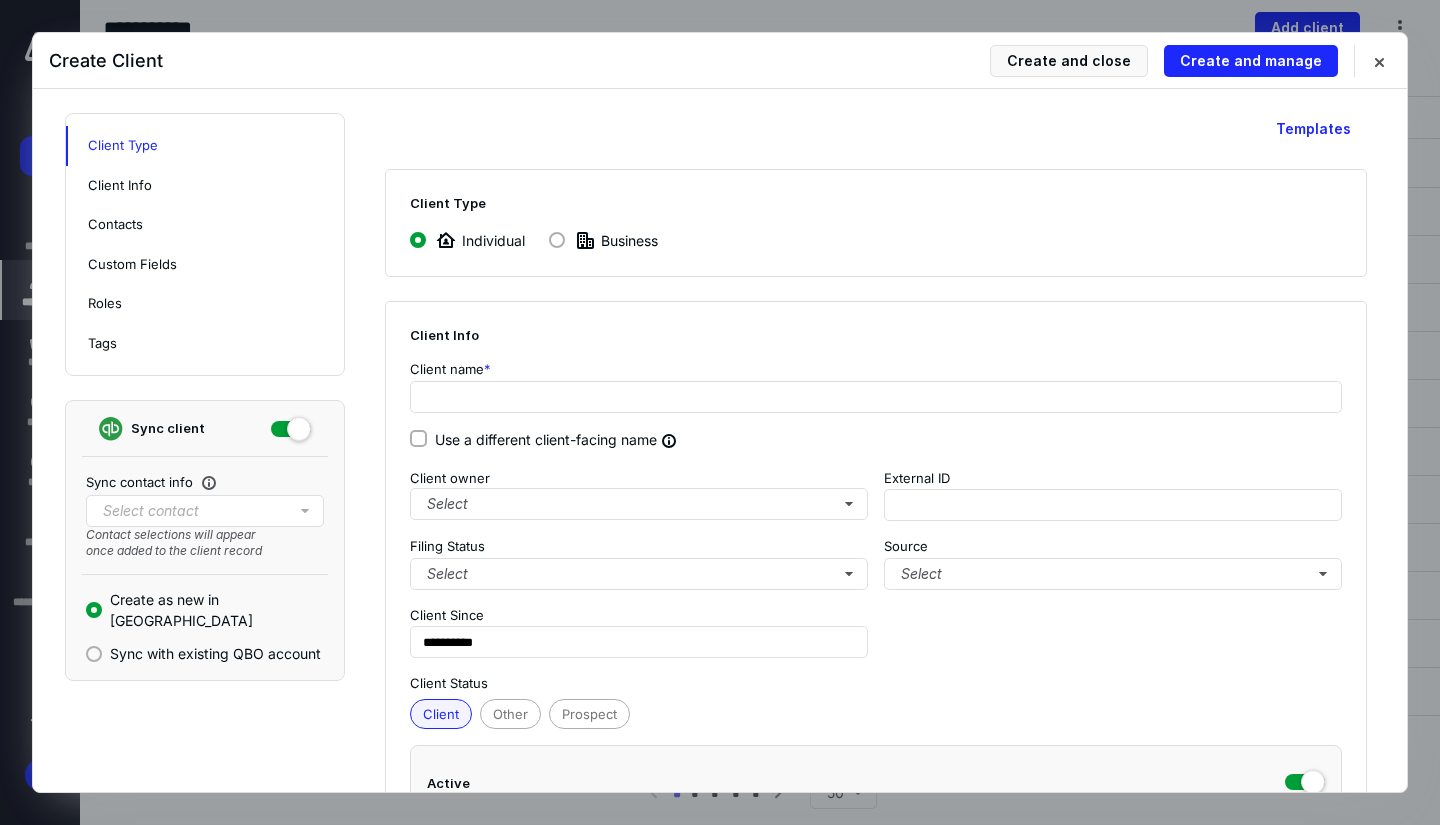 click on "Business" at bounding box center (603, 240) 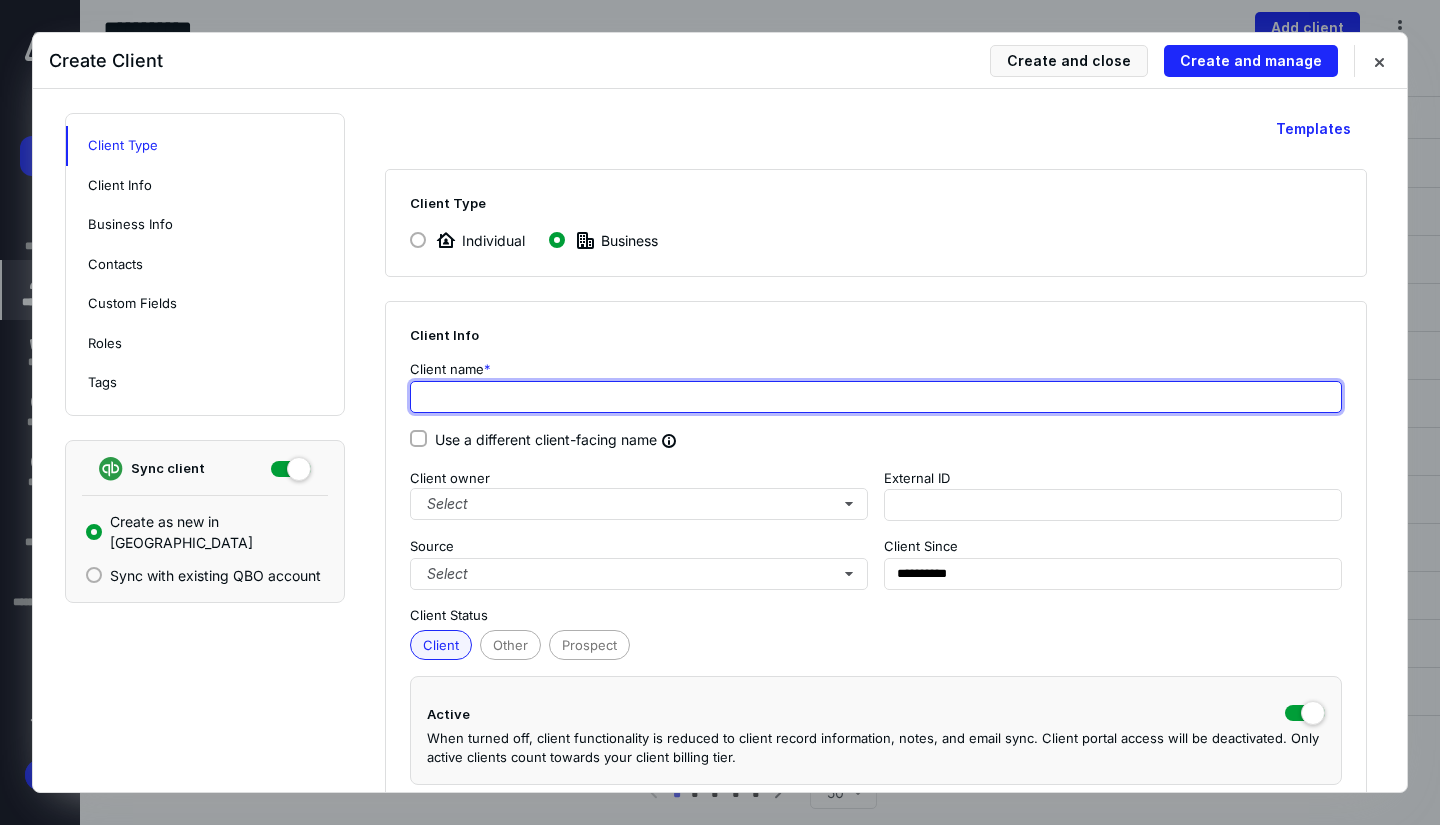 click at bounding box center (876, 397) 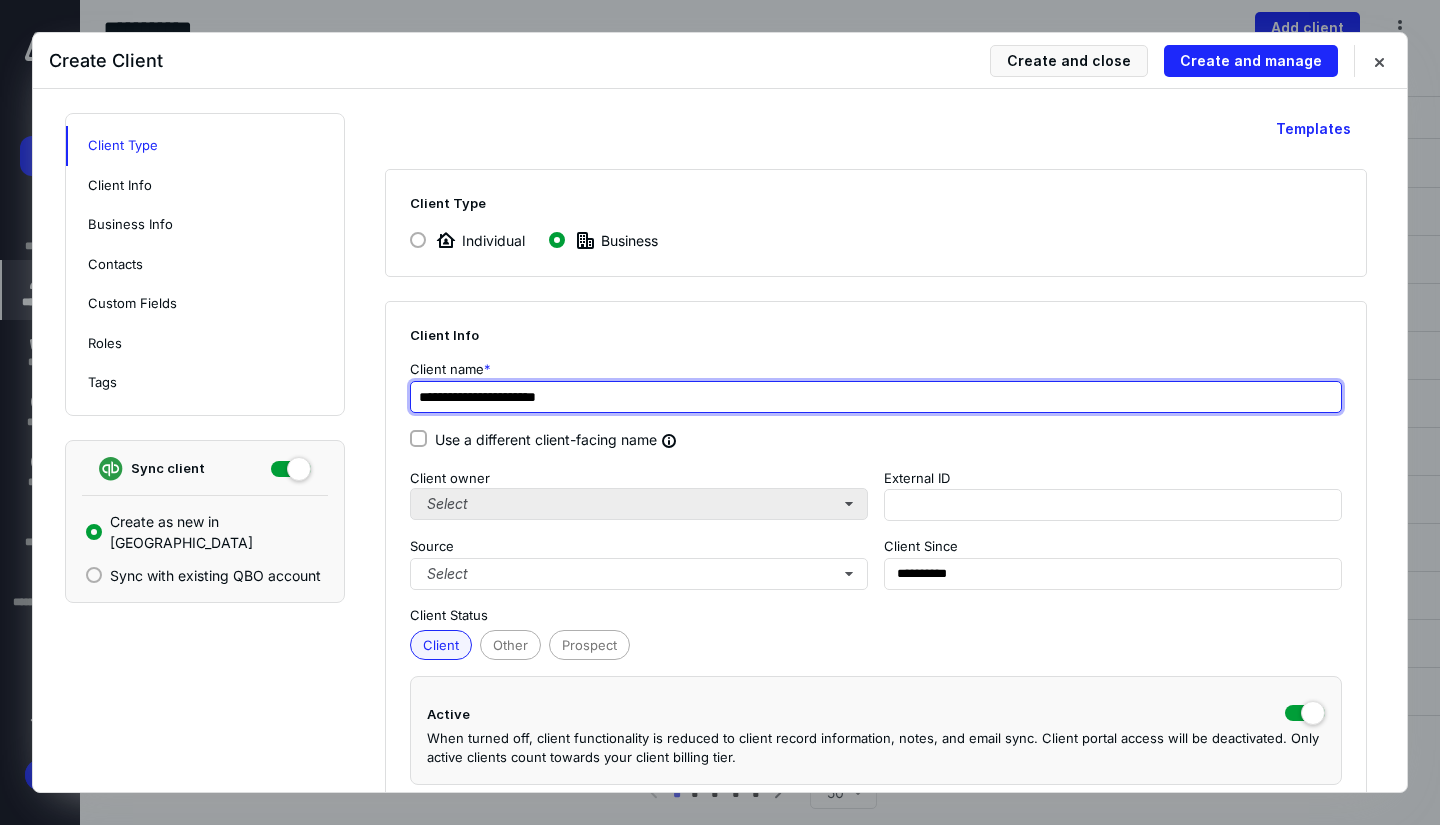 type on "**********" 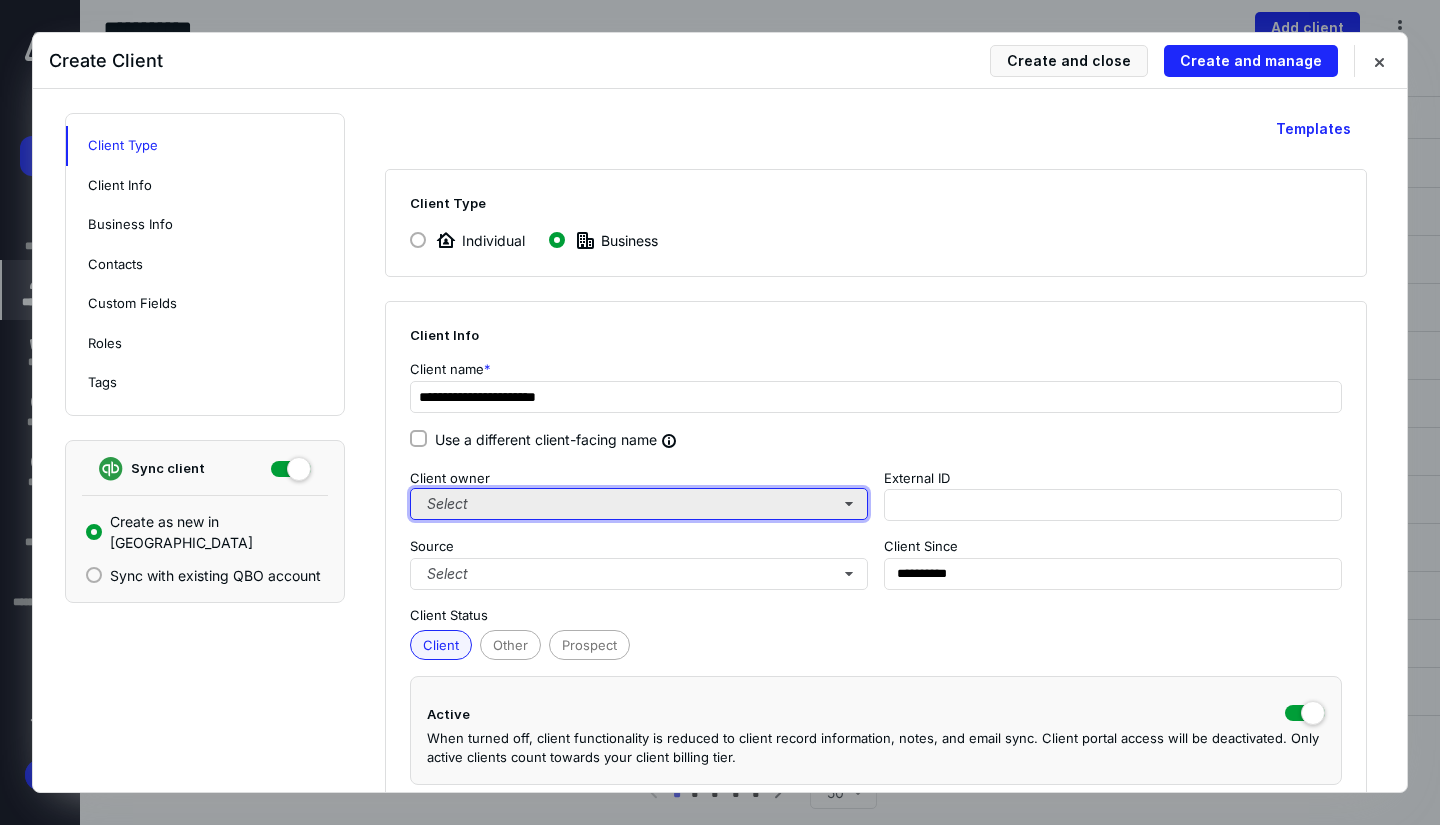 type on "**********" 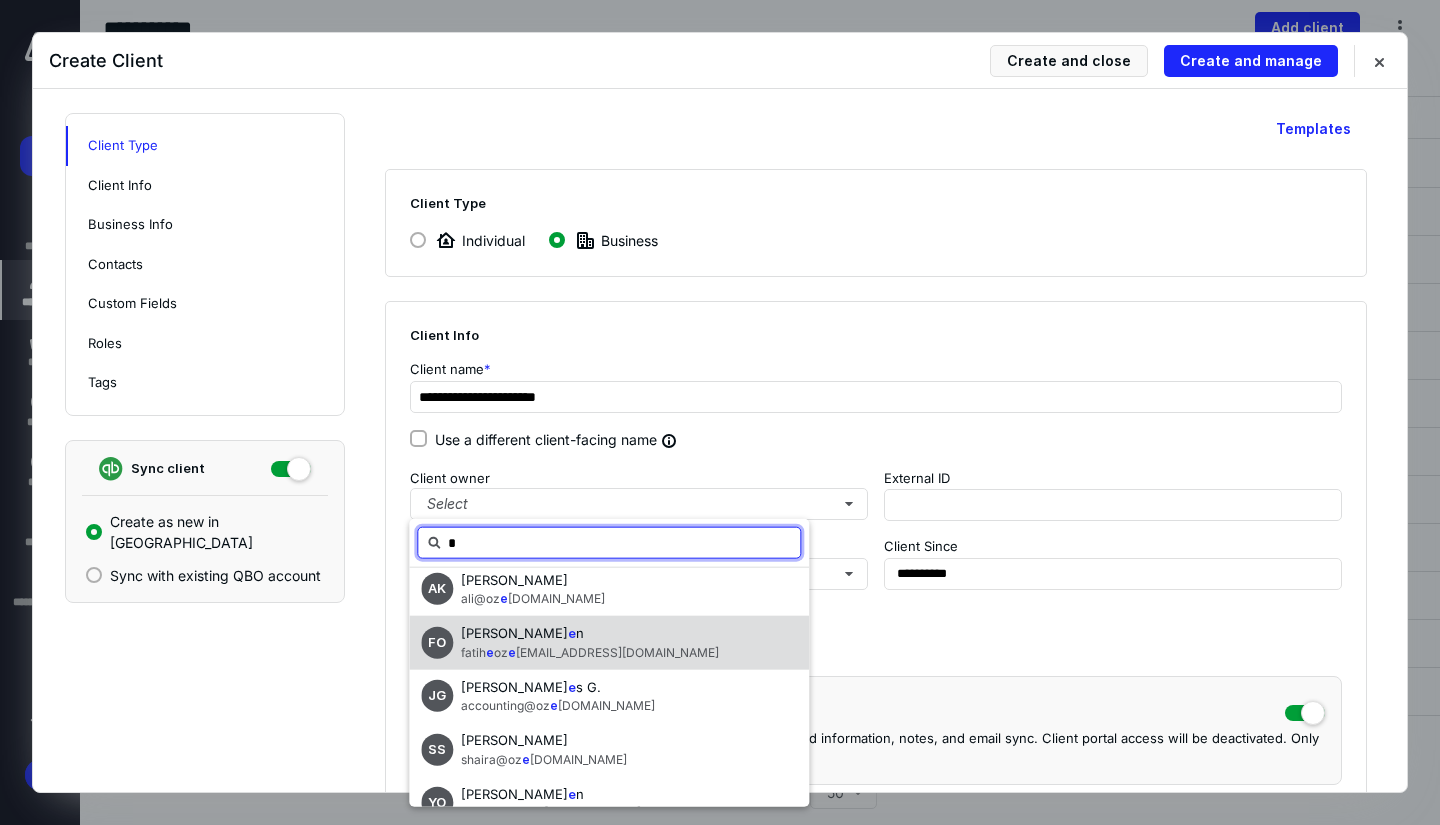 scroll, scrollTop: 98, scrollLeft: 0, axis: vertical 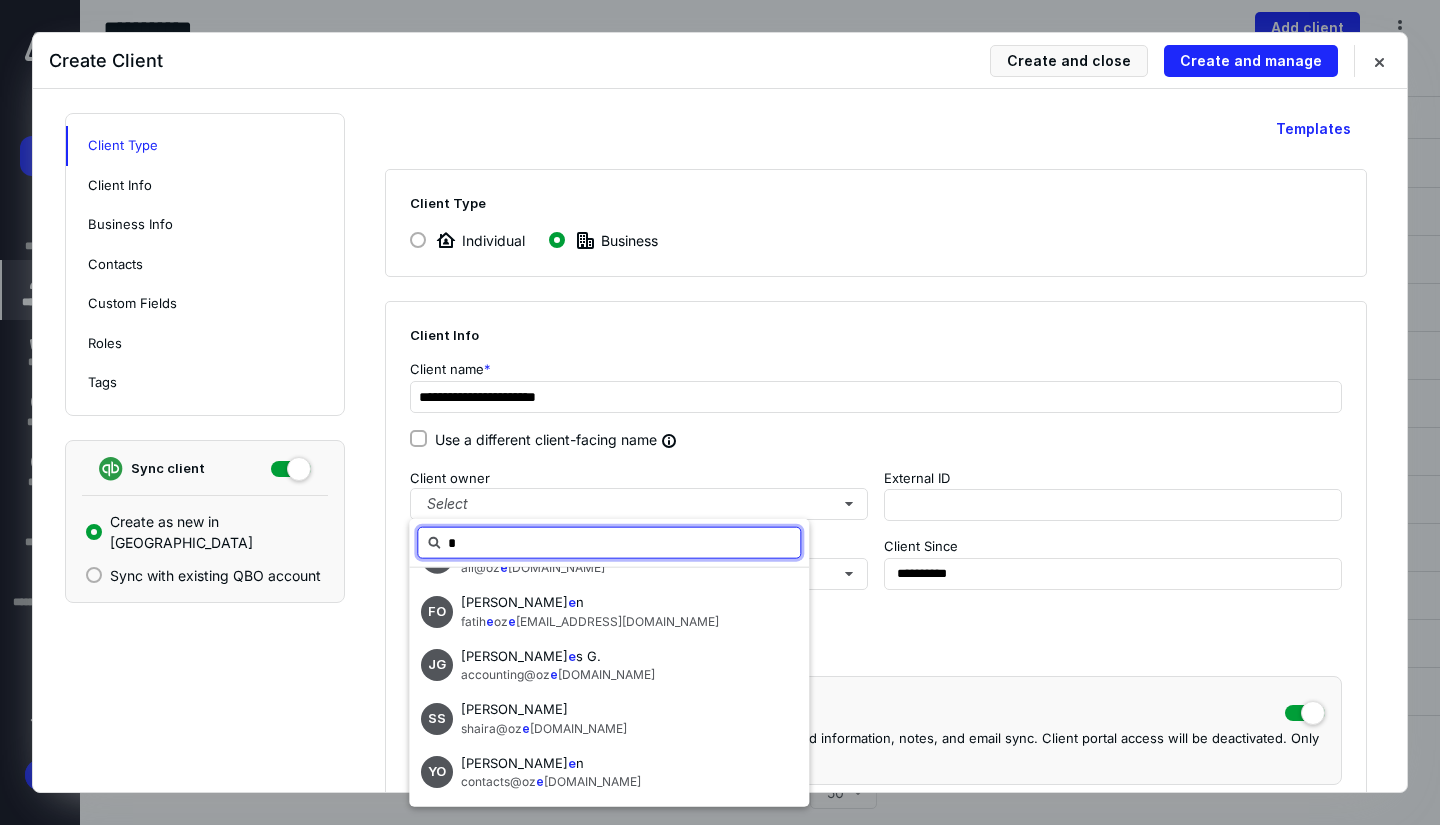 type on "*" 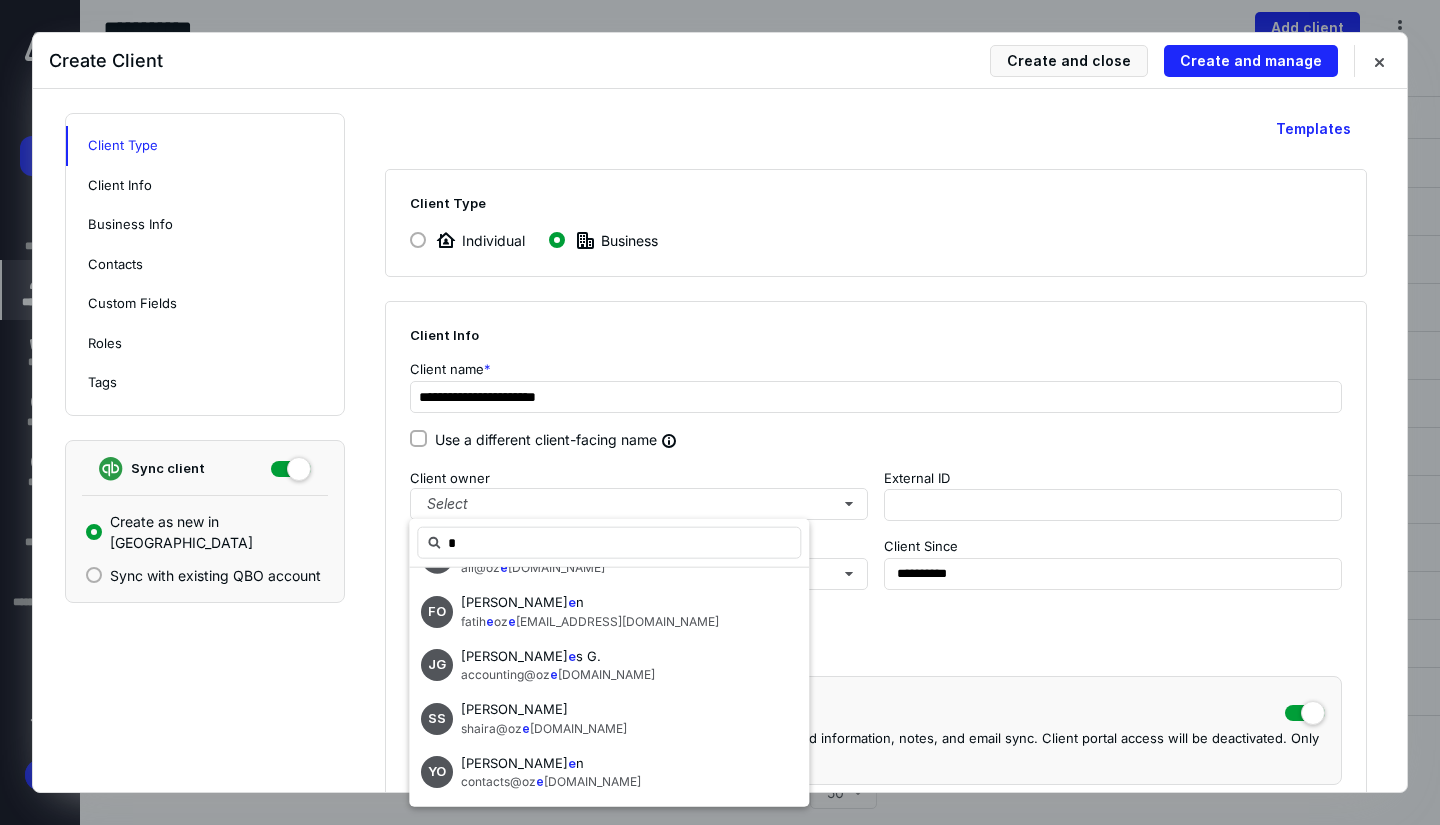 click on "**********" at bounding box center (888, 1281) 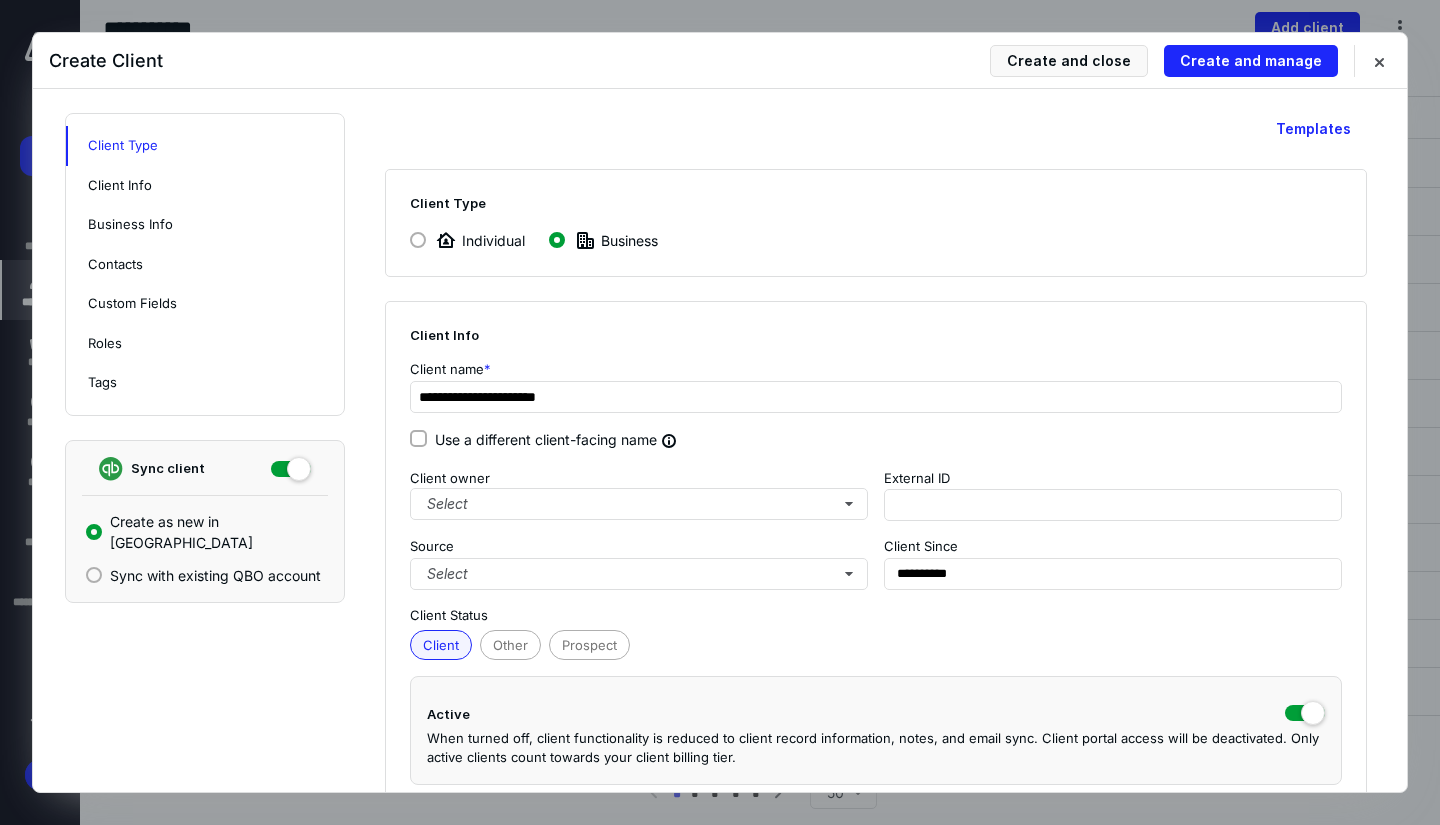 click on "Client Type Individual Business" at bounding box center (876, 223) 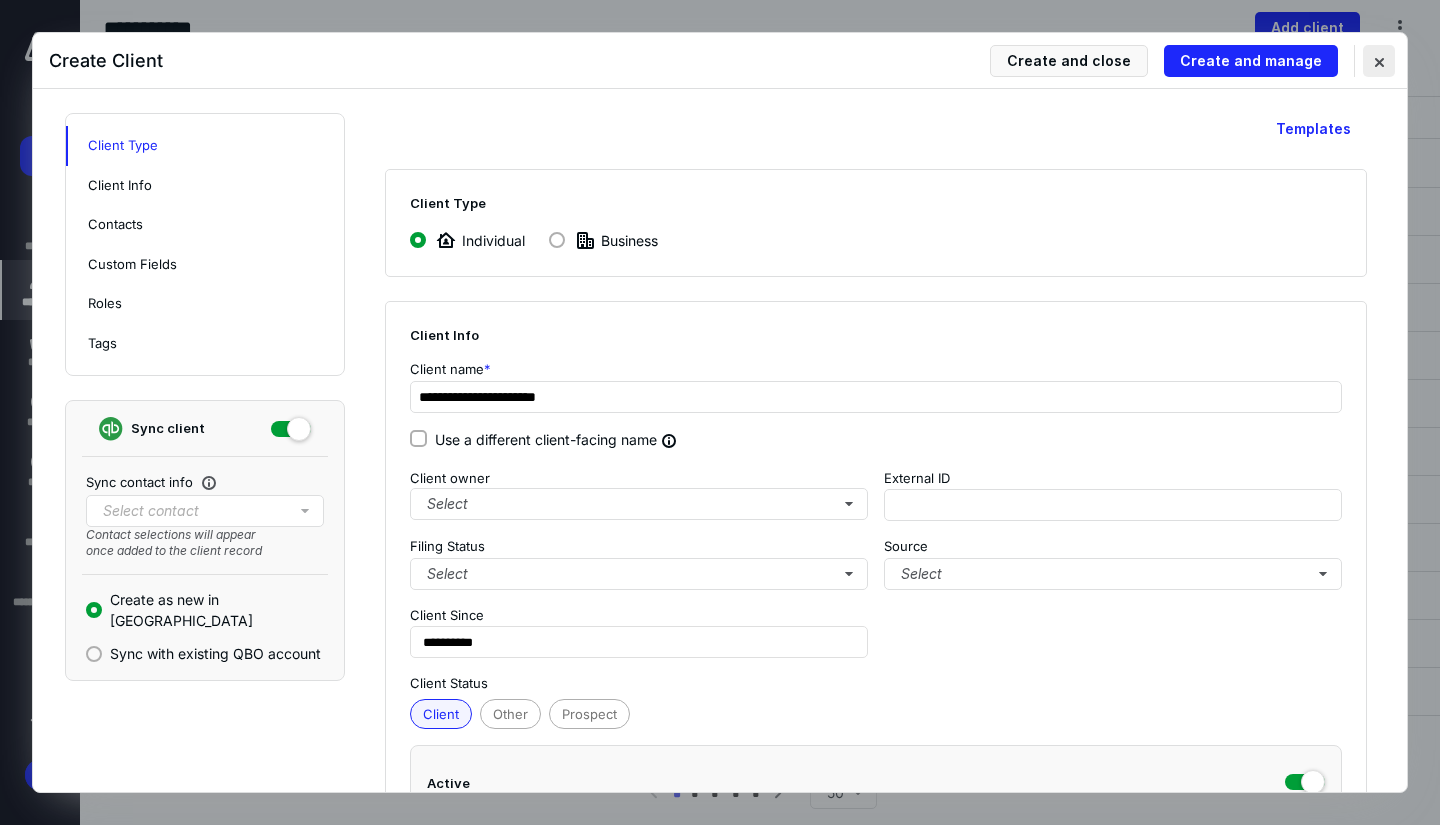 click at bounding box center [1379, 61] 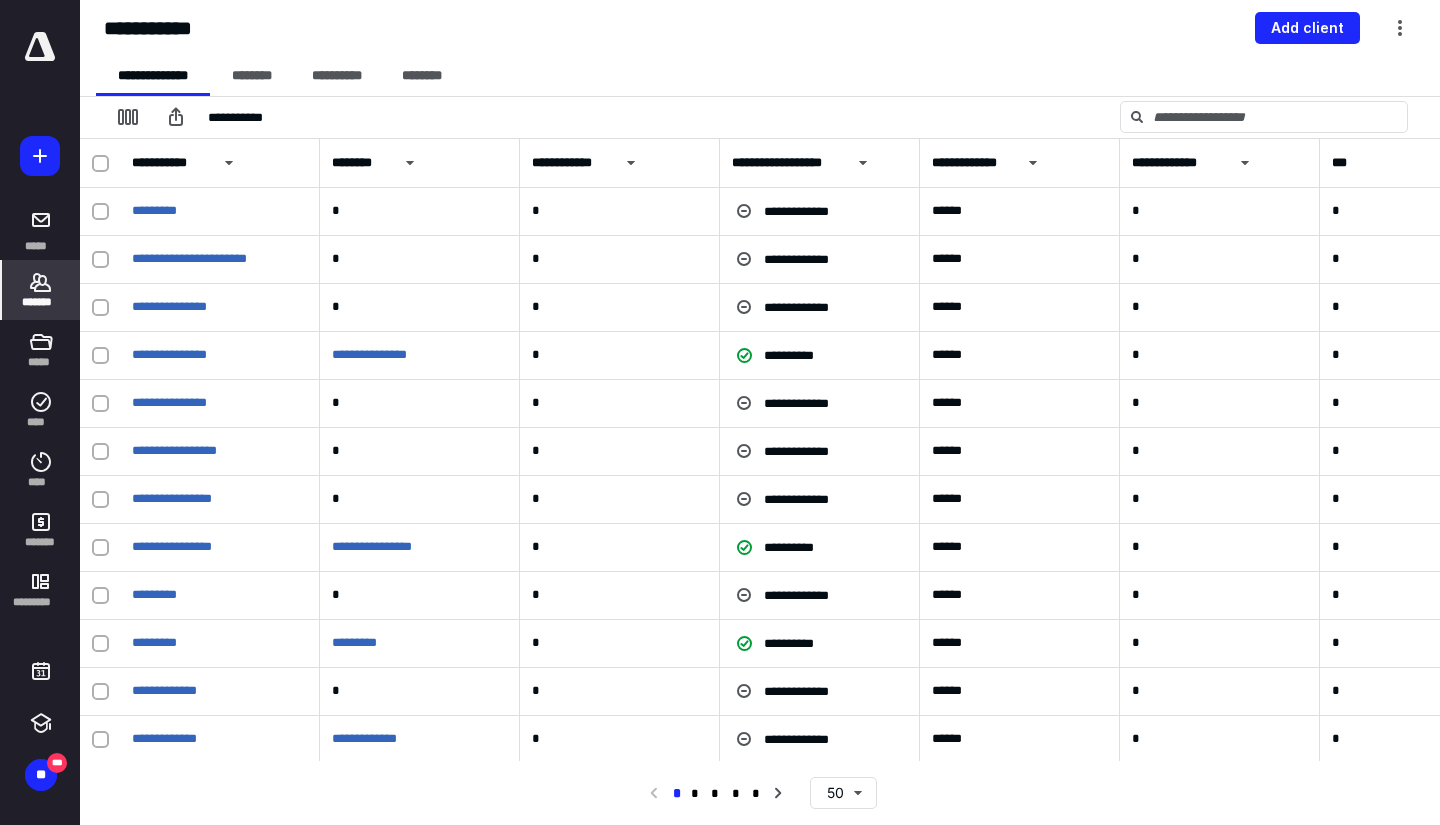 click on "*******" at bounding box center [41, 302] 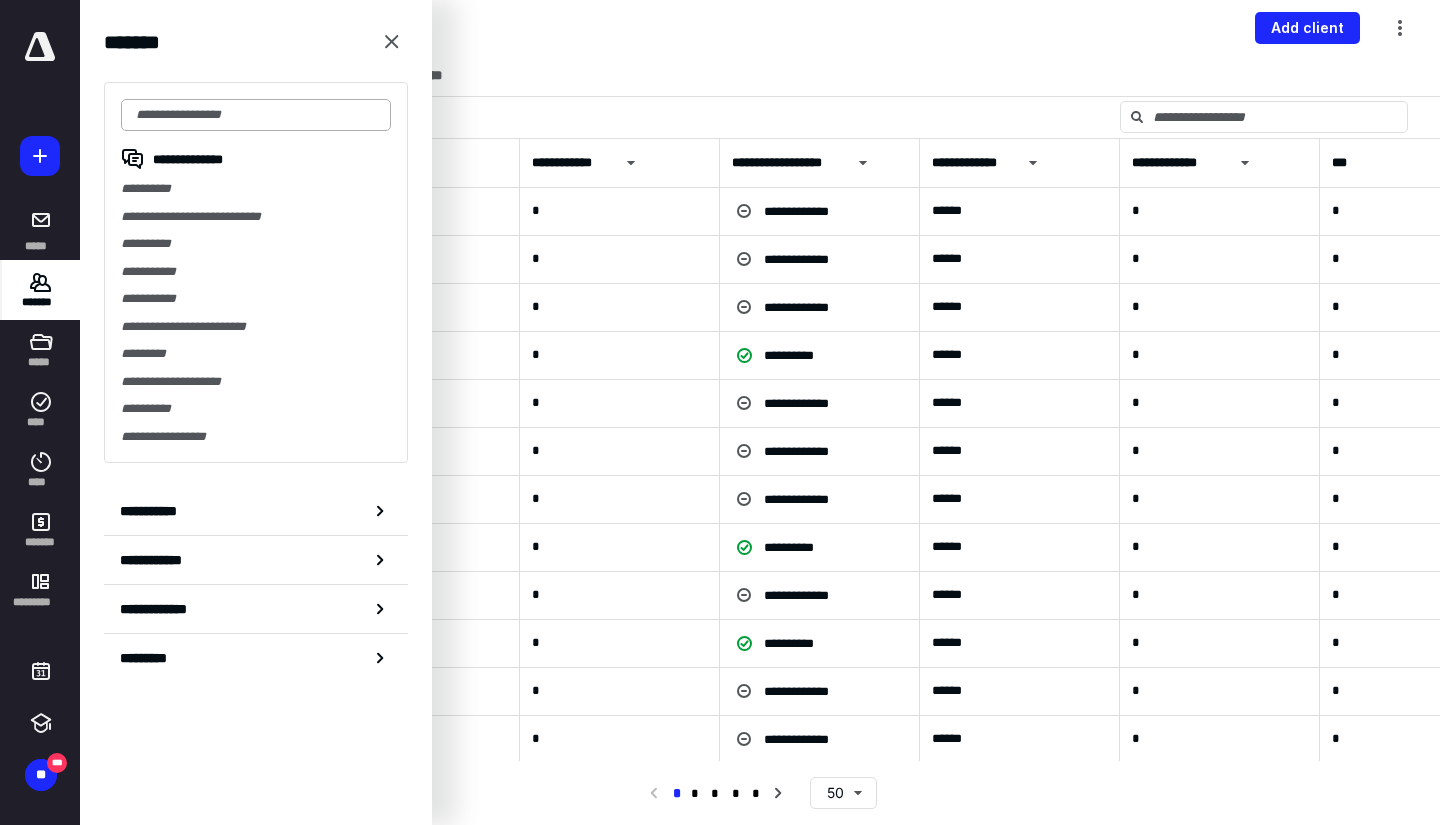 click at bounding box center [256, 115] 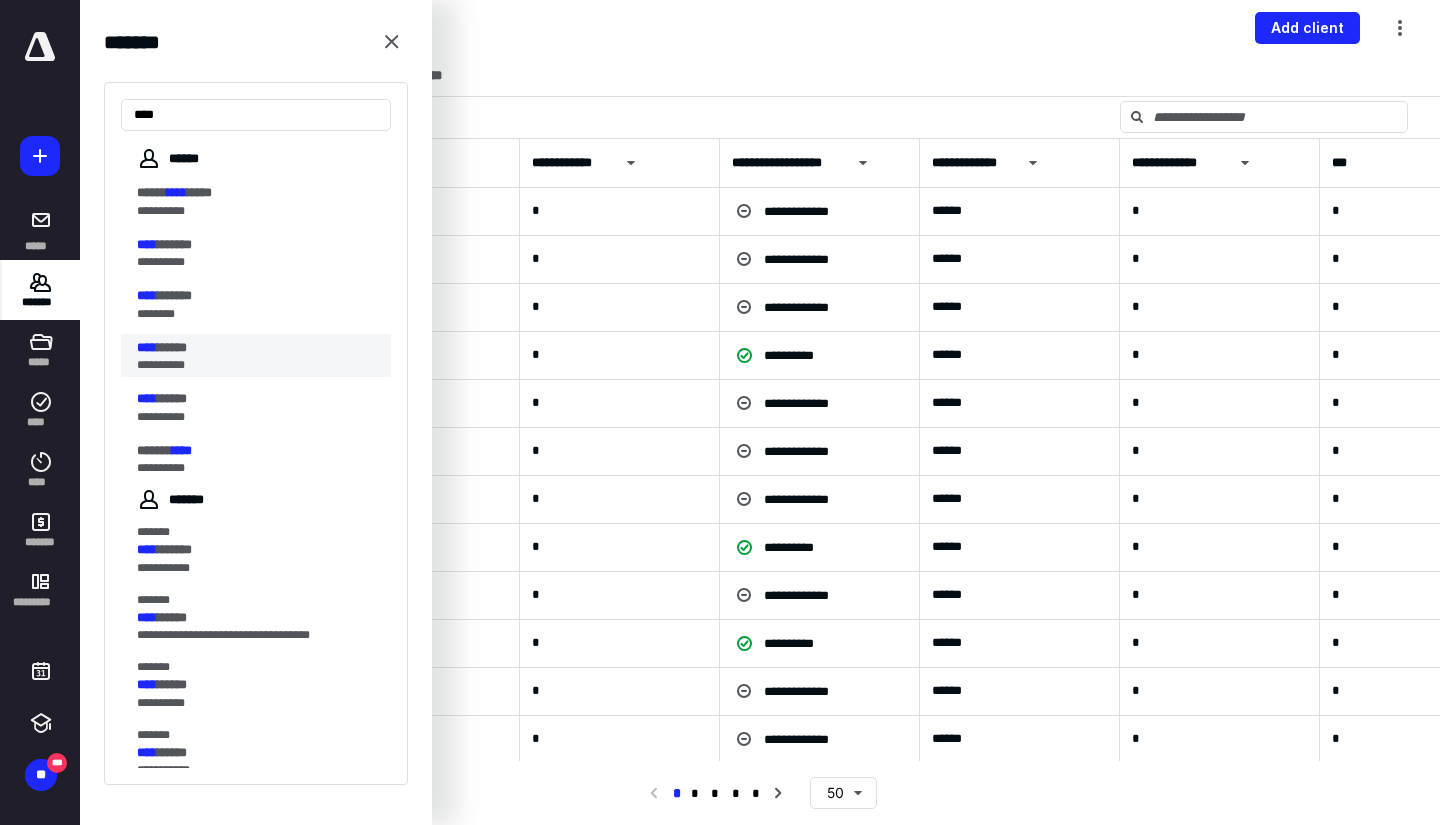 type on "****" 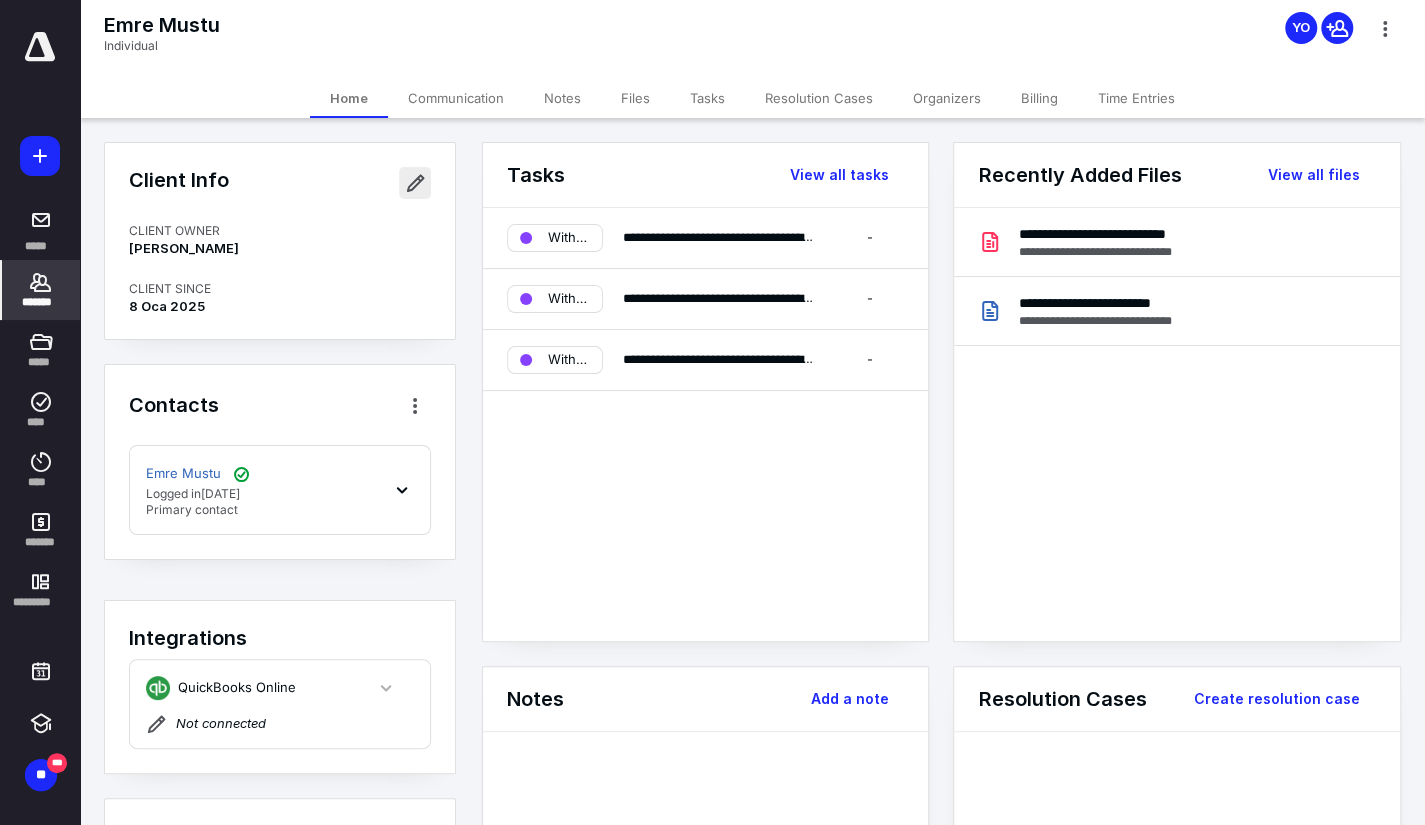 click at bounding box center [415, 183] 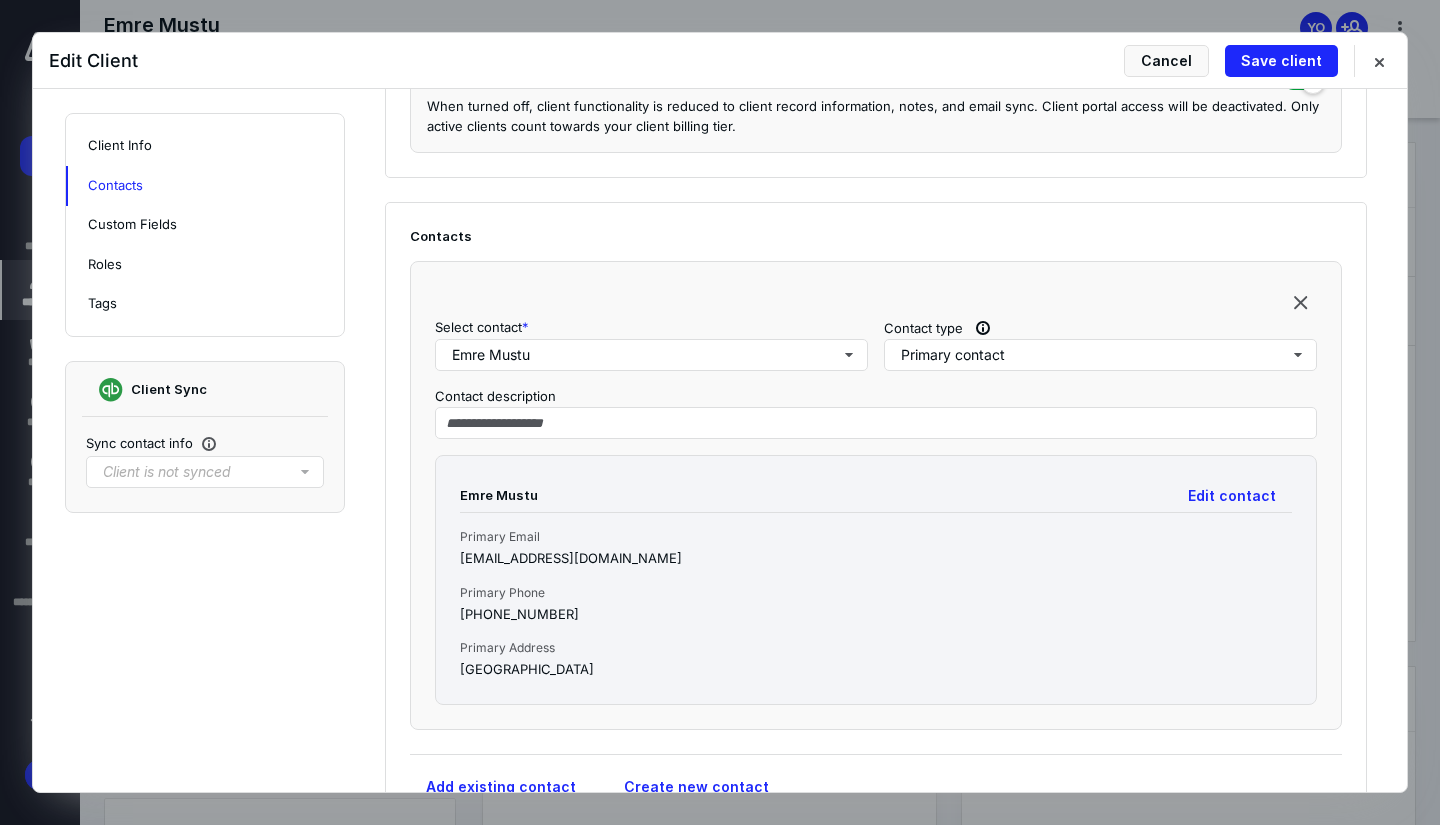 scroll, scrollTop: 600, scrollLeft: 0, axis: vertical 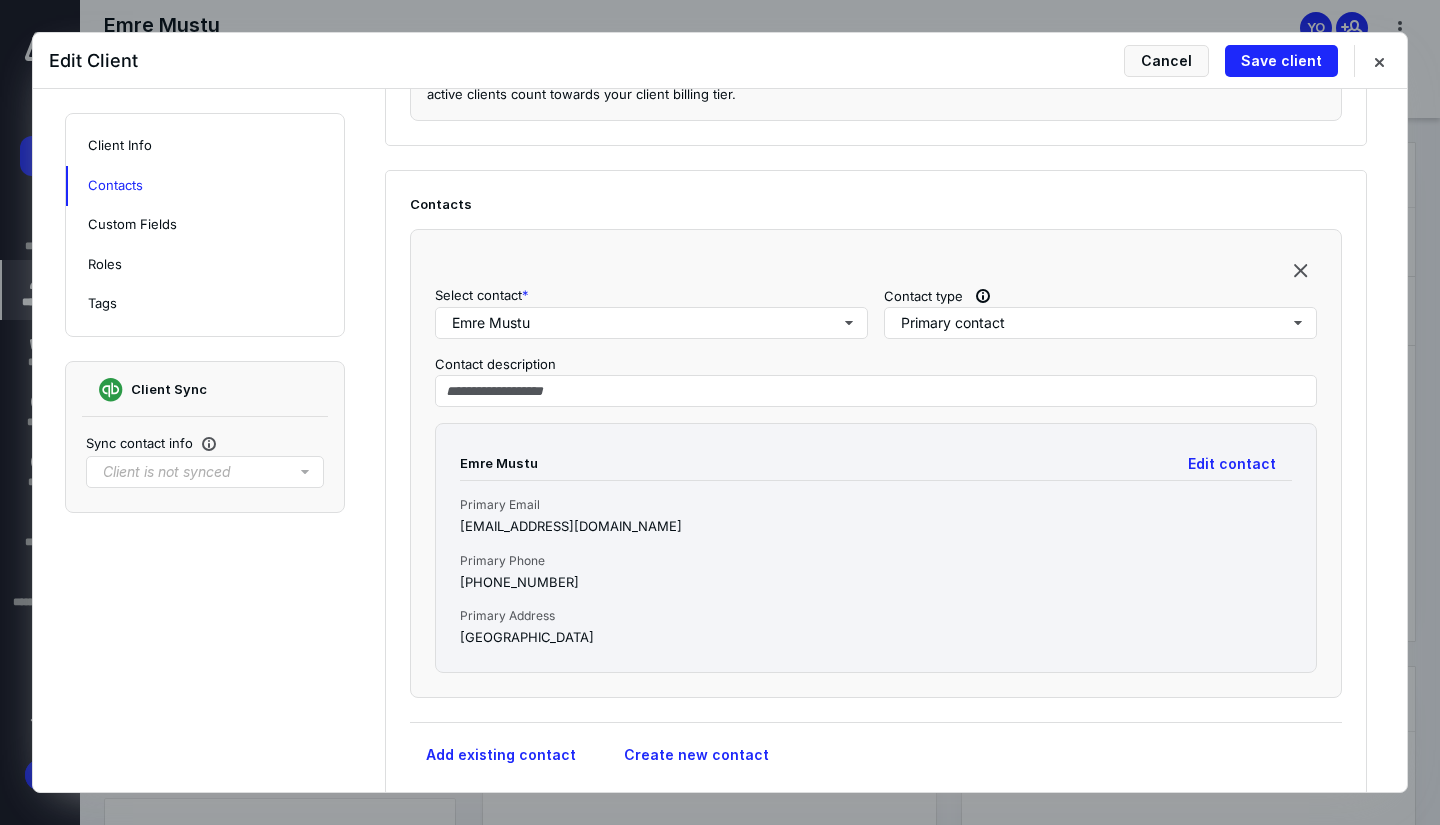drag, startPoint x: 1383, startPoint y: 53, endPoint x: 1358, endPoint y: 63, distance: 26.925823 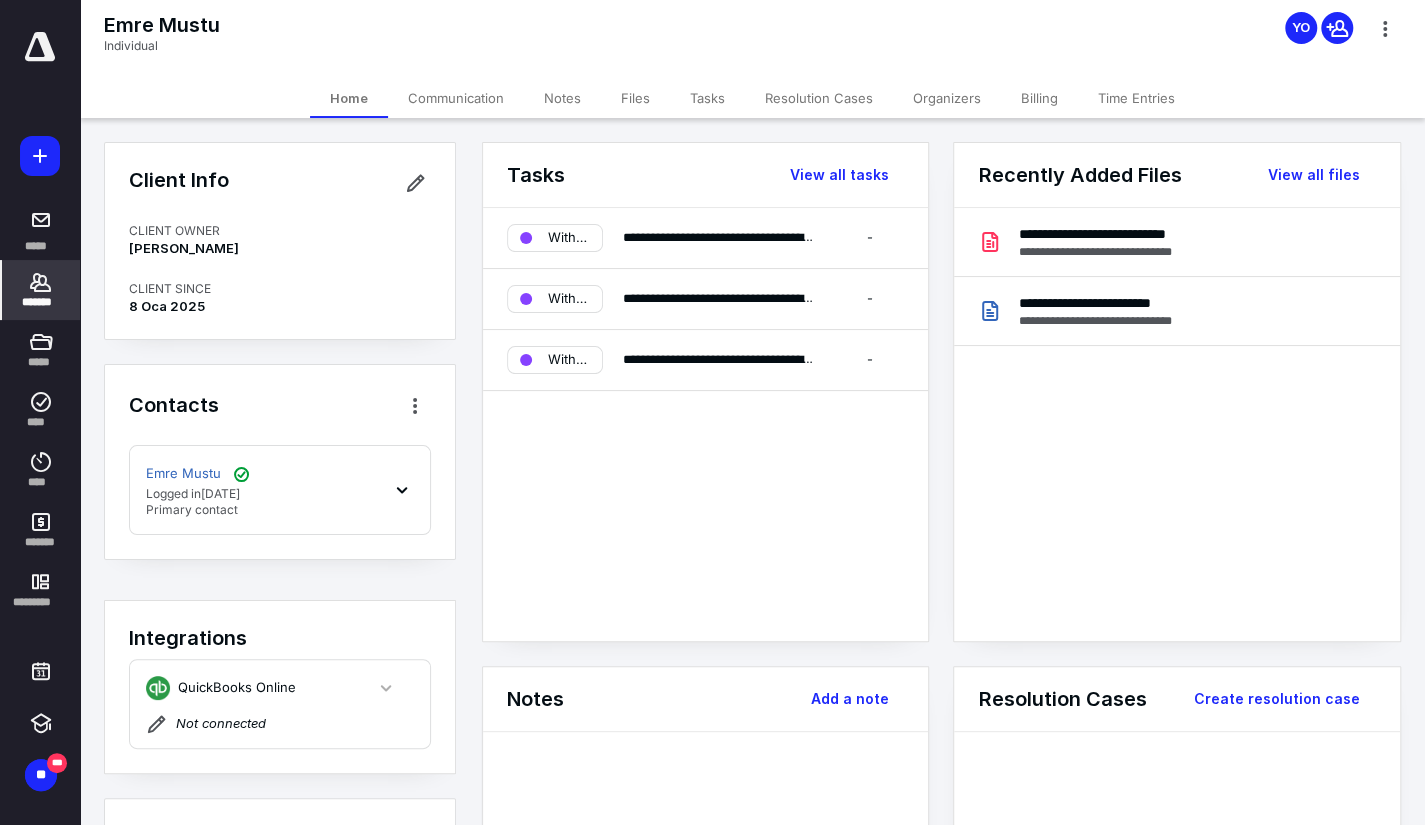 click on "*******" at bounding box center (41, 302) 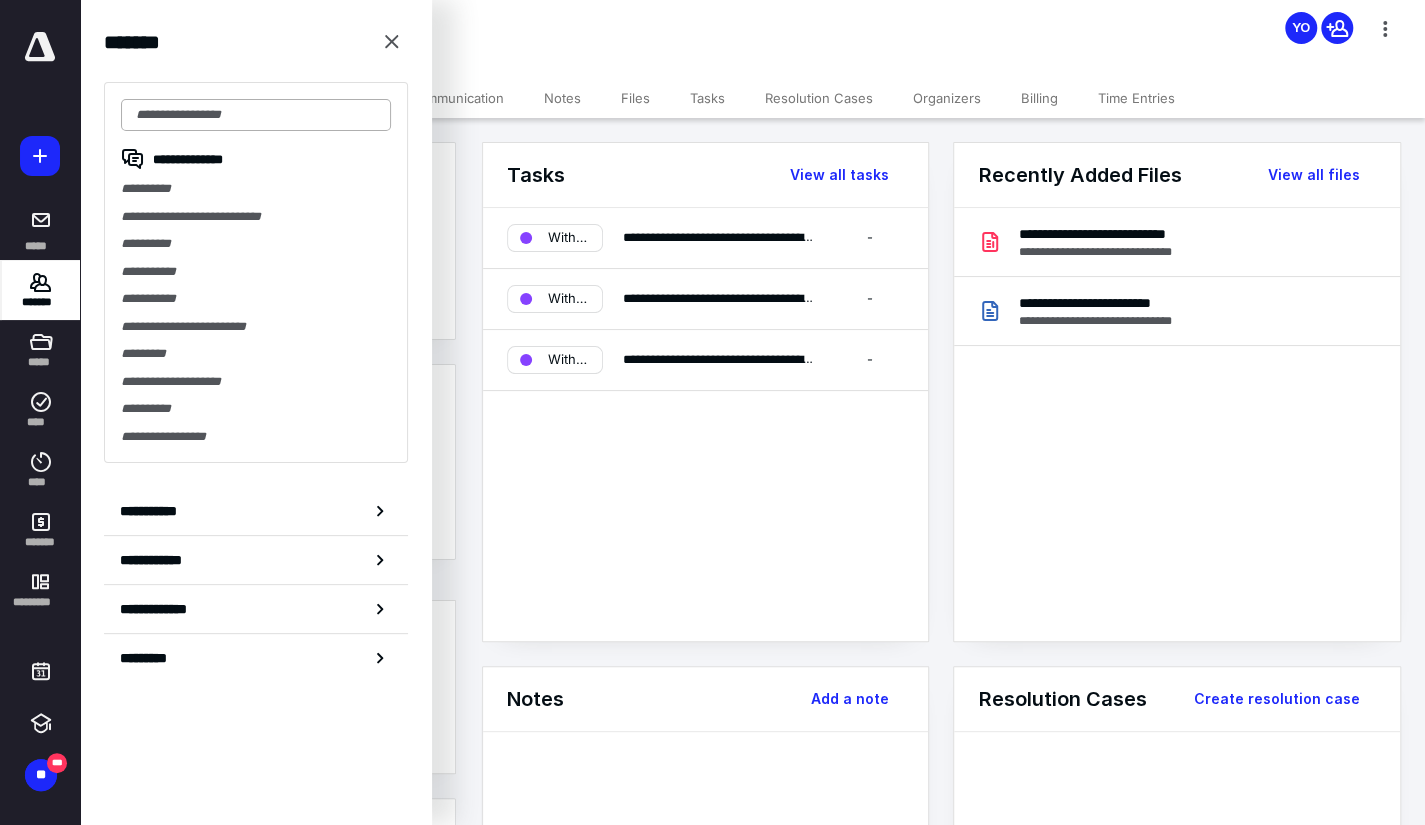 click at bounding box center (256, 115) 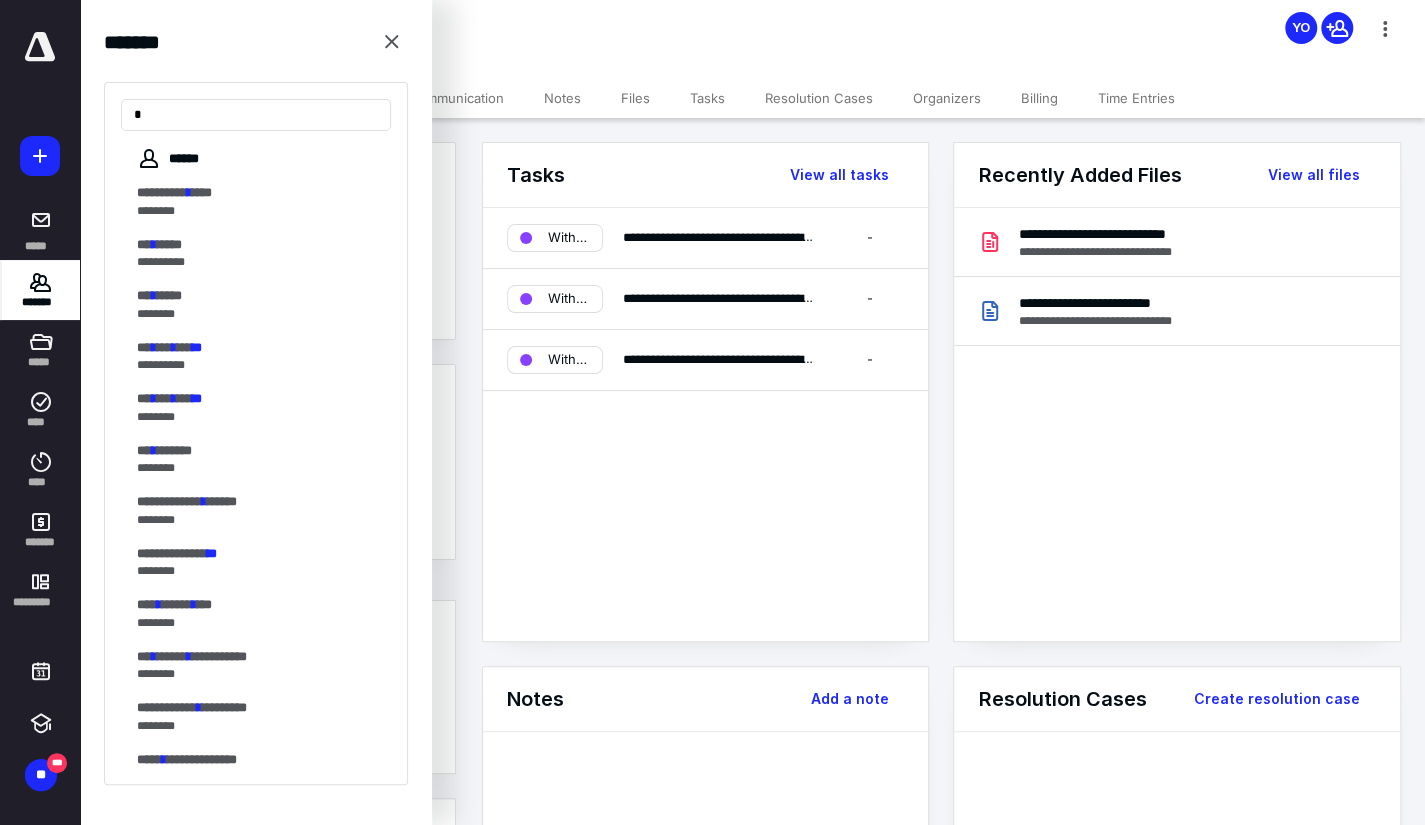 type 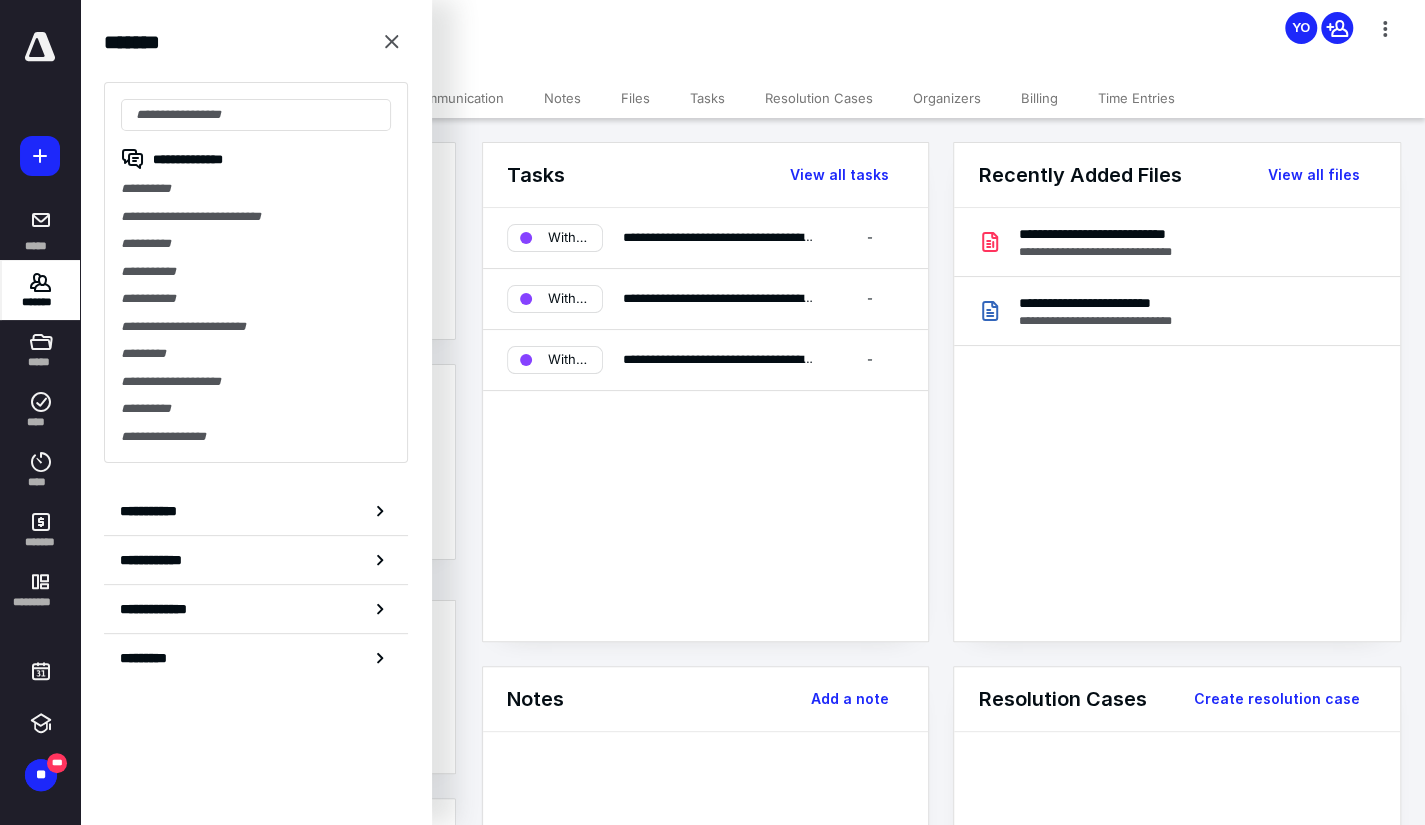 click on "Emre Mustu Individual YO" at bounding box center [752, 39] 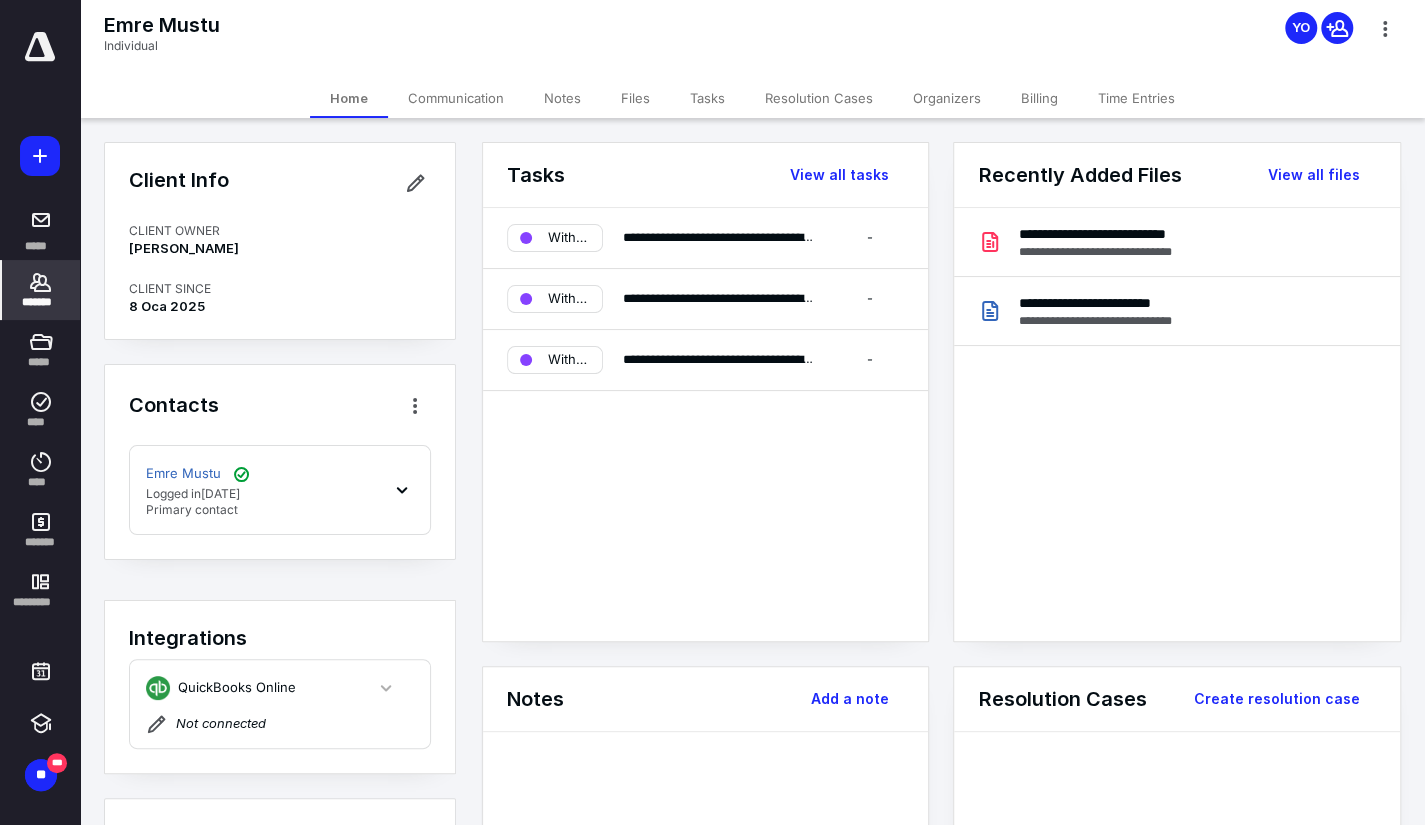click 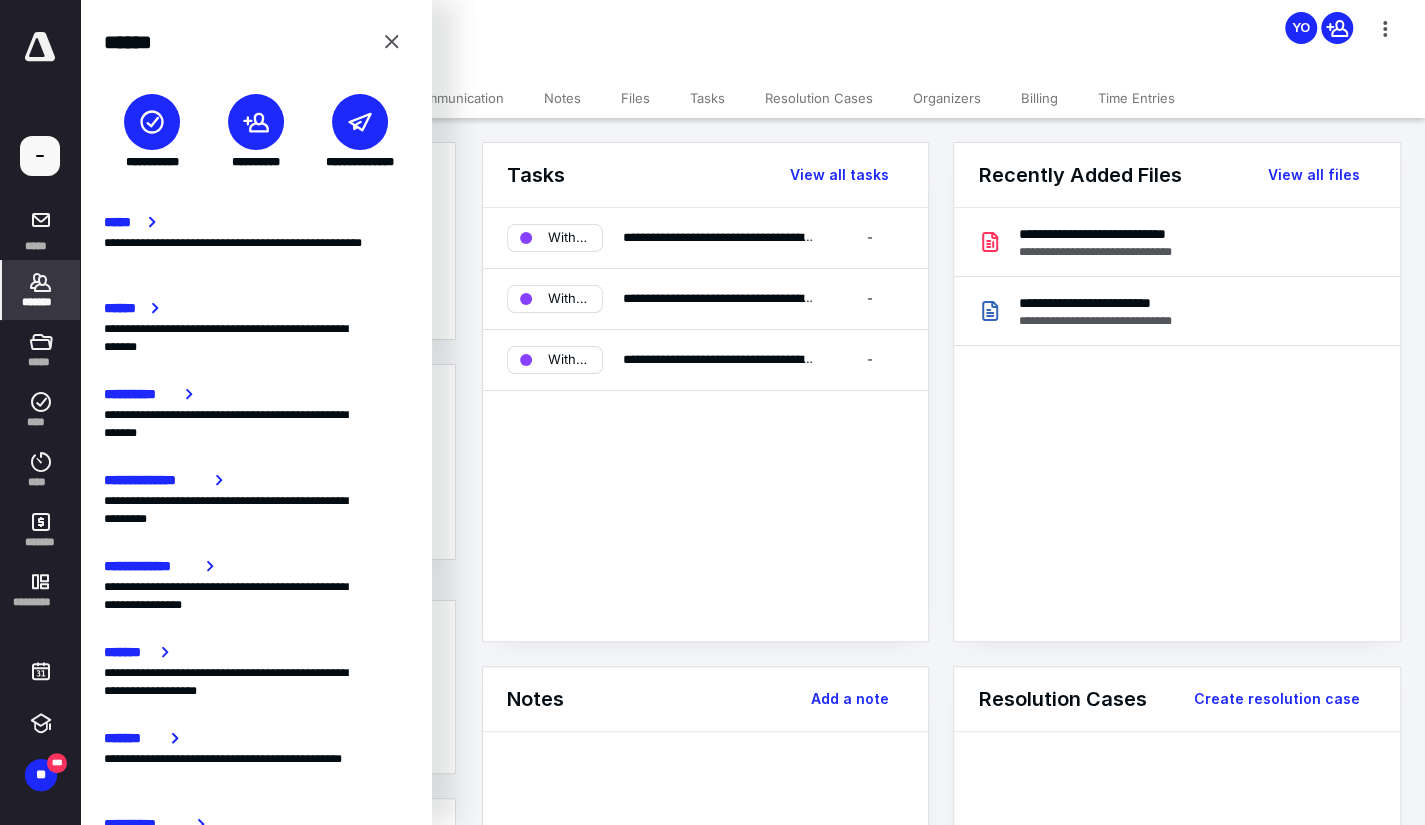 click at bounding box center (256, 122) 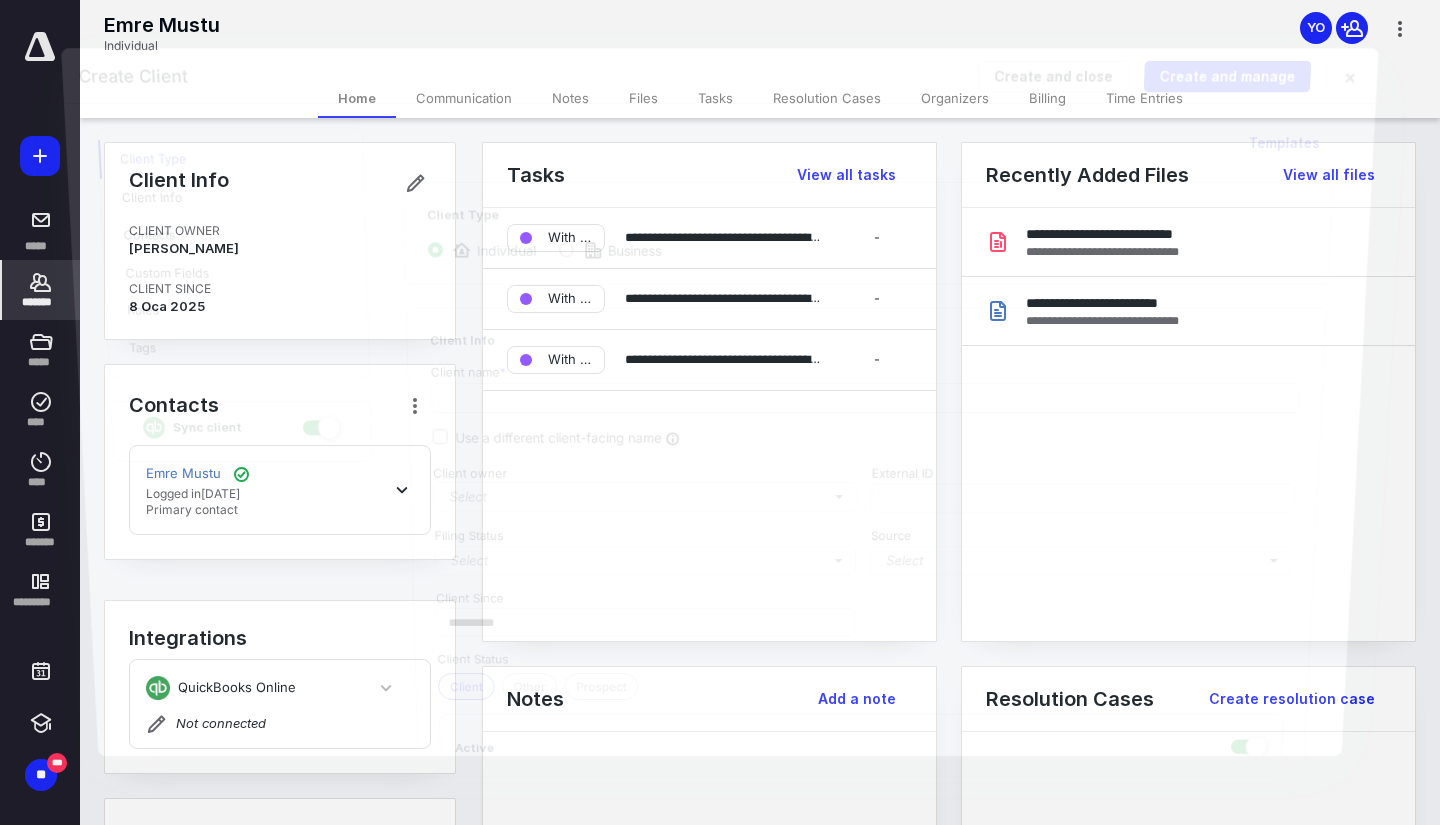checkbox on "true" 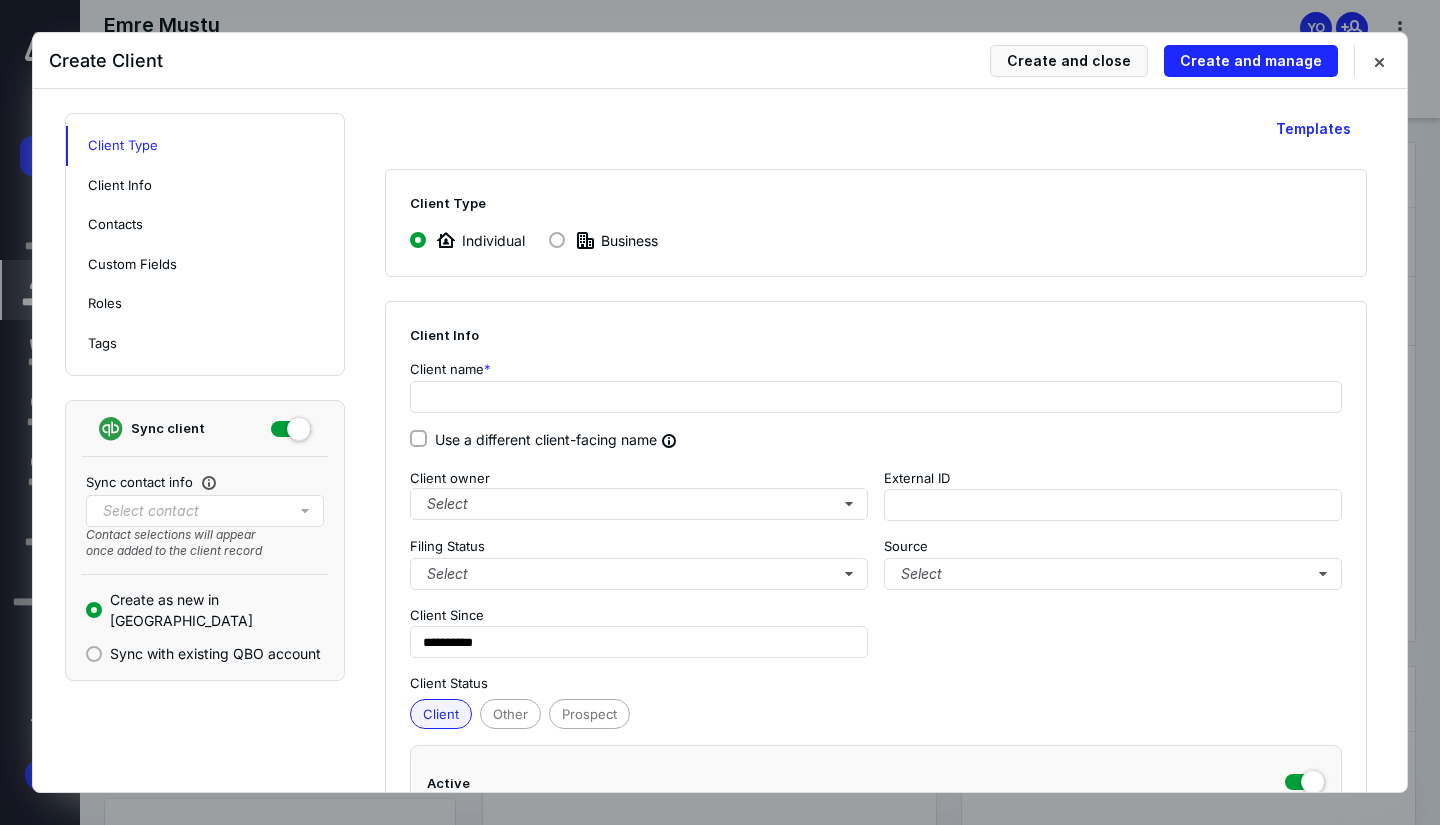 click on "Business" at bounding box center (615, 240) 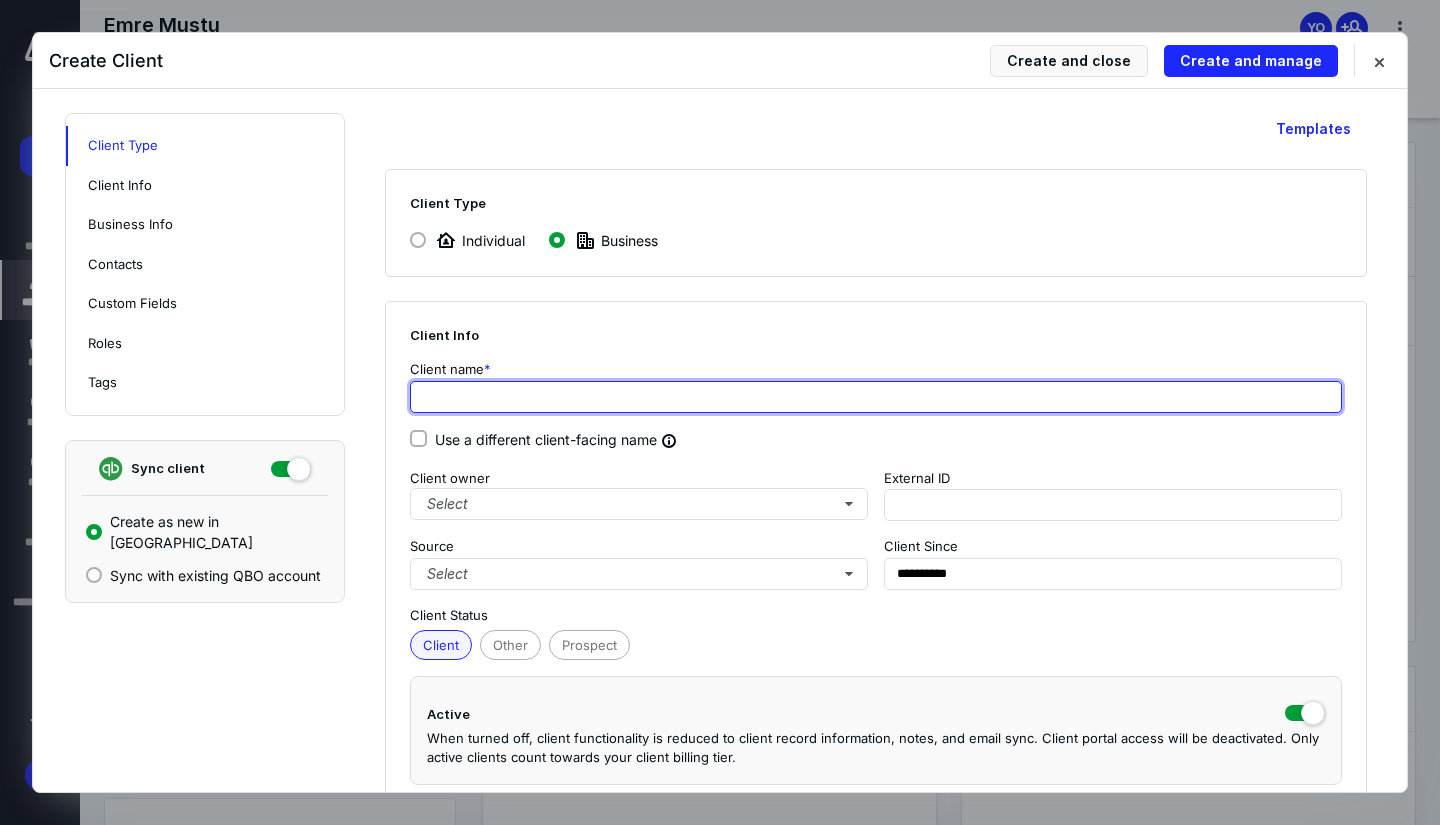 click at bounding box center [876, 397] 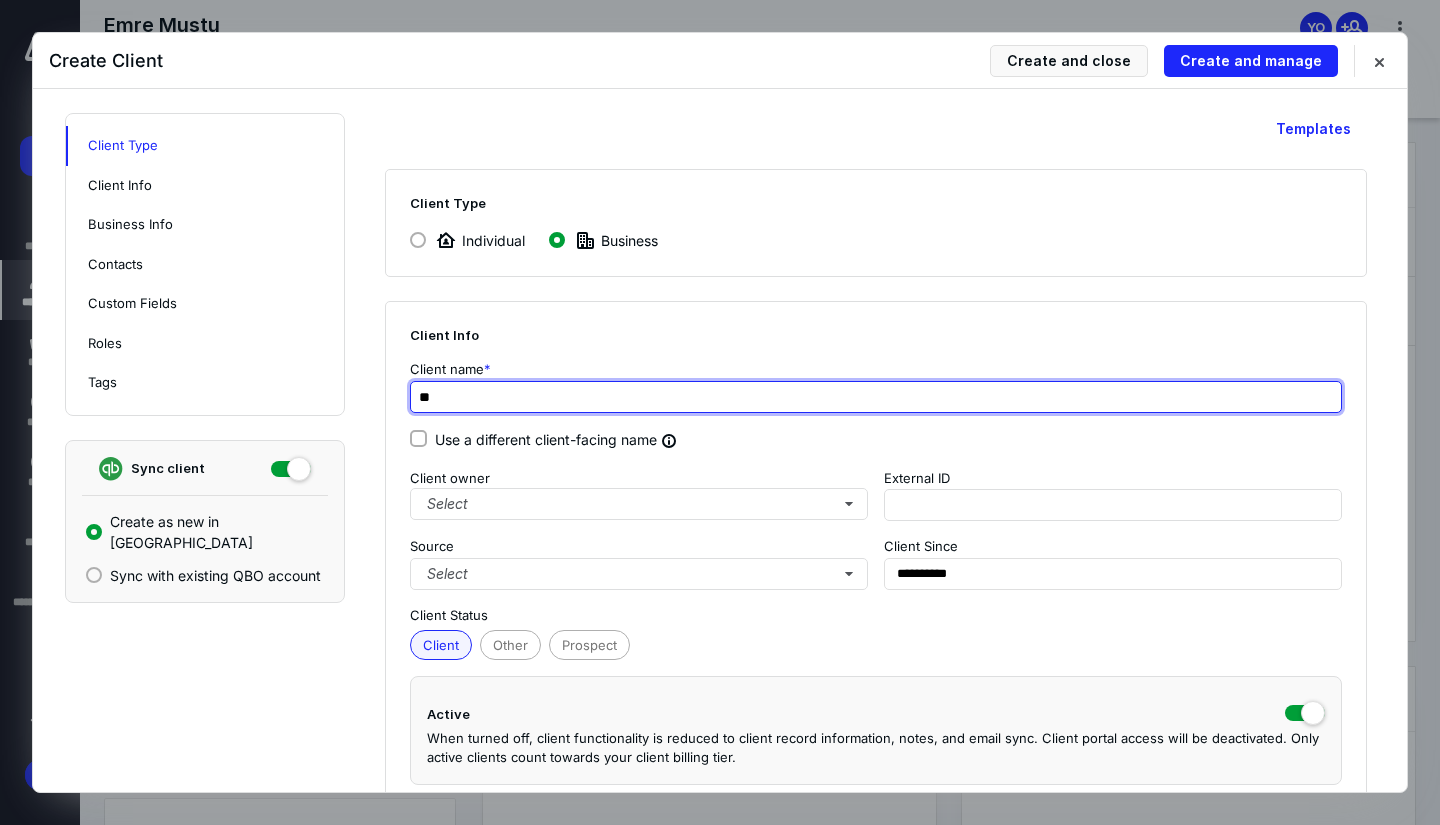 type on "*" 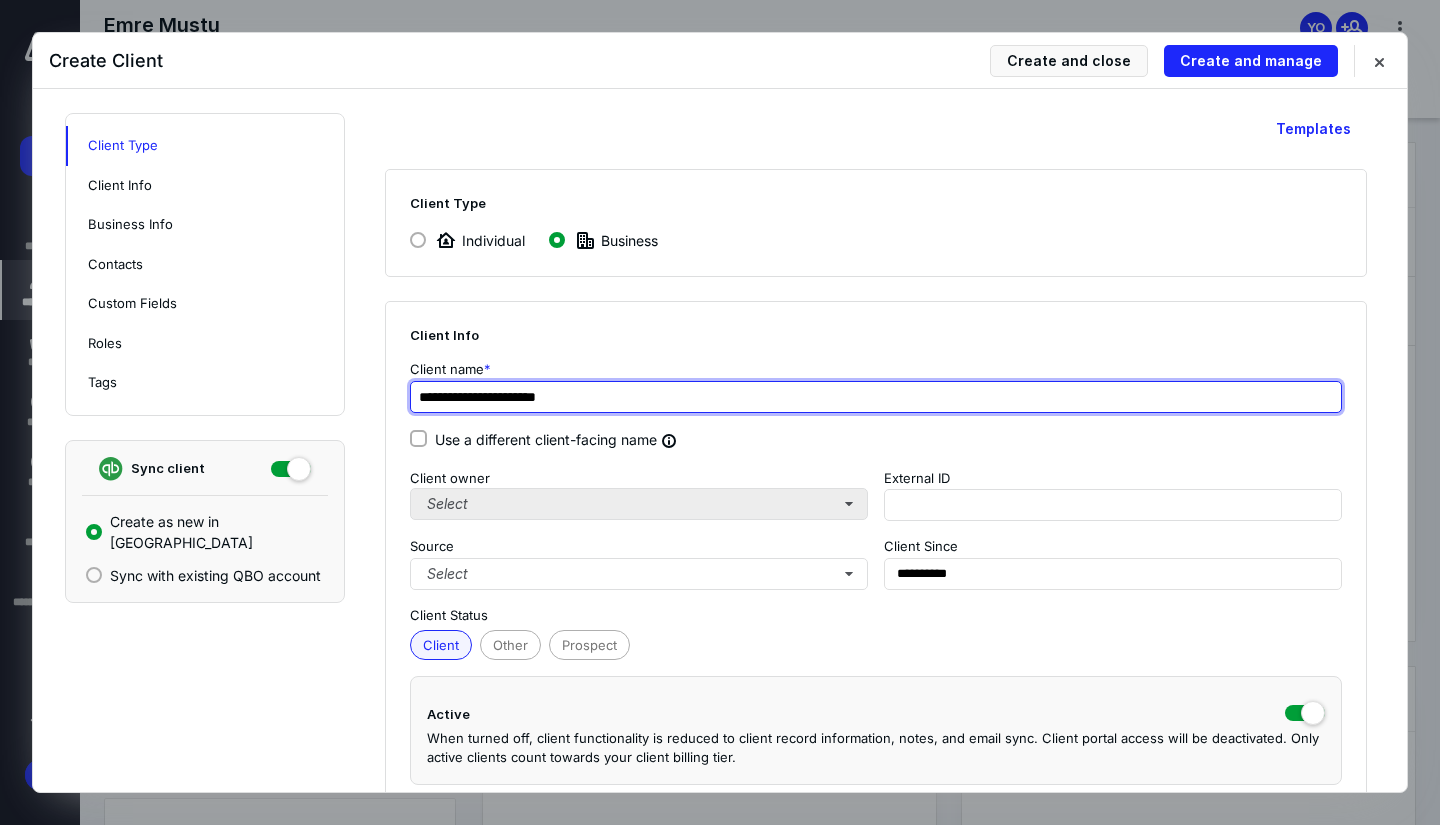 type on "**********" 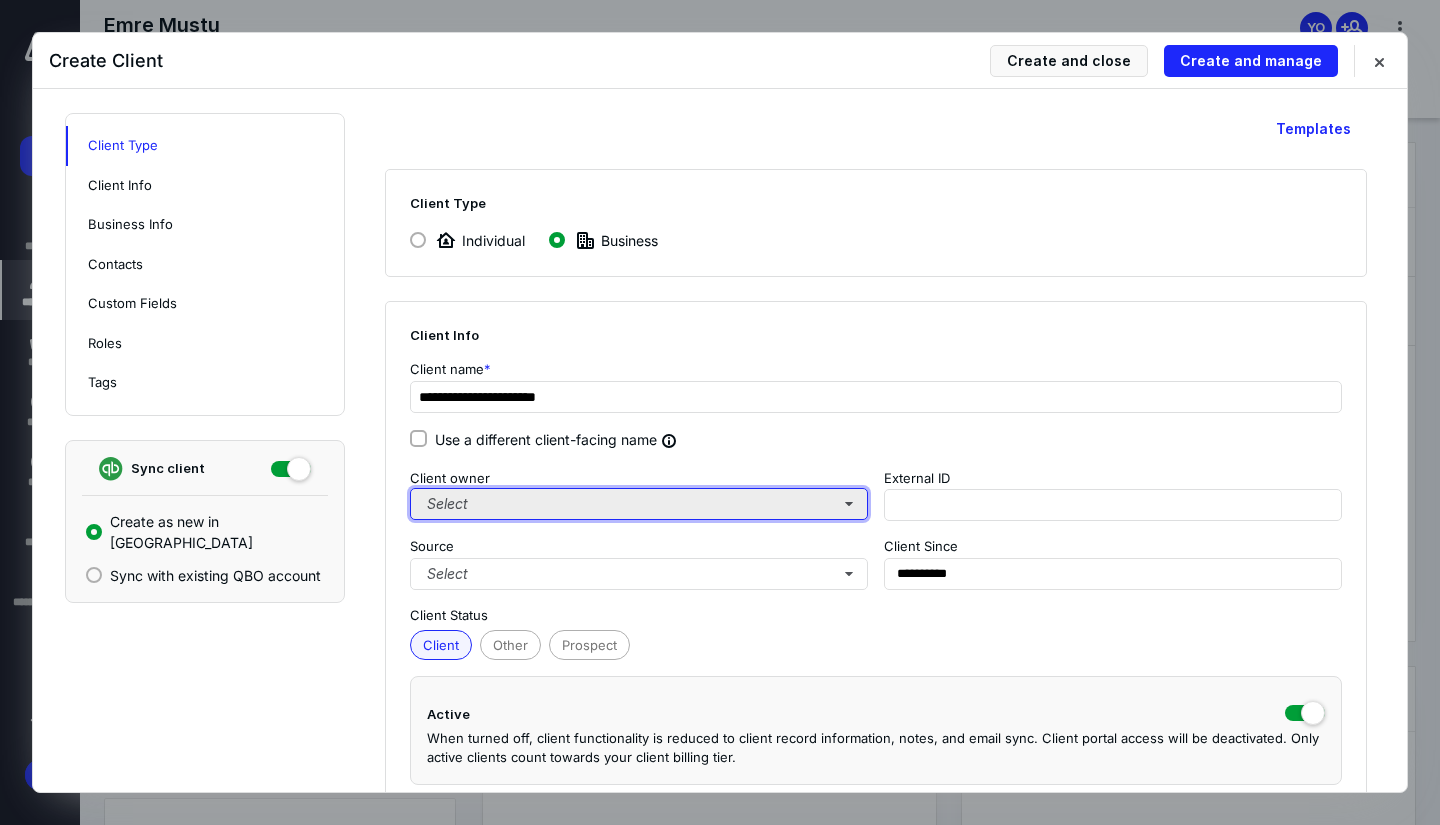 type on "**********" 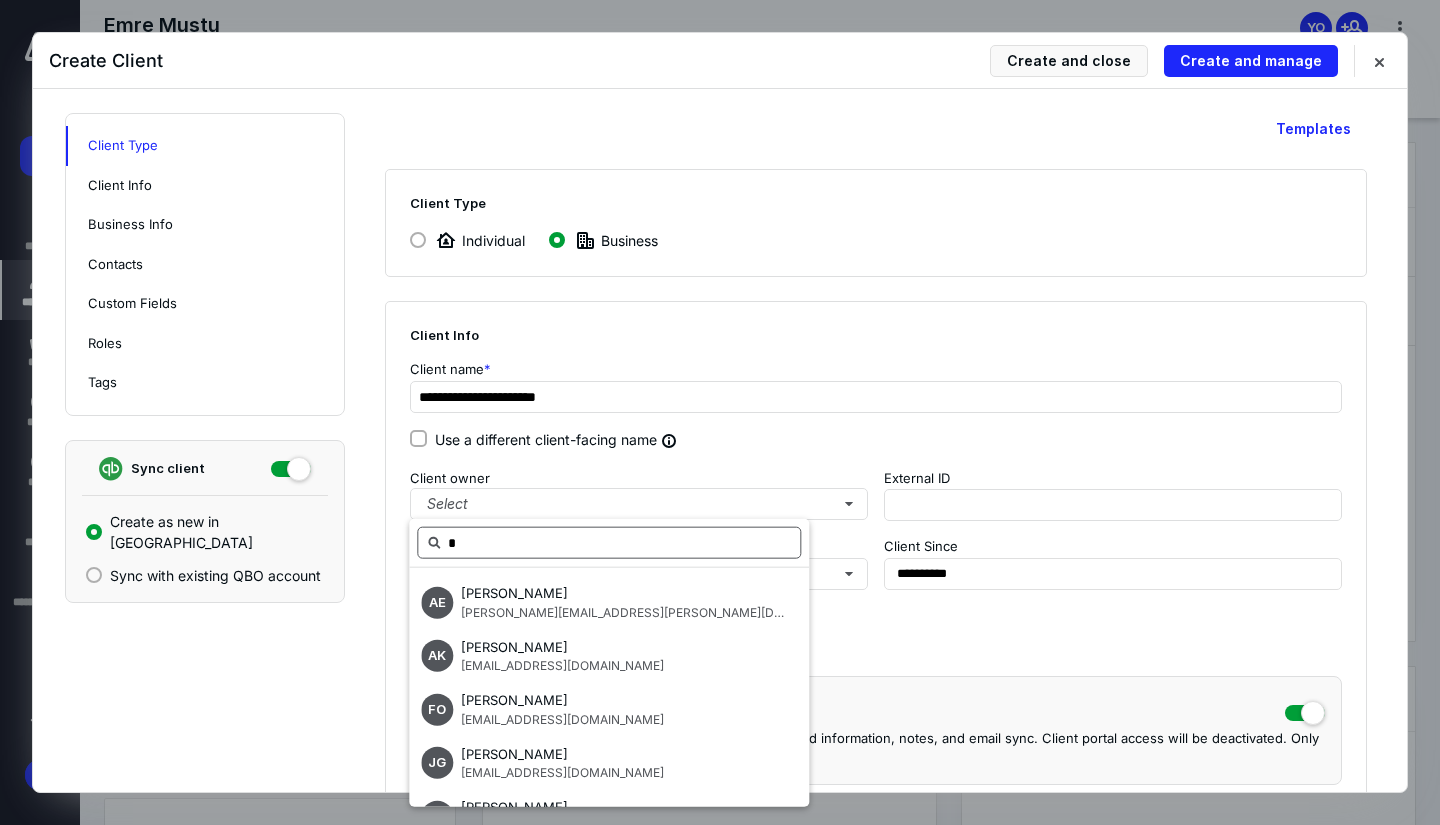 type on "**" 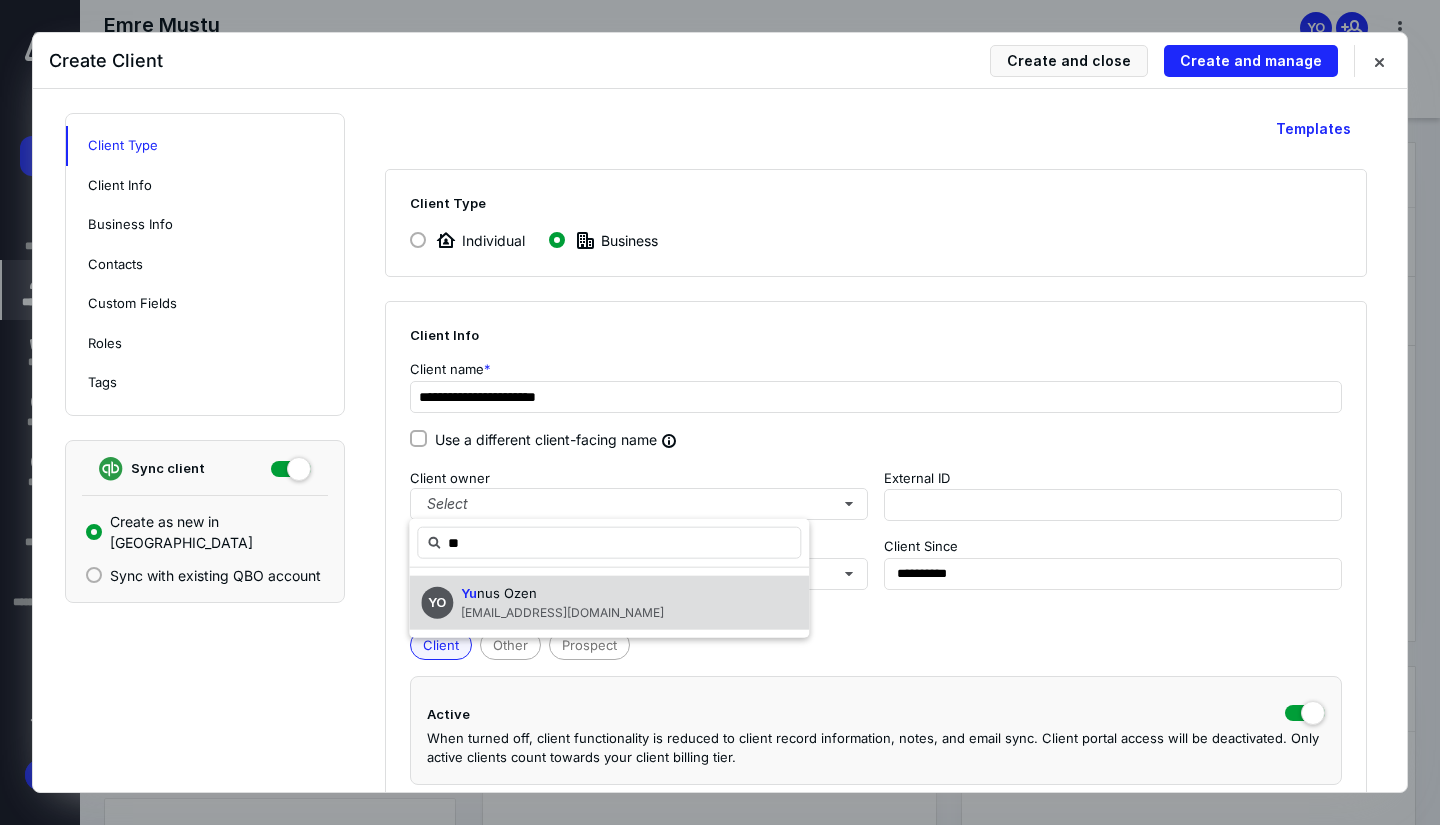 click on "nus Ozen" at bounding box center [507, 593] 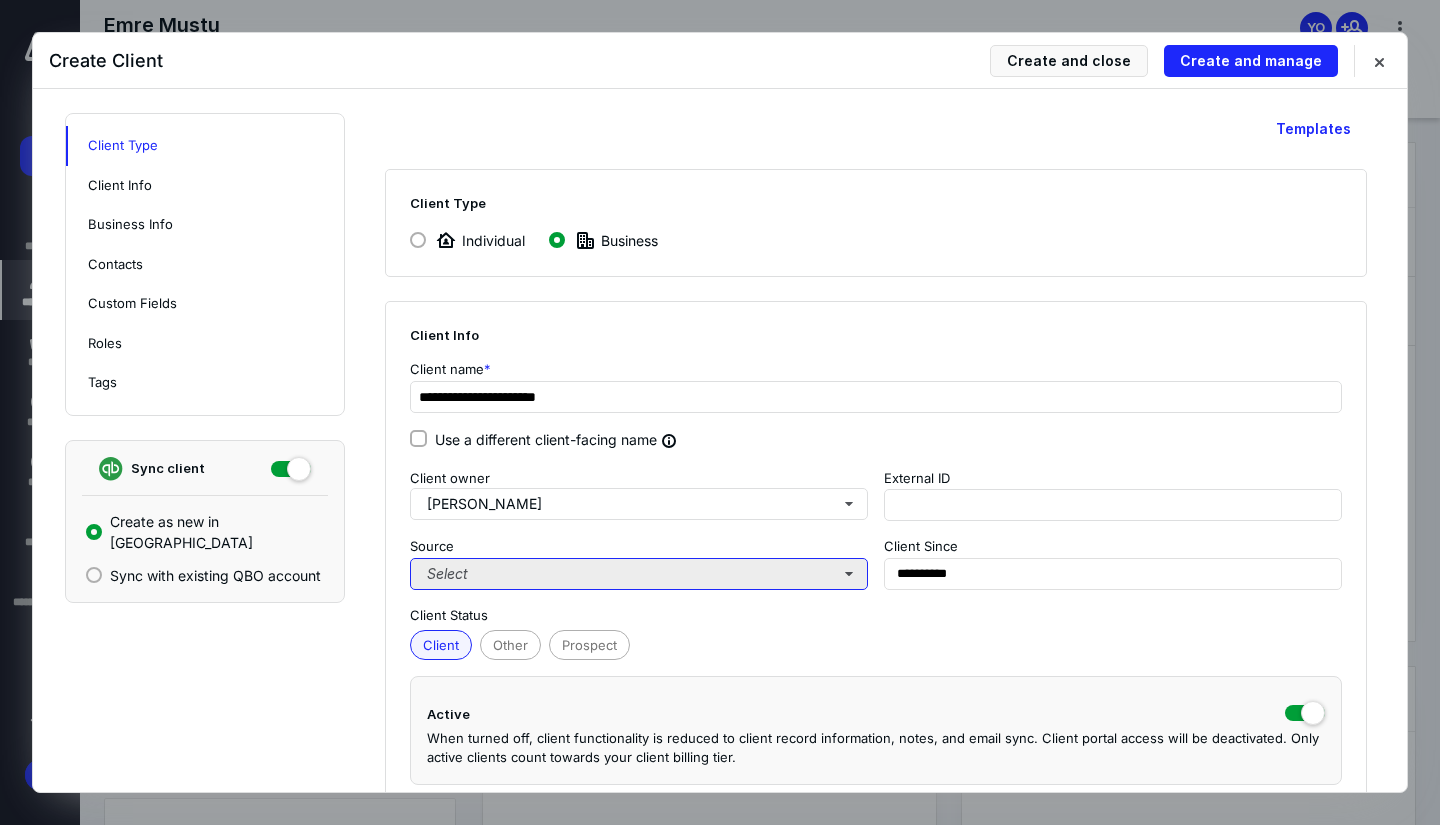 click on "Select" at bounding box center (639, 574) 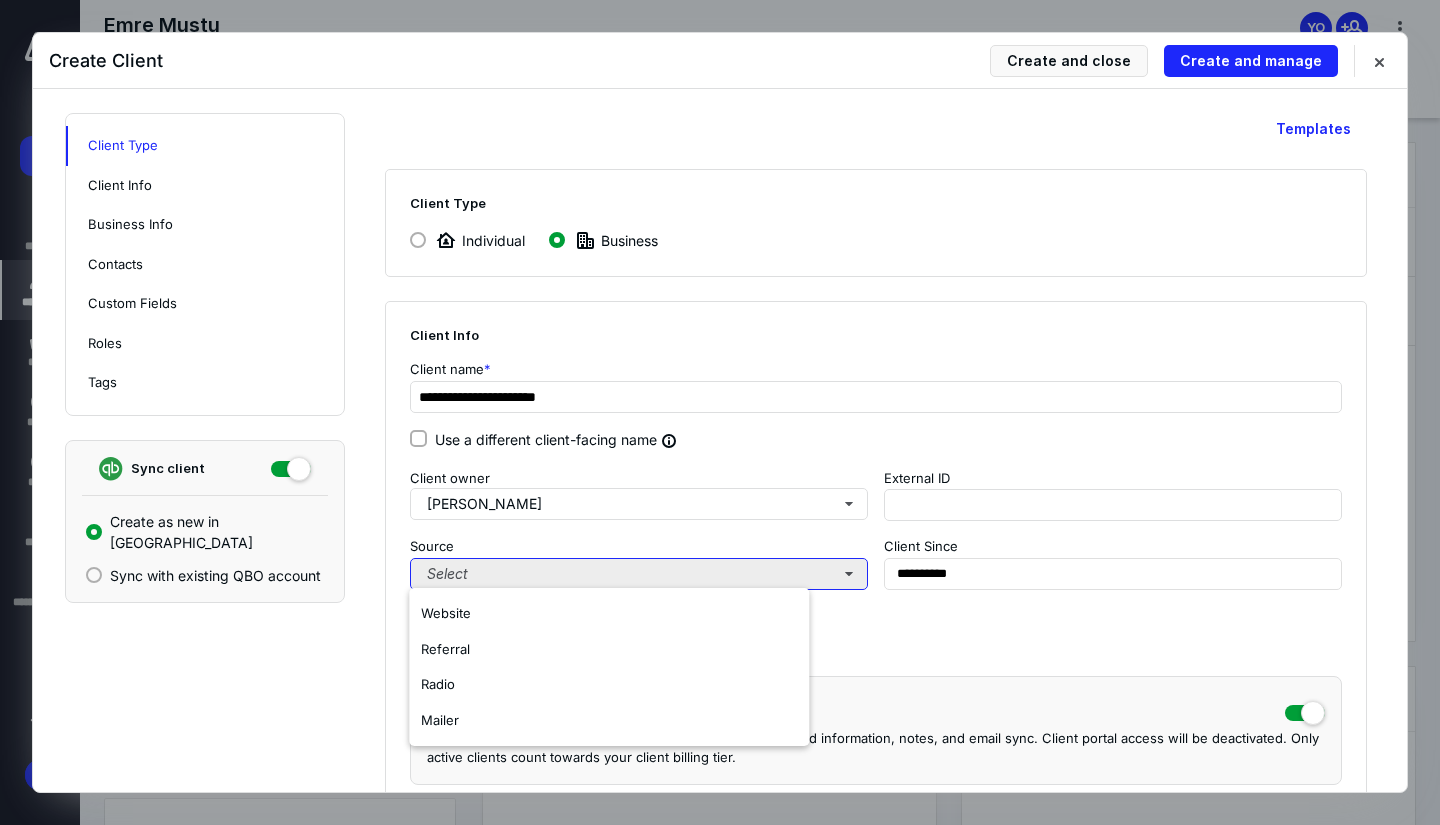 drag, startPoint x: 608, startPoint y: 573, endPoint x: 618, endPoint y: 567, distance: 11.661903 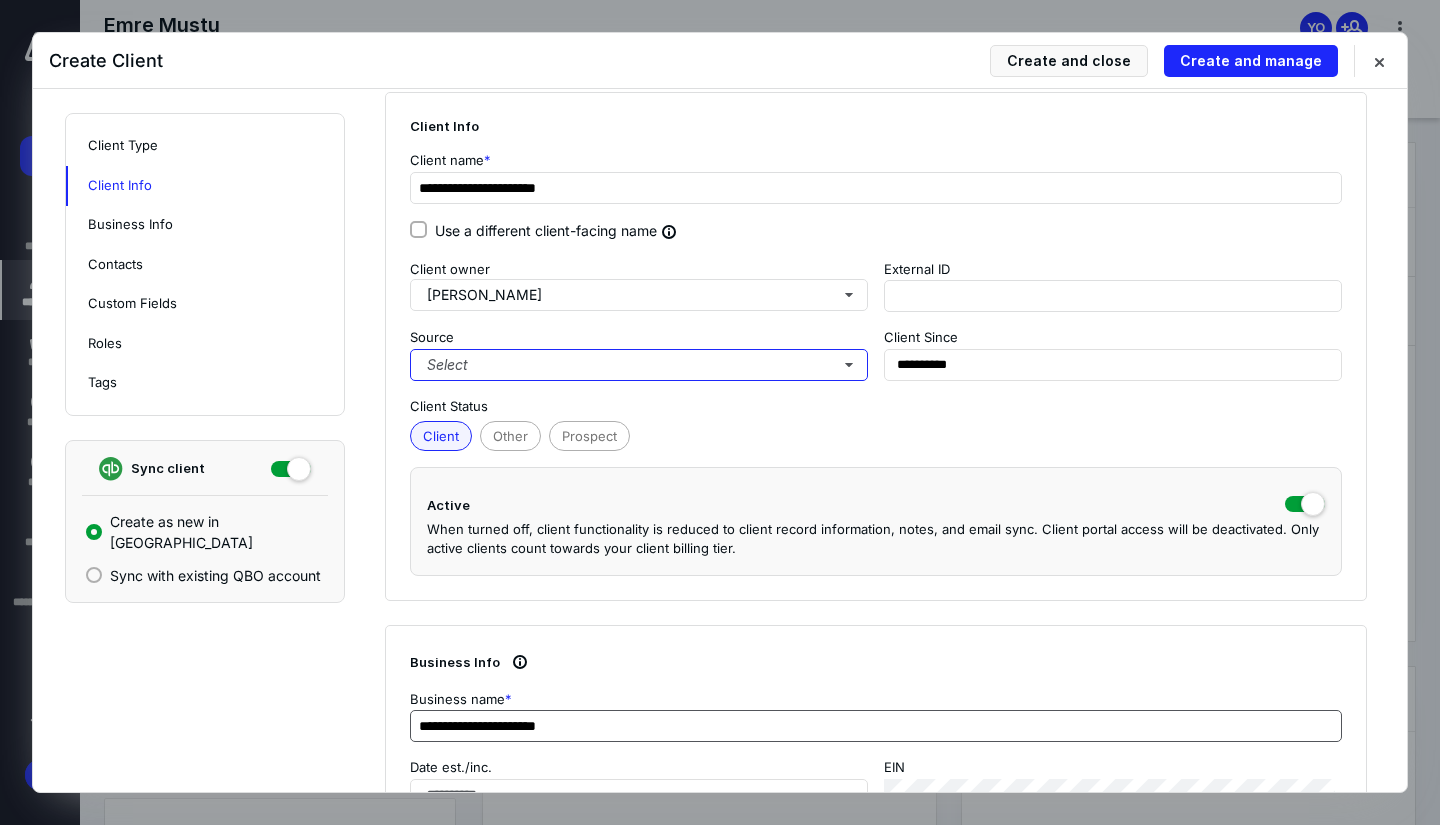 scroll, scrollTop: 211, scrollLeft: 0, axis: vertical 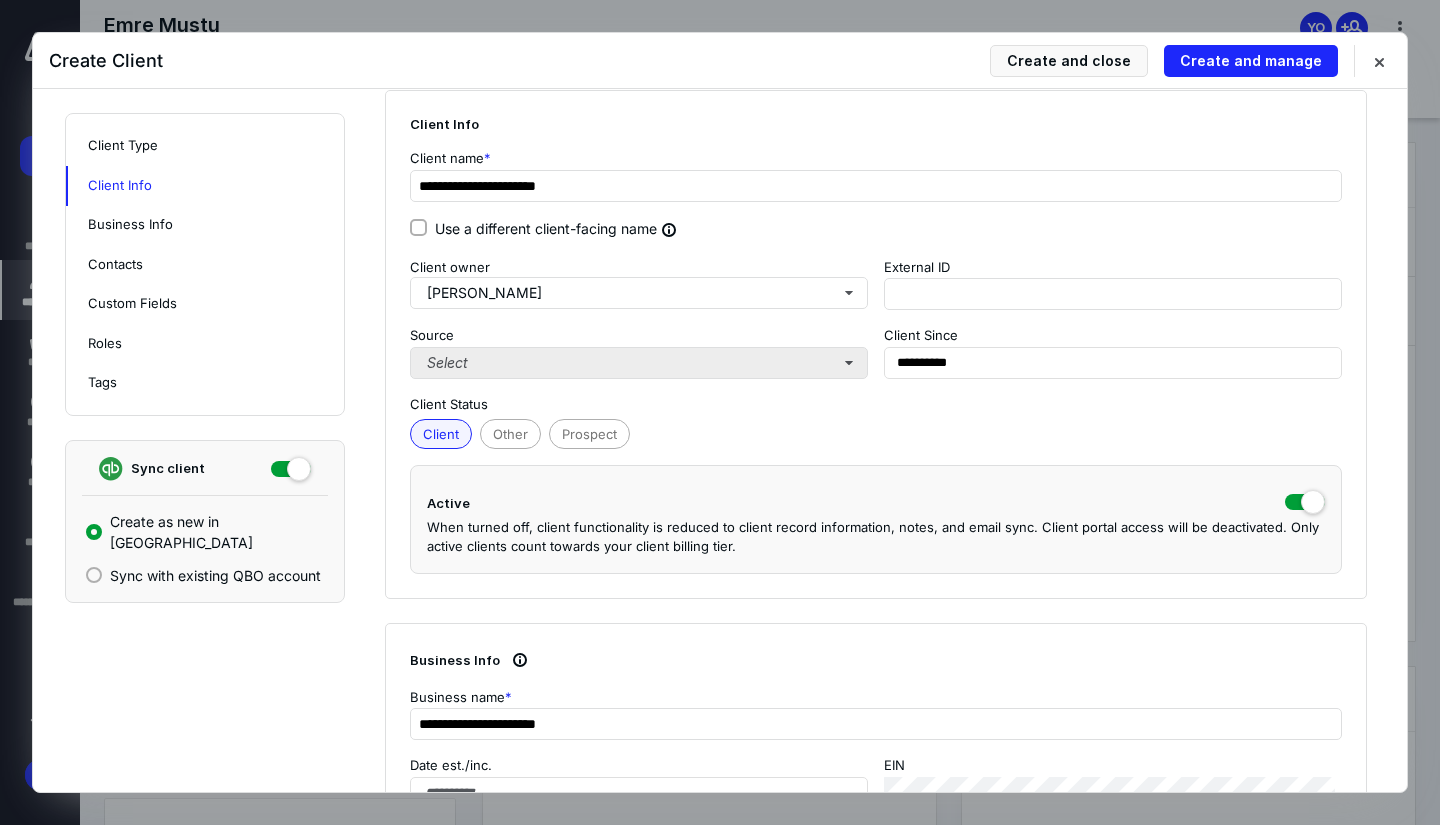 click on "**********" at bounding box center (876, 344) 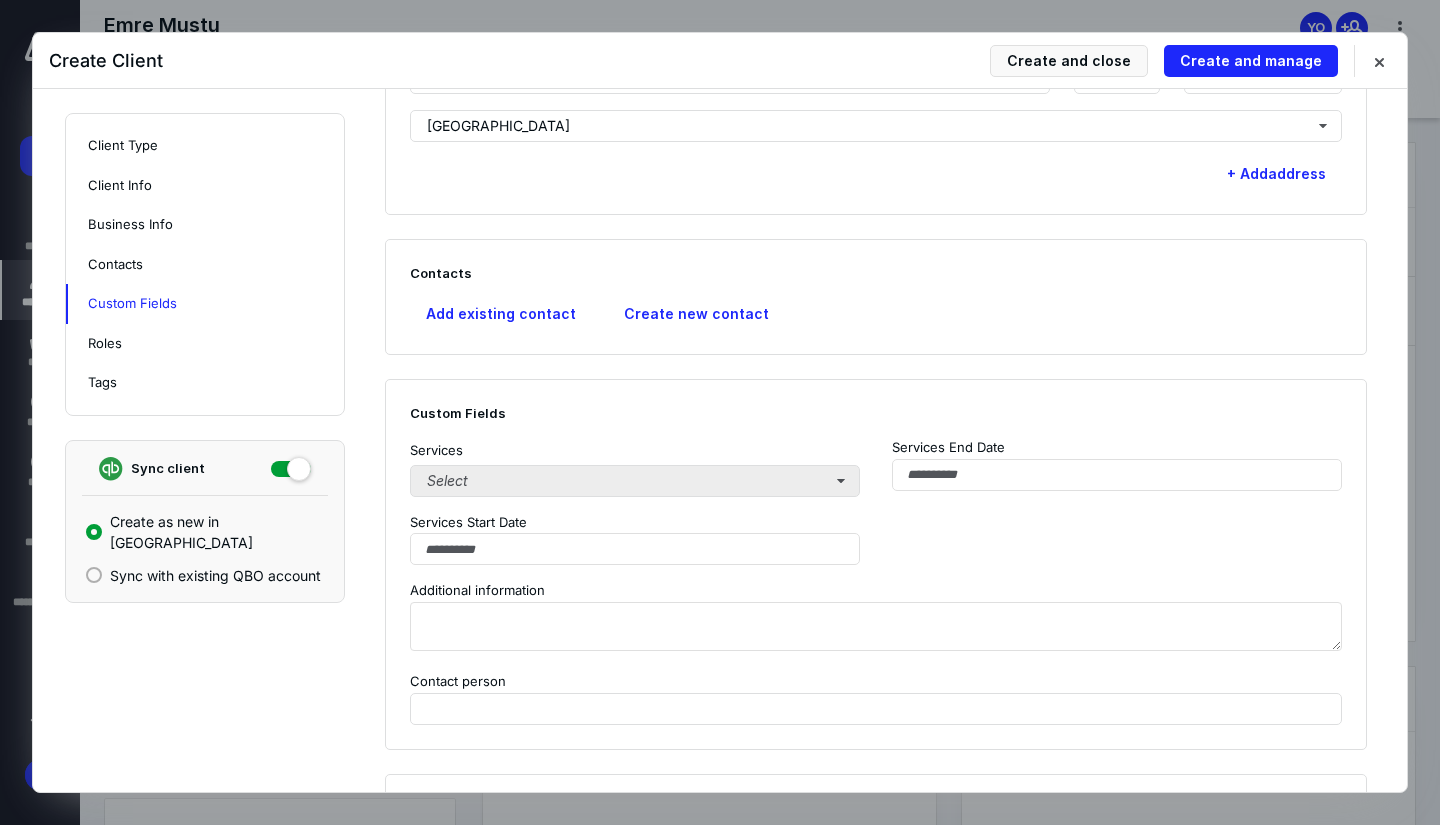 scroll, scrollTop: 1390, scrollLeft: 0, axis: vertical 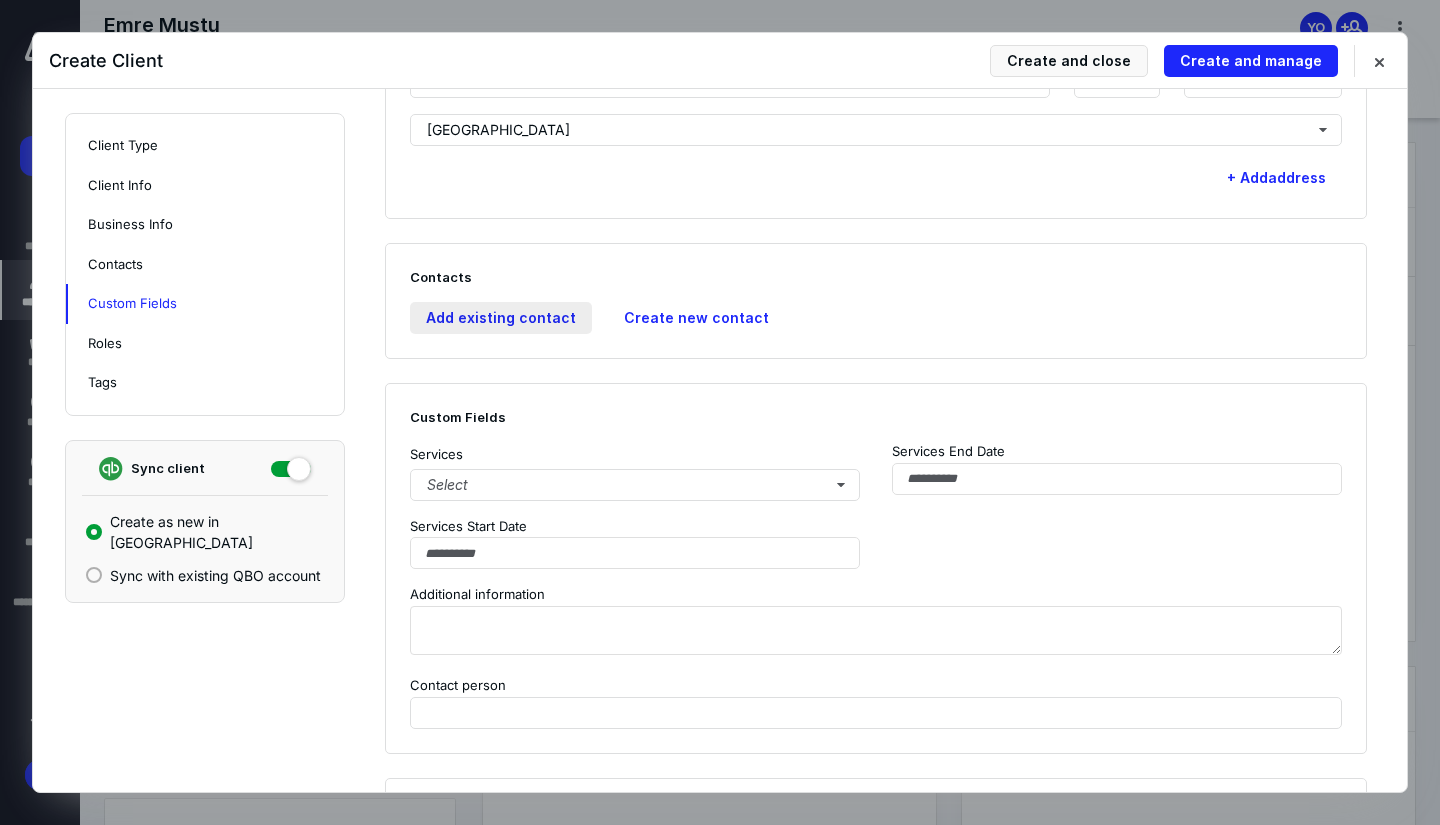 click on "Add existing contact" at bounding box center [501, 318] 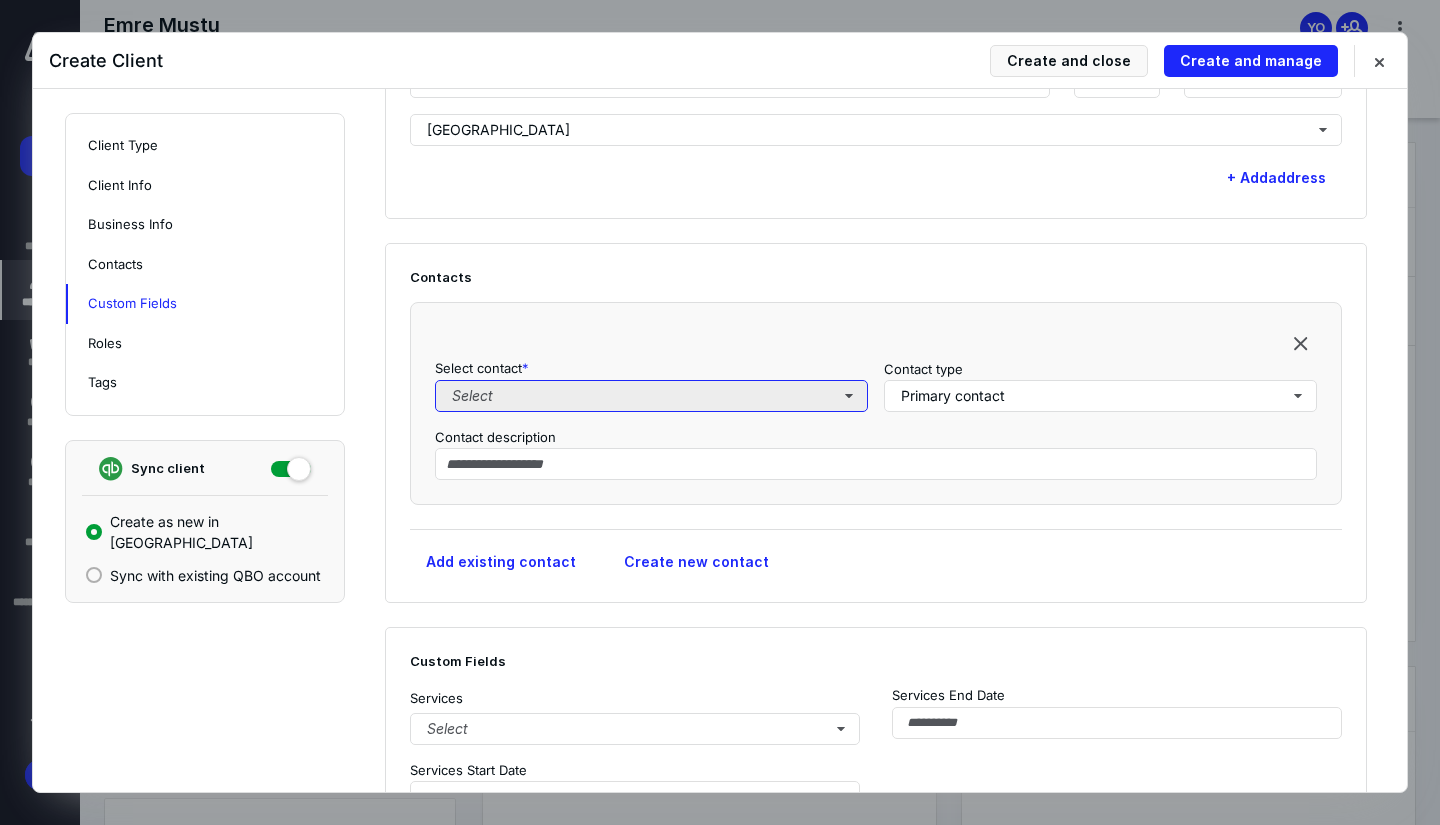 click on "Select" at bounding box center (651, 396) 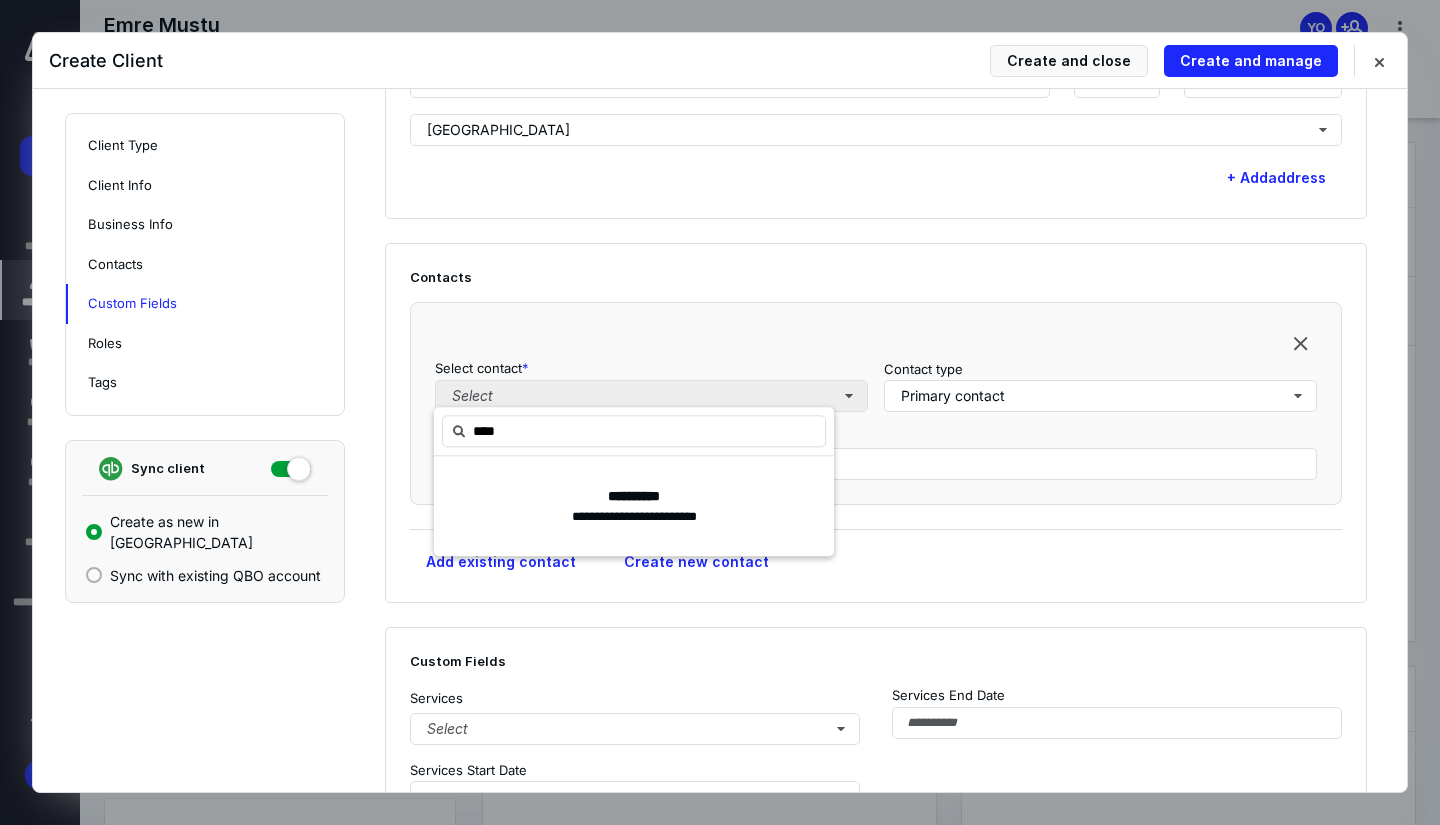type on "***" 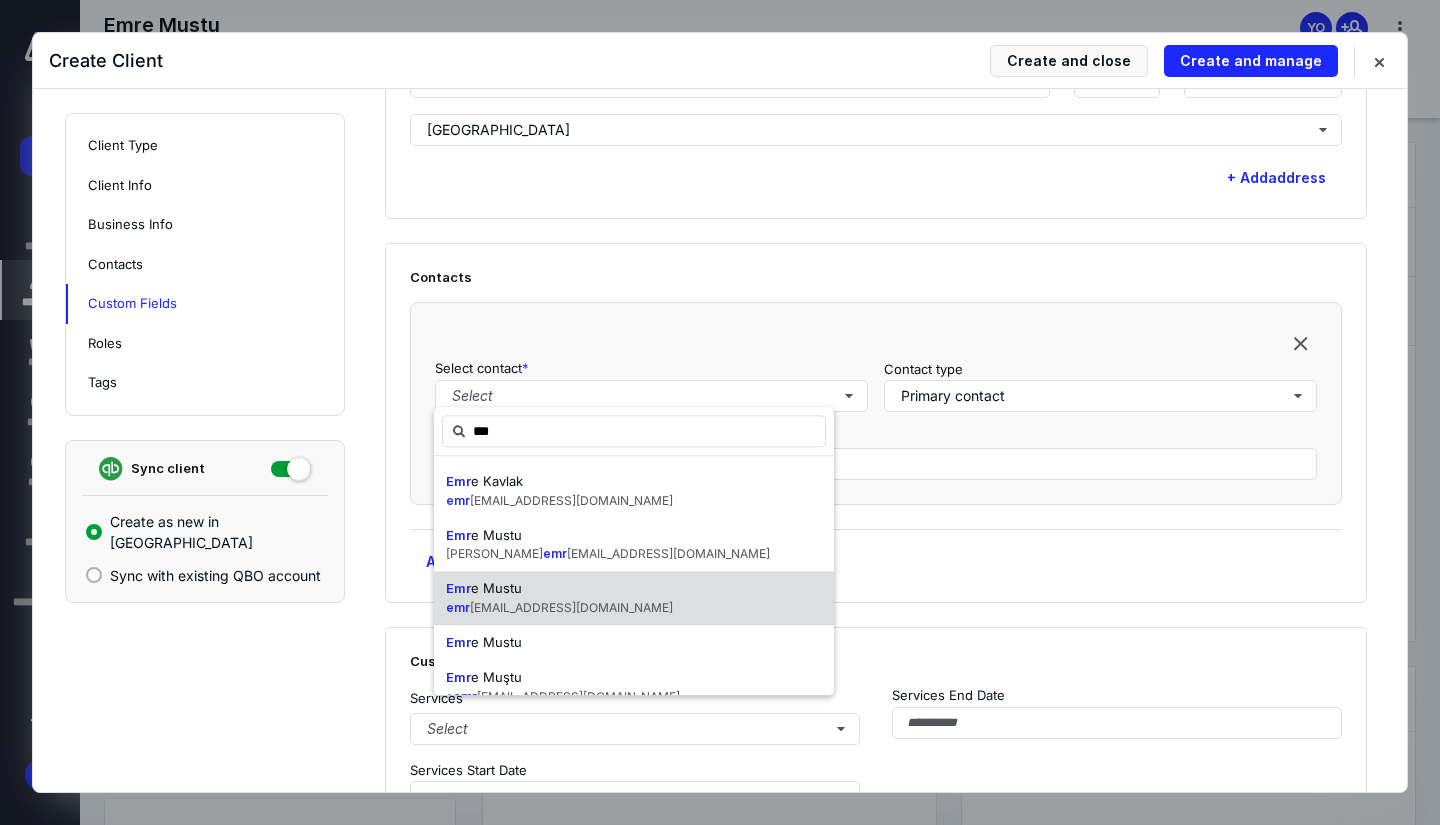 click on "Emr e Mustu emr emustu91@gmail.com" at bounding box center (634, 598) 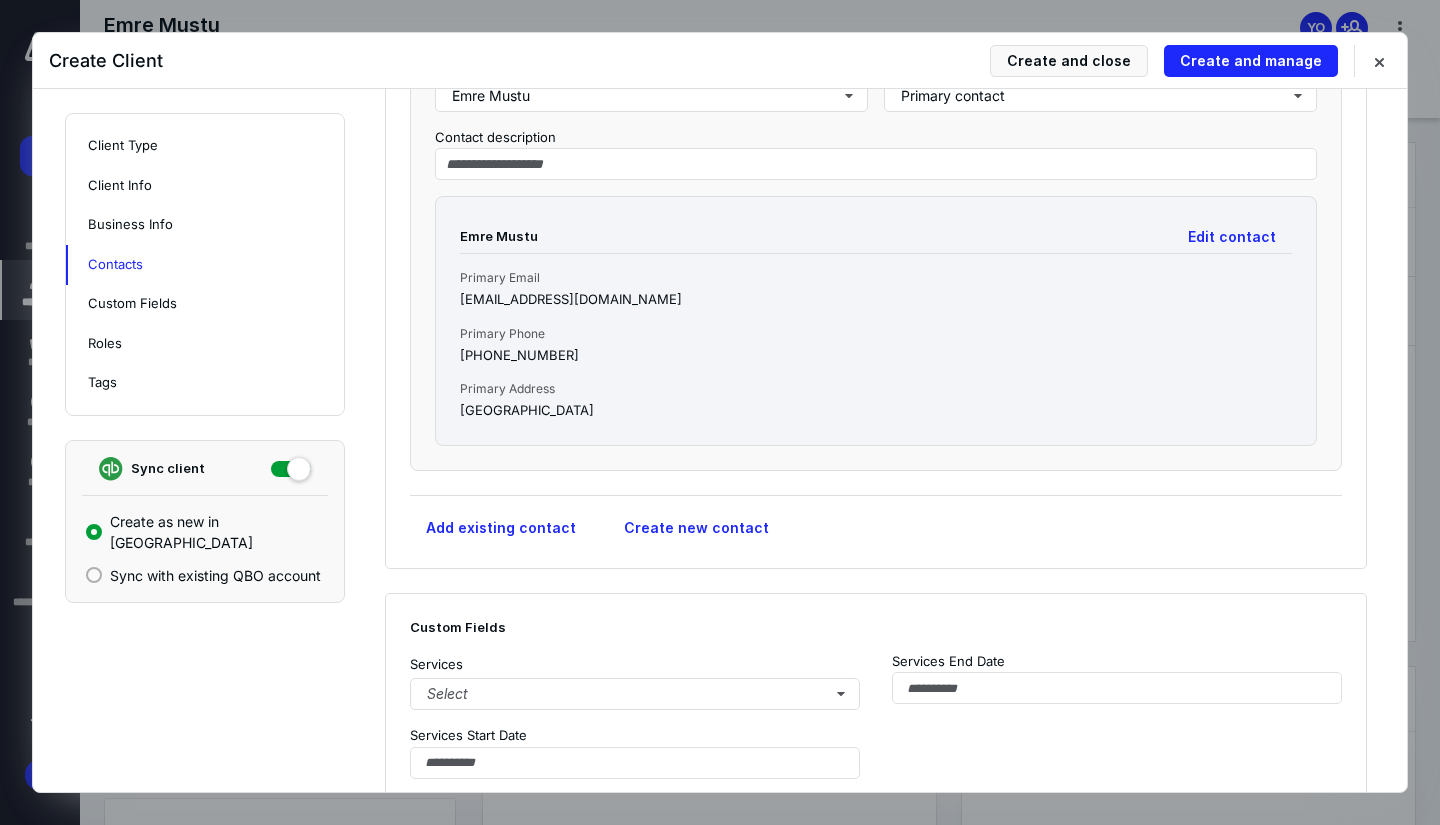 scroll, scrollTop: 1469, scrollLeft: 0, axis: vertical 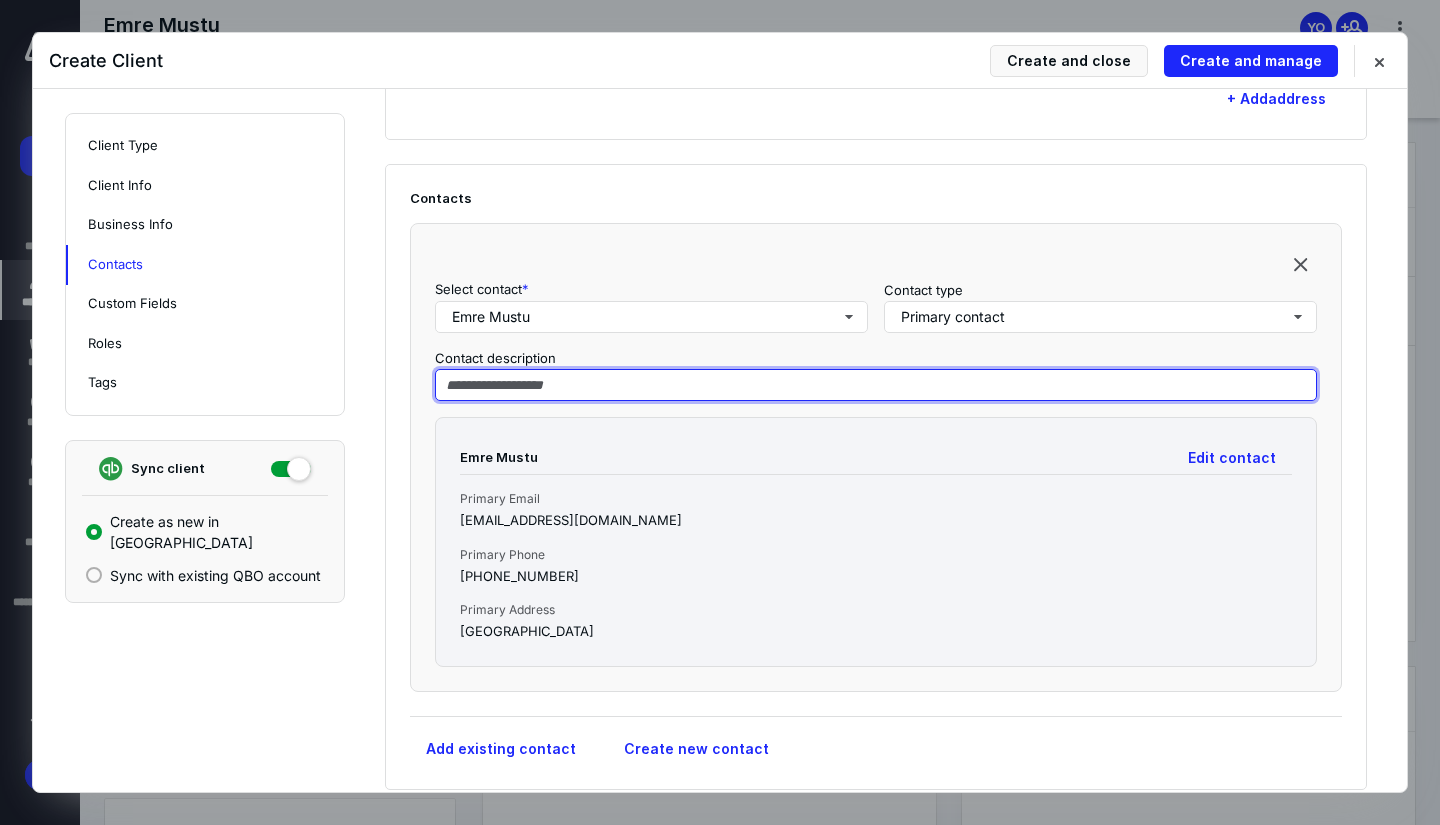 click at bounding box center [876, 385] 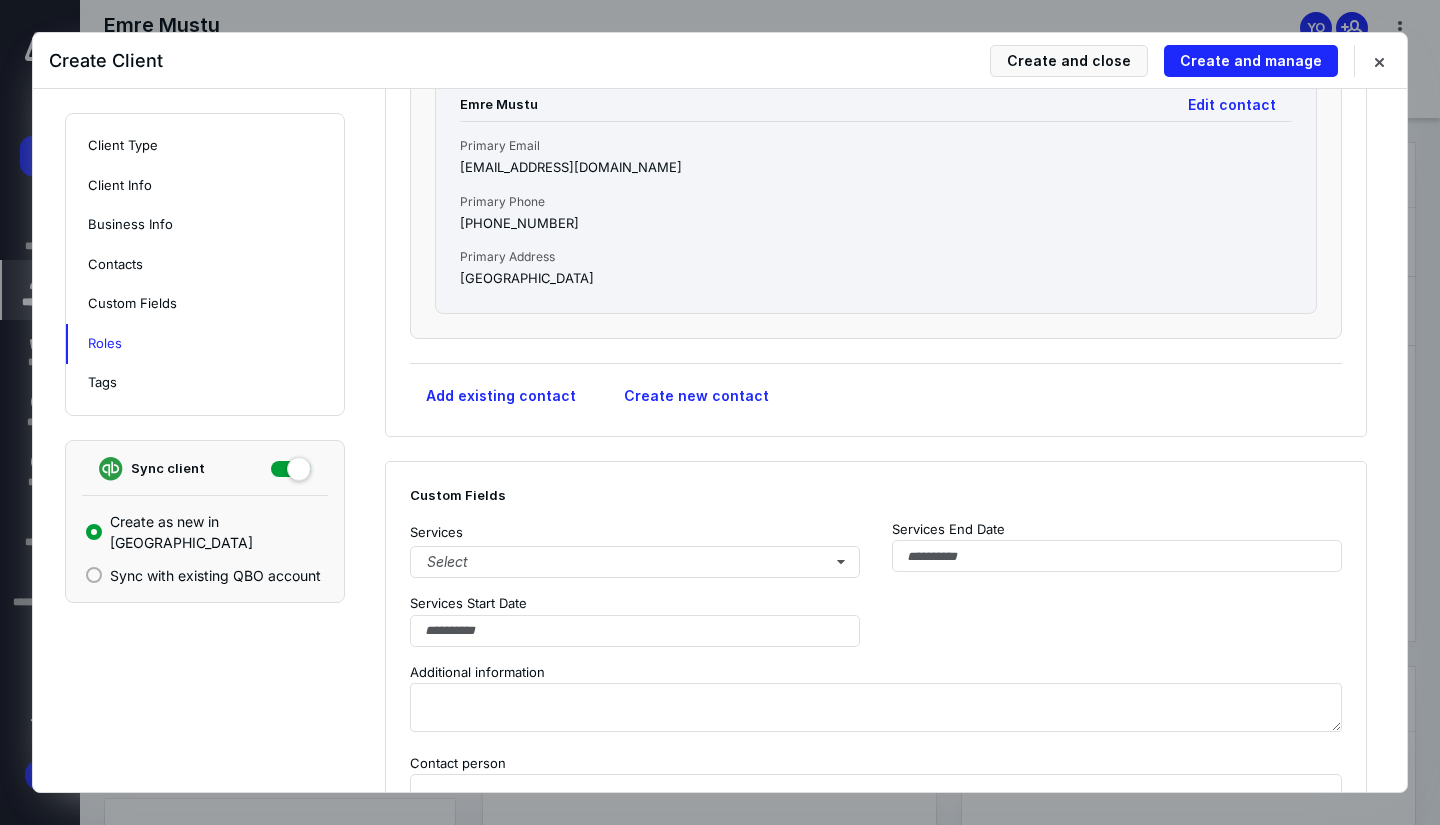 scroll, scrollTop: 1969, scrollLeft: 0, axis: vertical 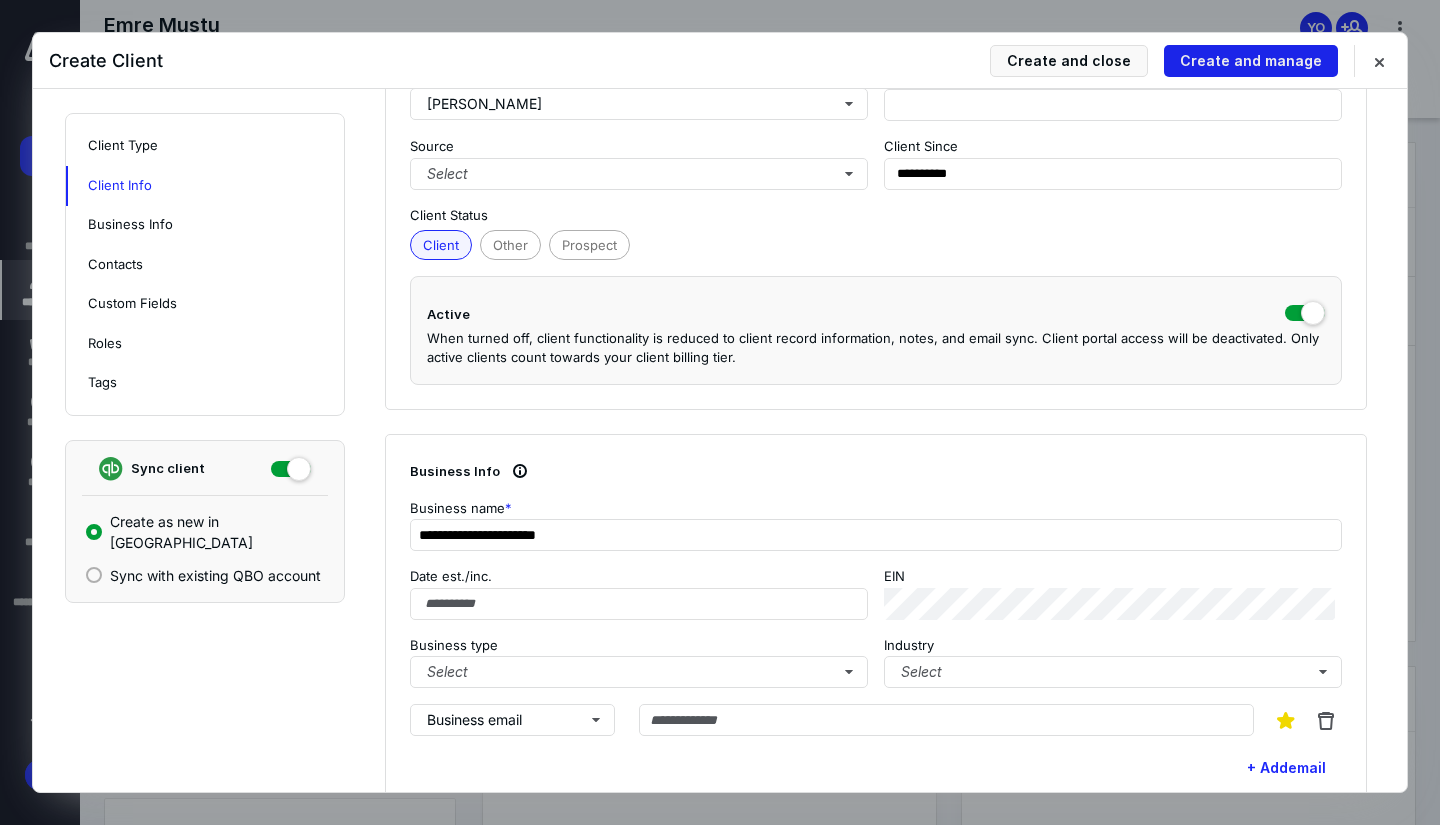click on "Create and manage" at bounding box center [1251, 61] 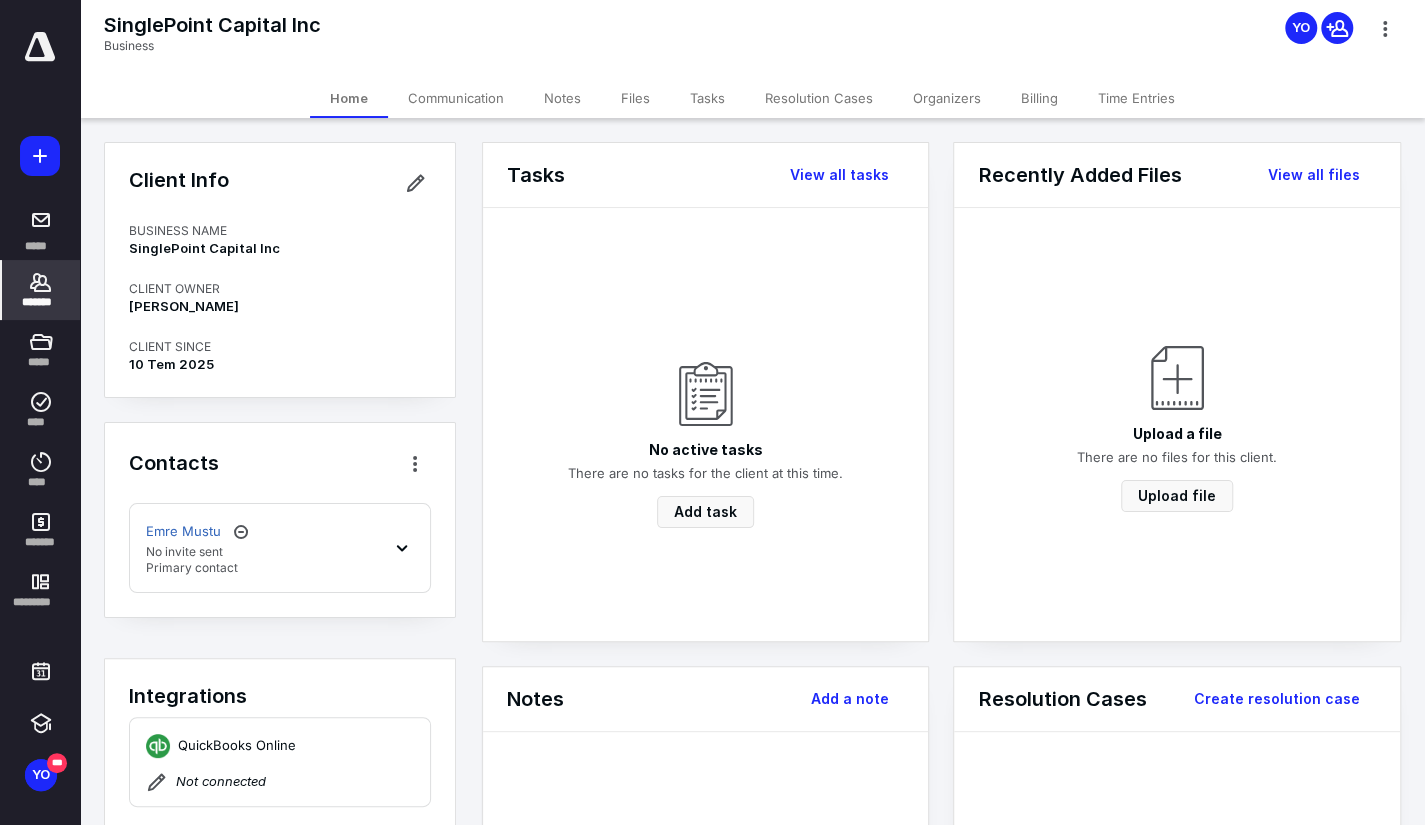 click on "Home Communication Notes Files Tasks Resolution Cases Organizers Billing Time Entries" at bounding box center (752, 98) 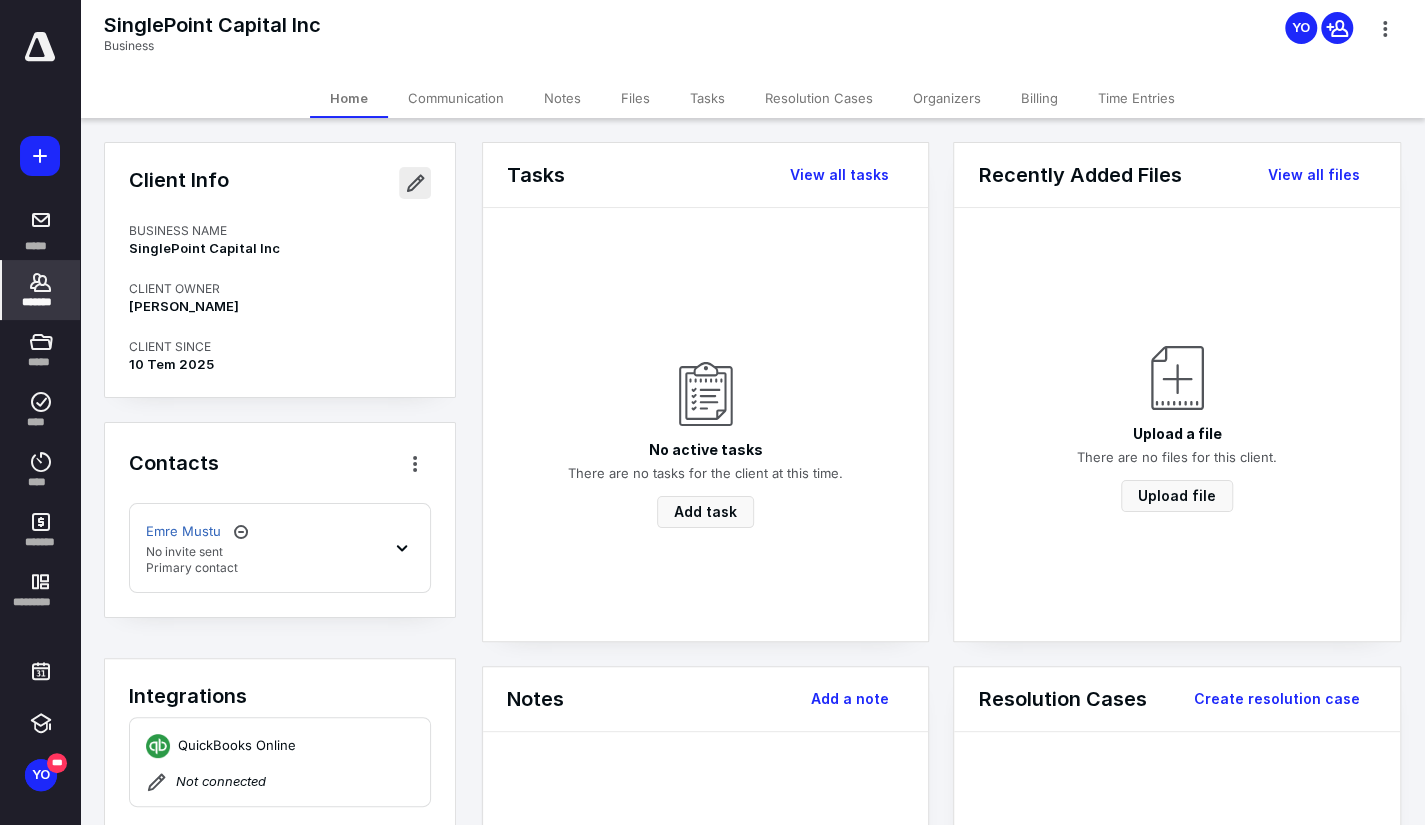 click at bounding box center [415, 183] 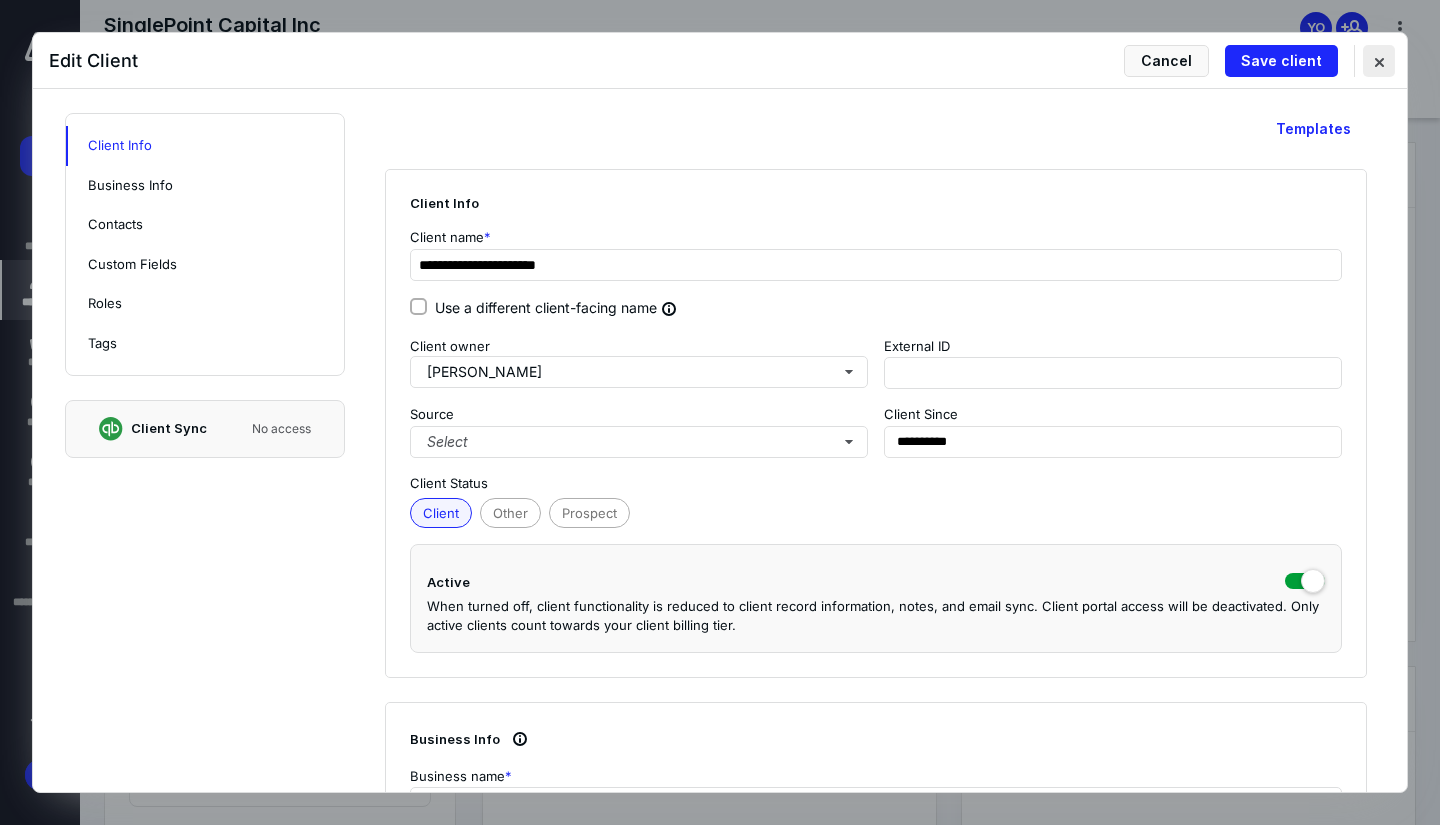 click at bounding box center (1379, 61) 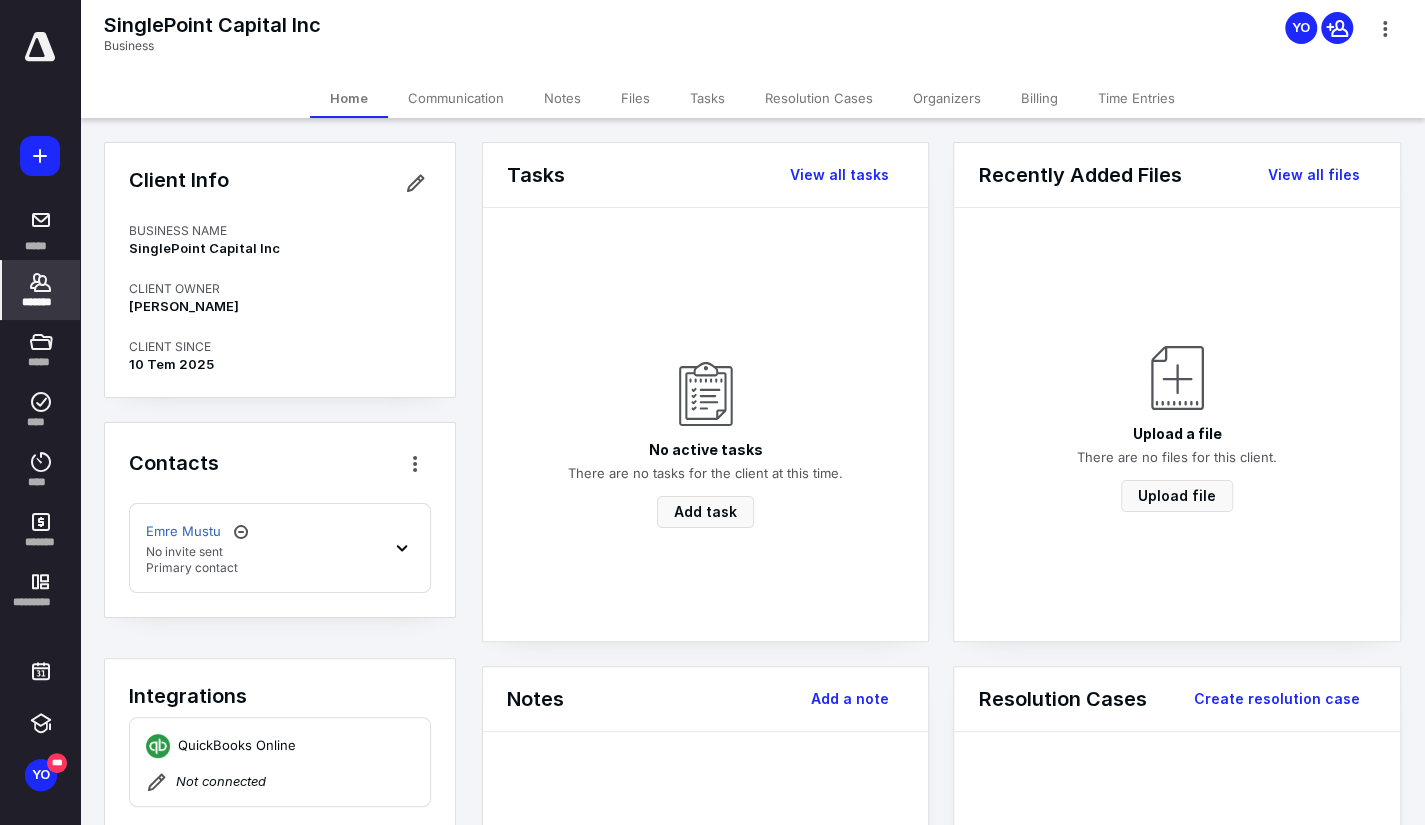 click on "*******" at bounding box center (41, 290) 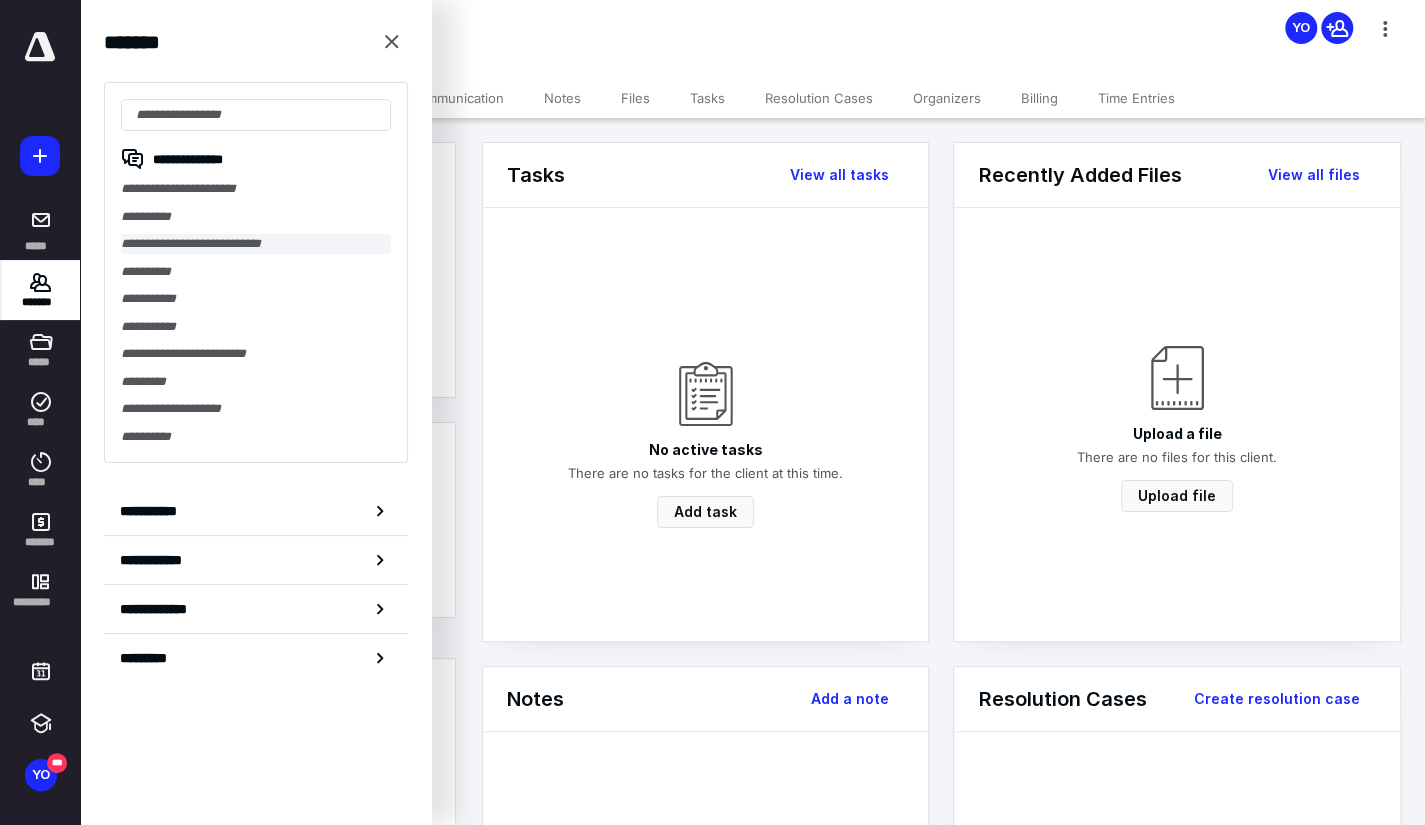click on "**********" at bounding box center (256, 244) 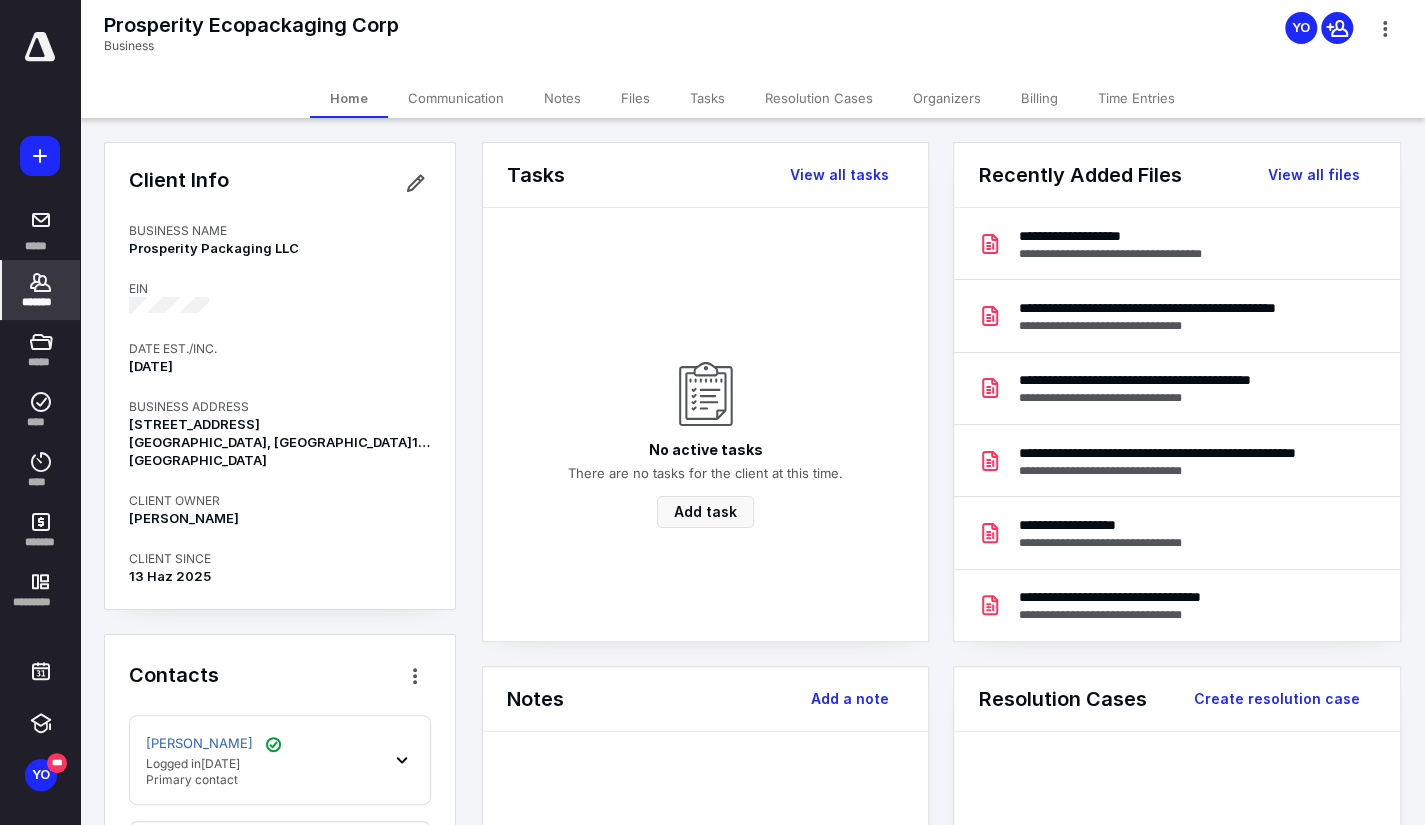 click 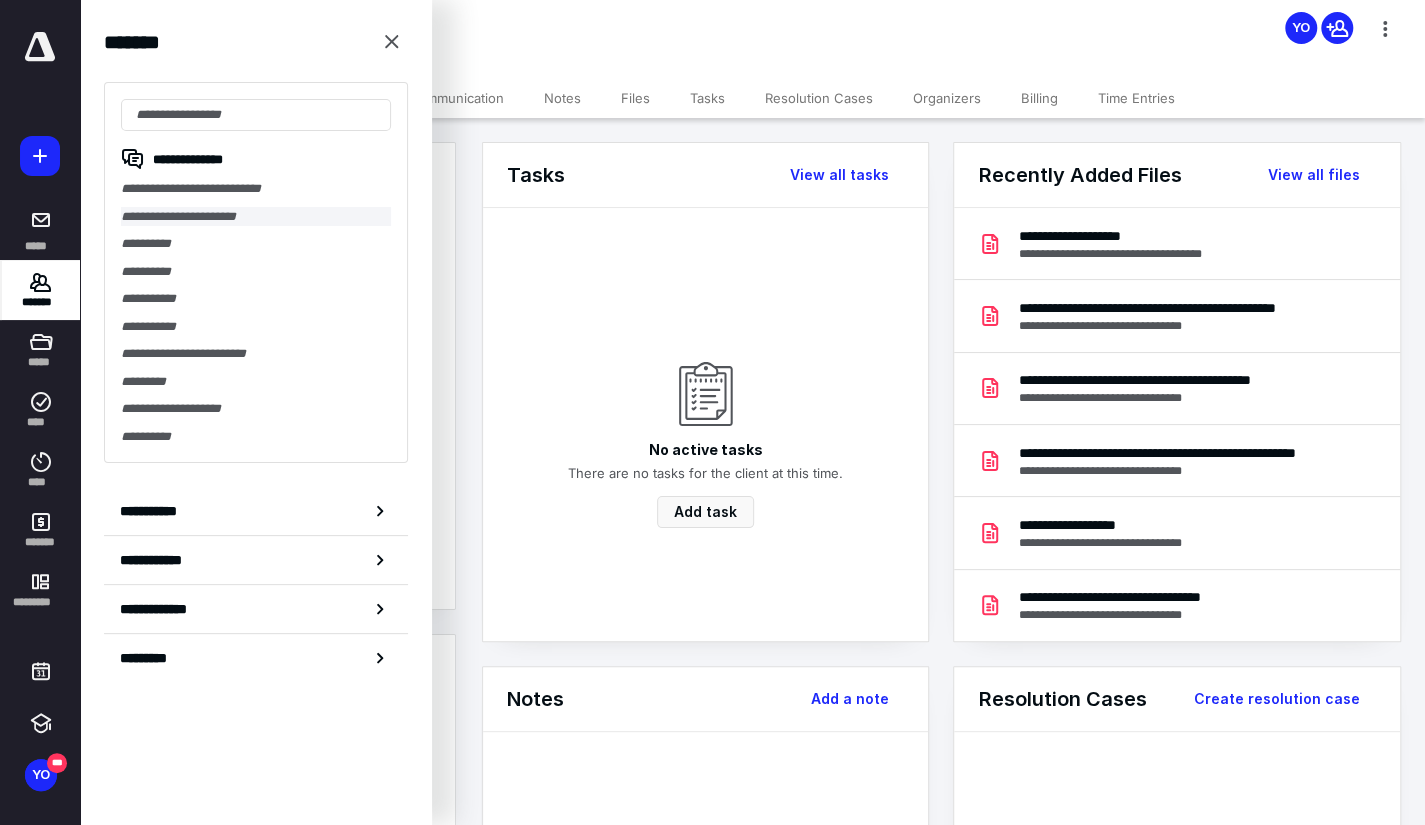 click on "**********" at bounding box center [256, 217] 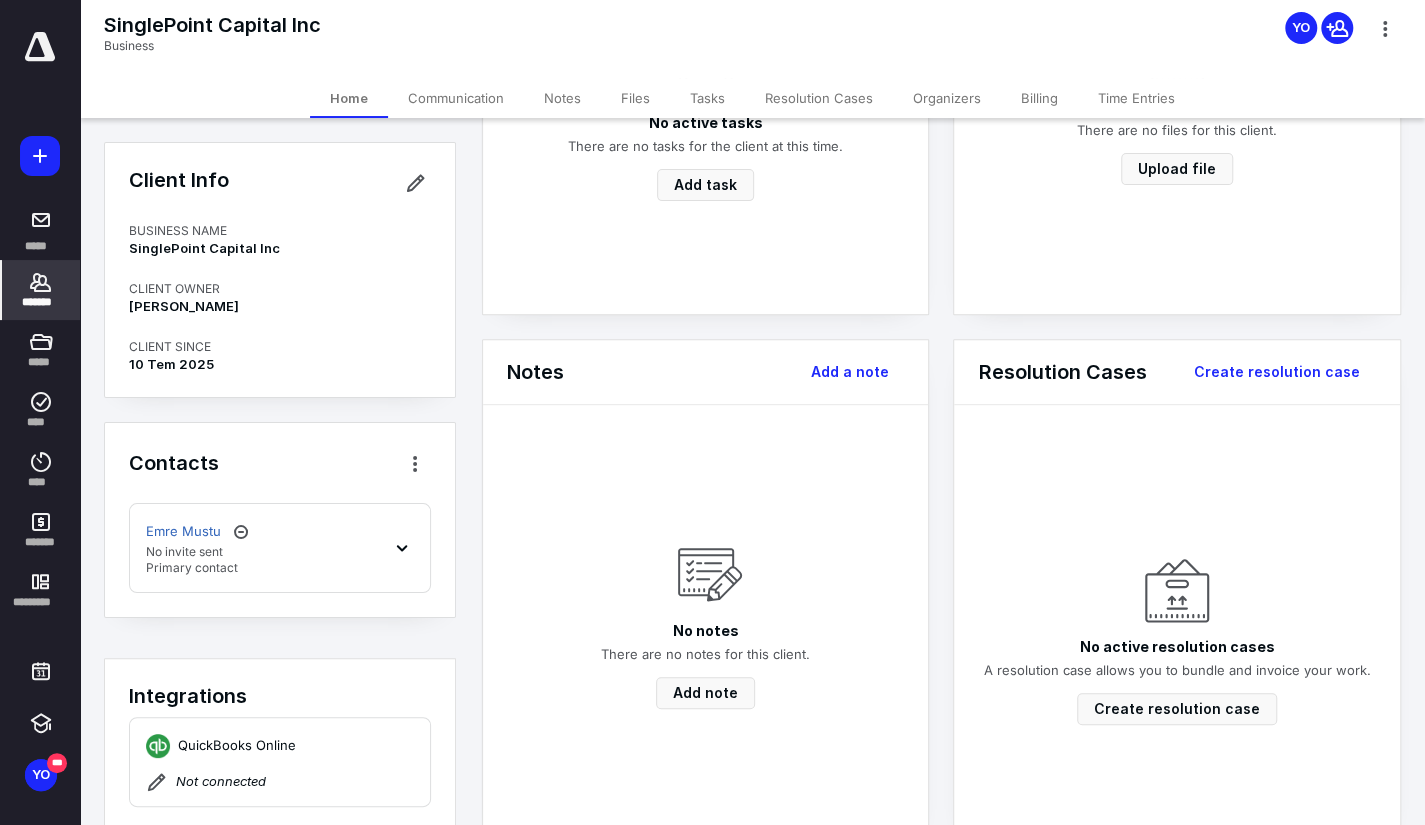 scroll, scrollTop: 200, scrollLeft: 0, axis: vertical 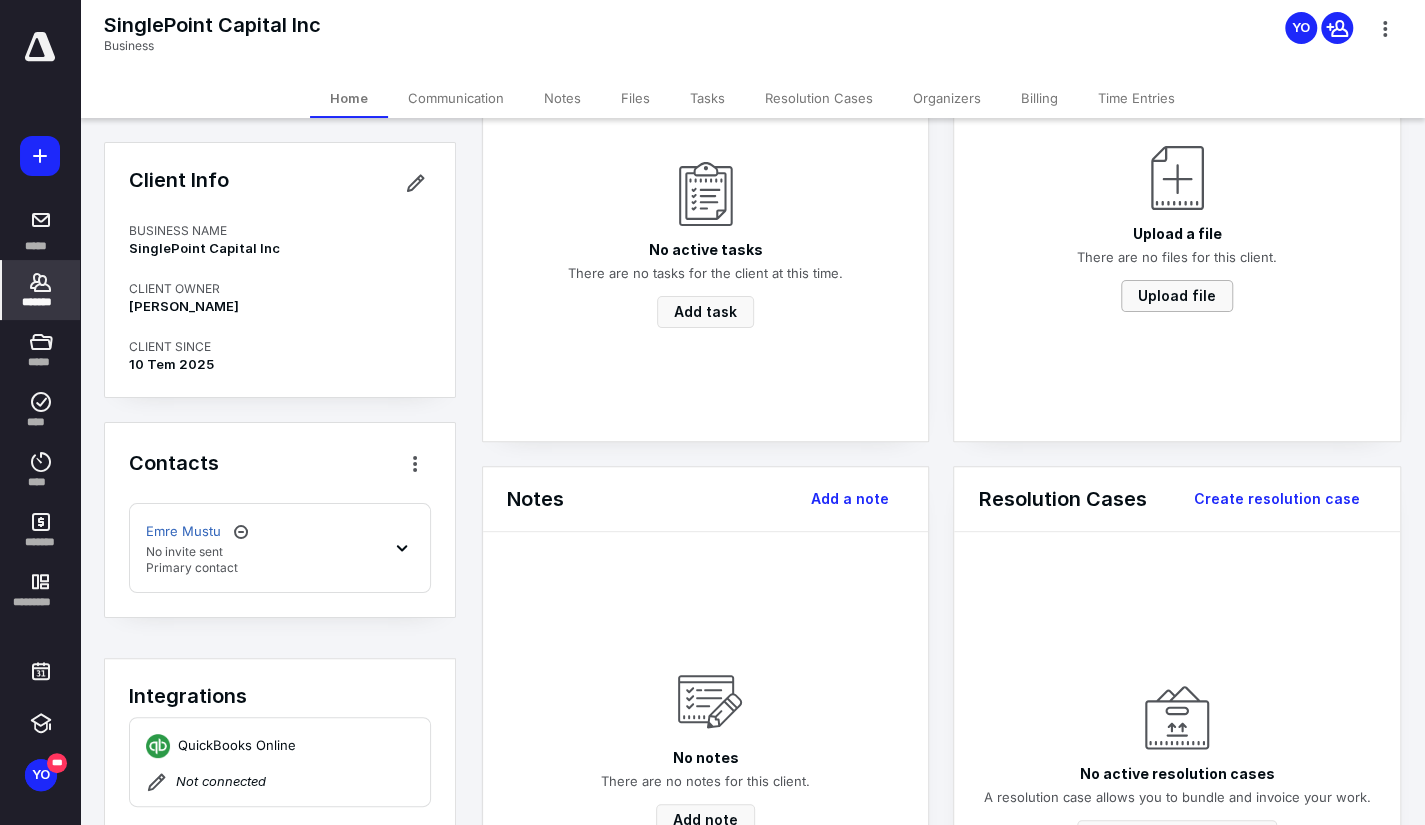 click on "Upload file" at bounding box center (1177, 296) 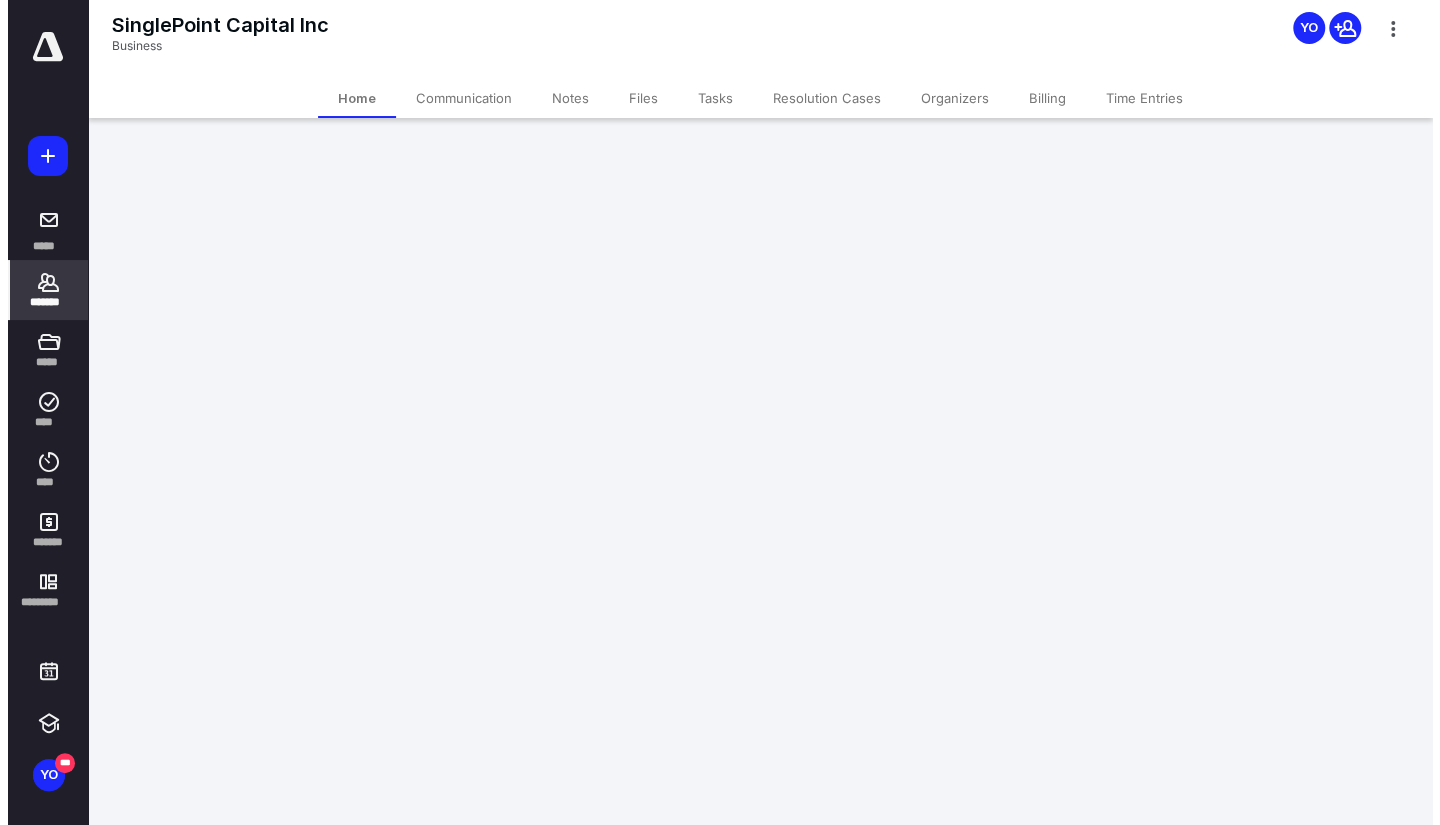 scroll, scrollTop: 0, scrollLeft: 0, axis: both 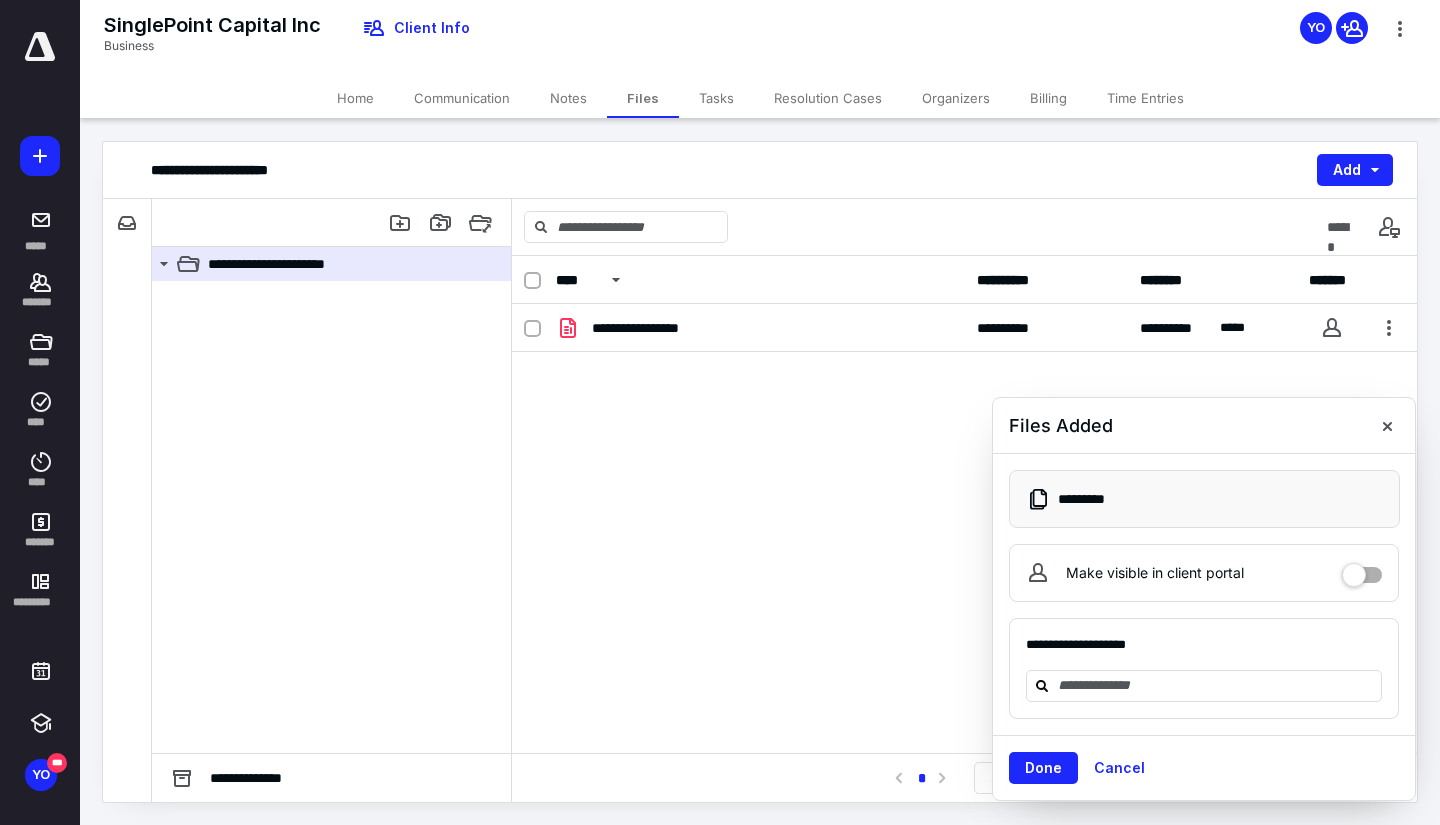 click at bounding box center (1387, 426) 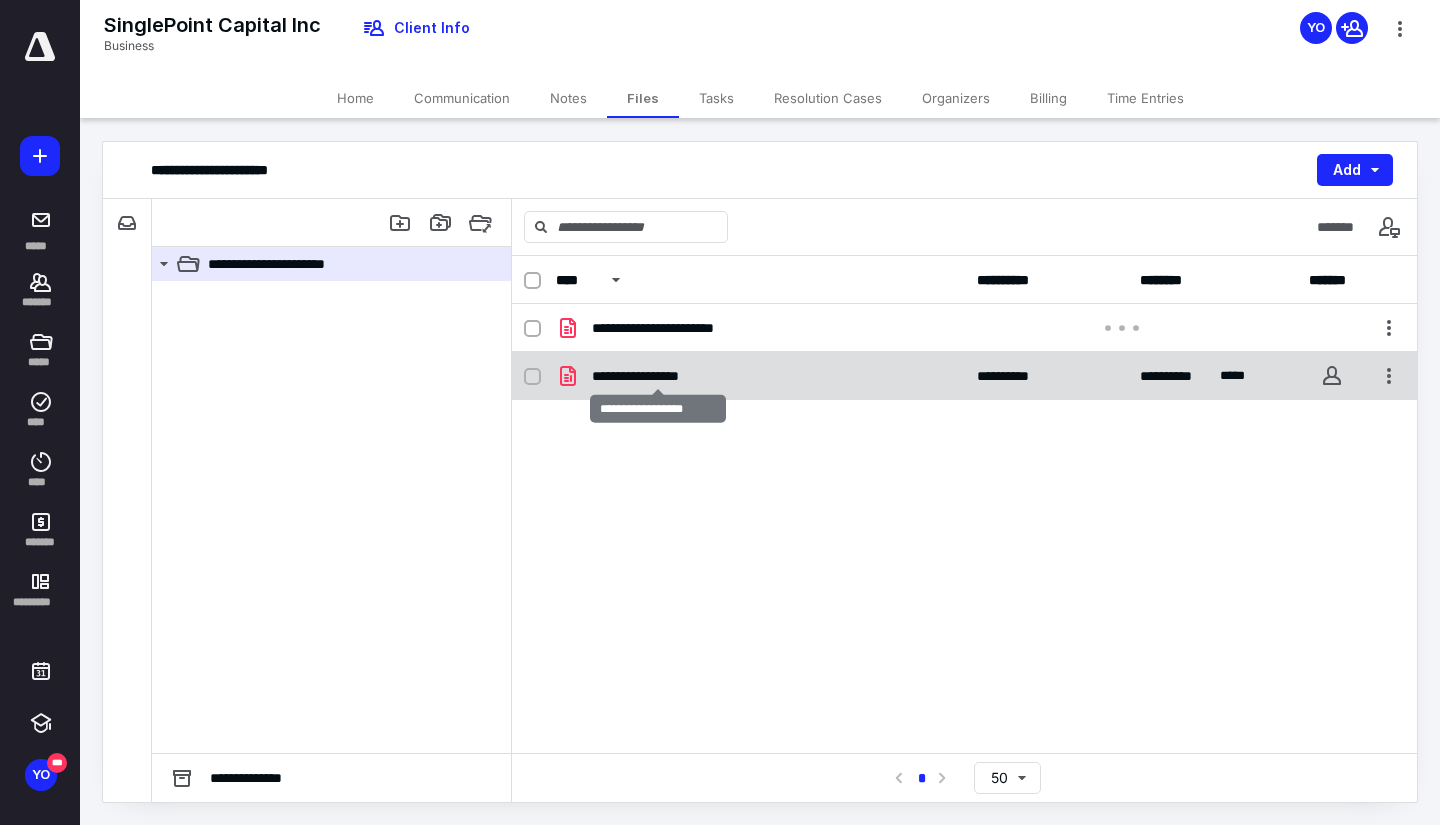 click on "**********" at bounding box center (658, 376) 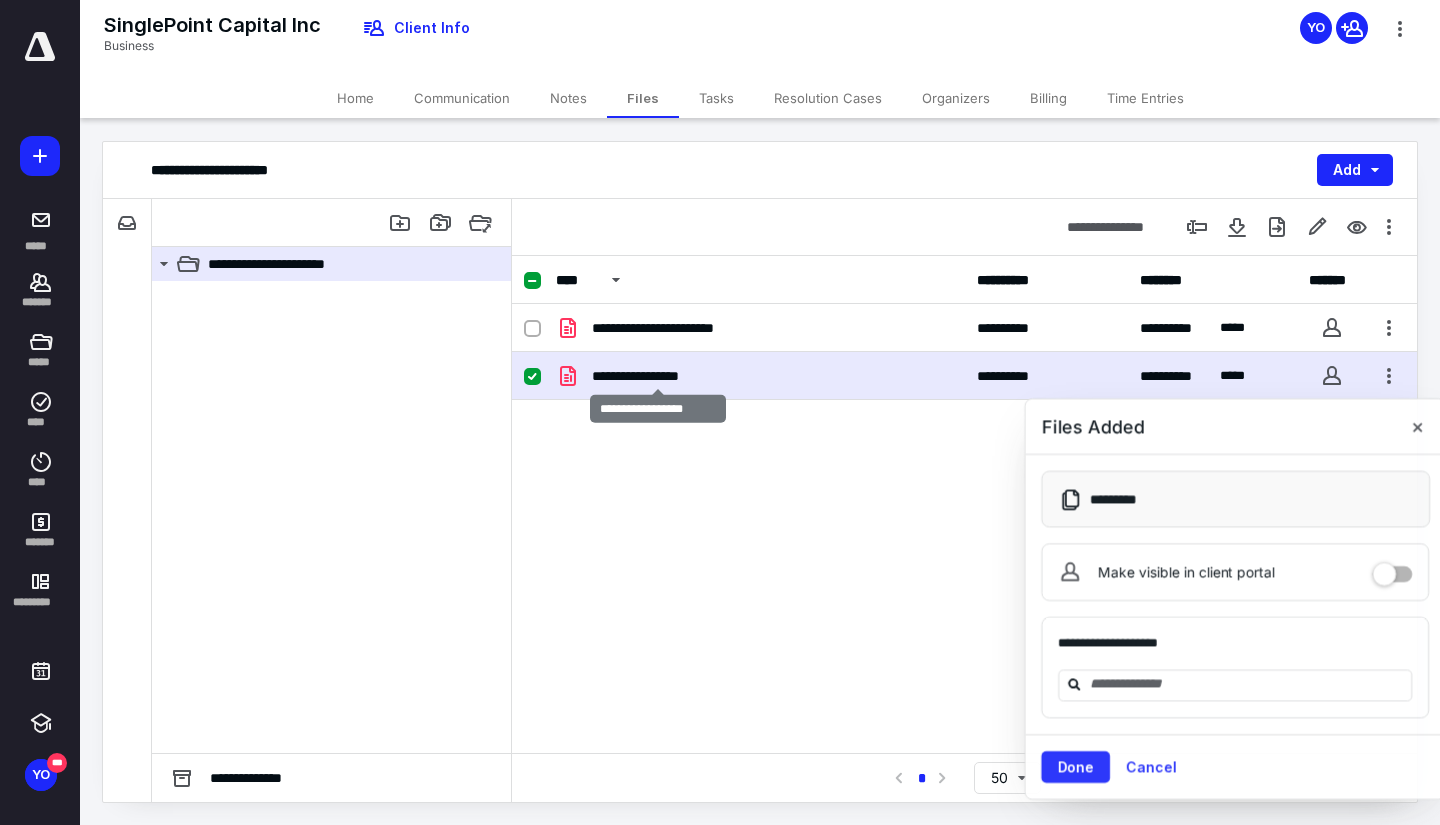 click on "**********" at bounding box center [658, 376] 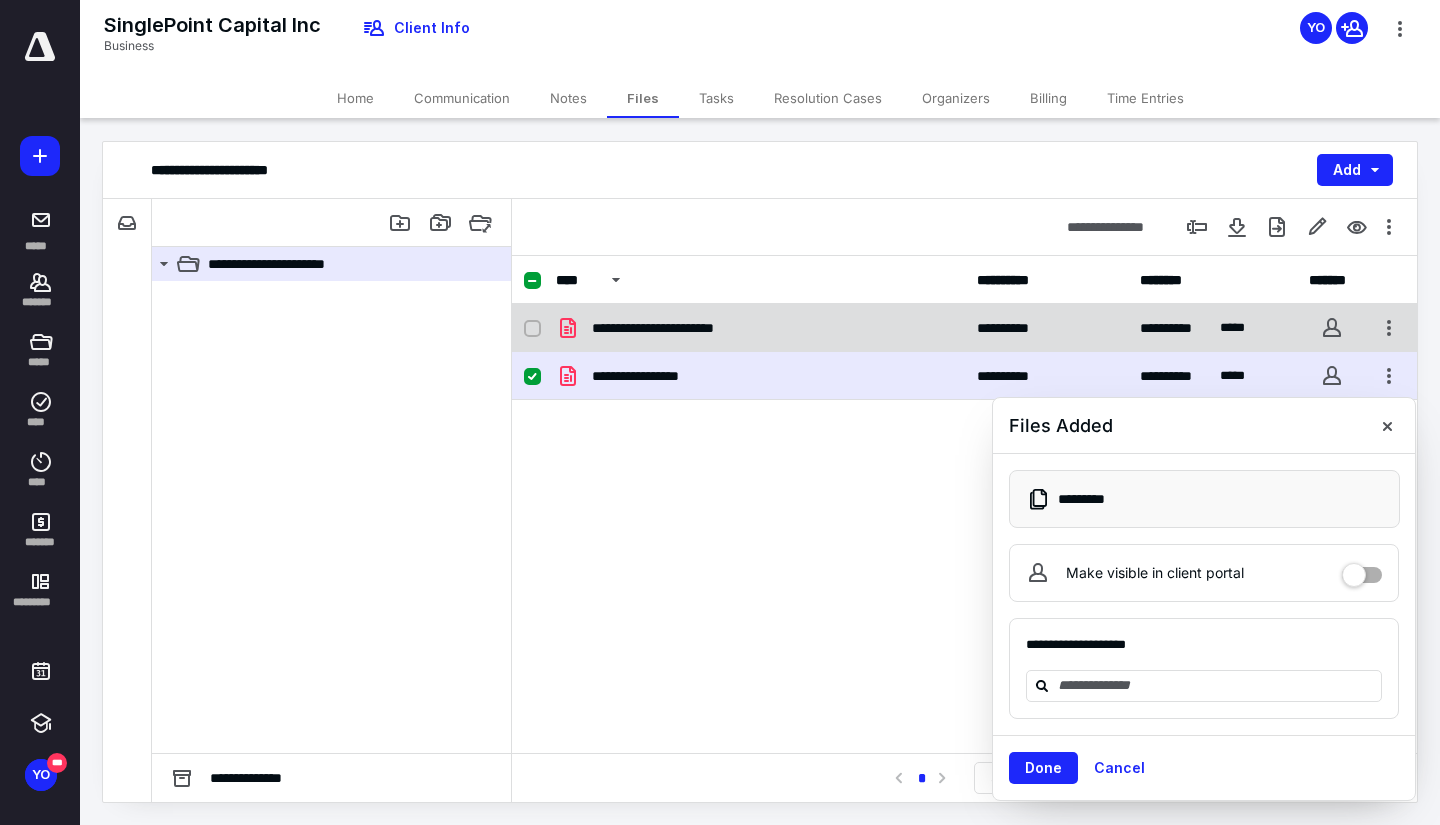 click on "**********" at bounding box center (964, 328) 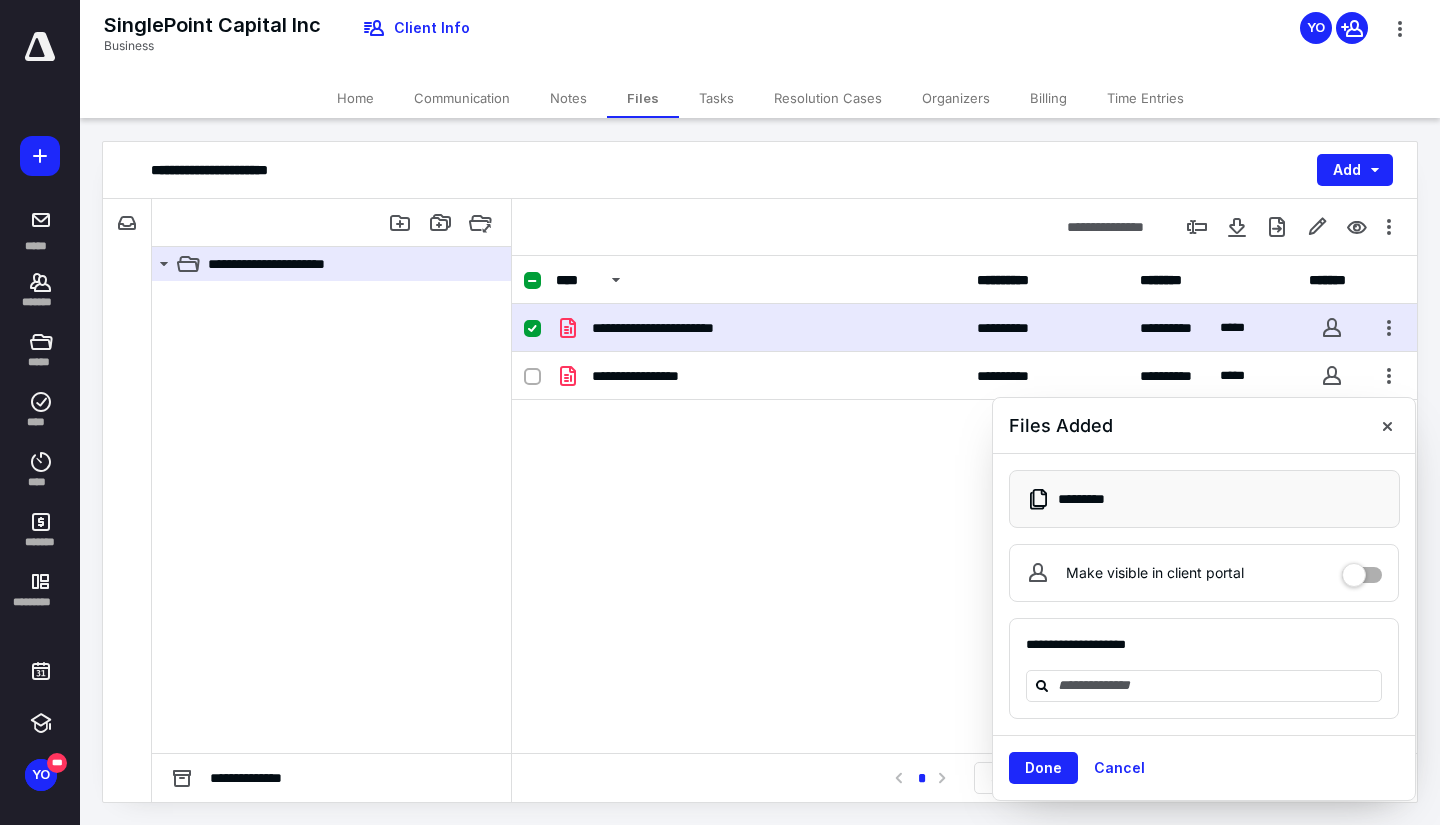 click on "**********" at bounding box center [964, 328] 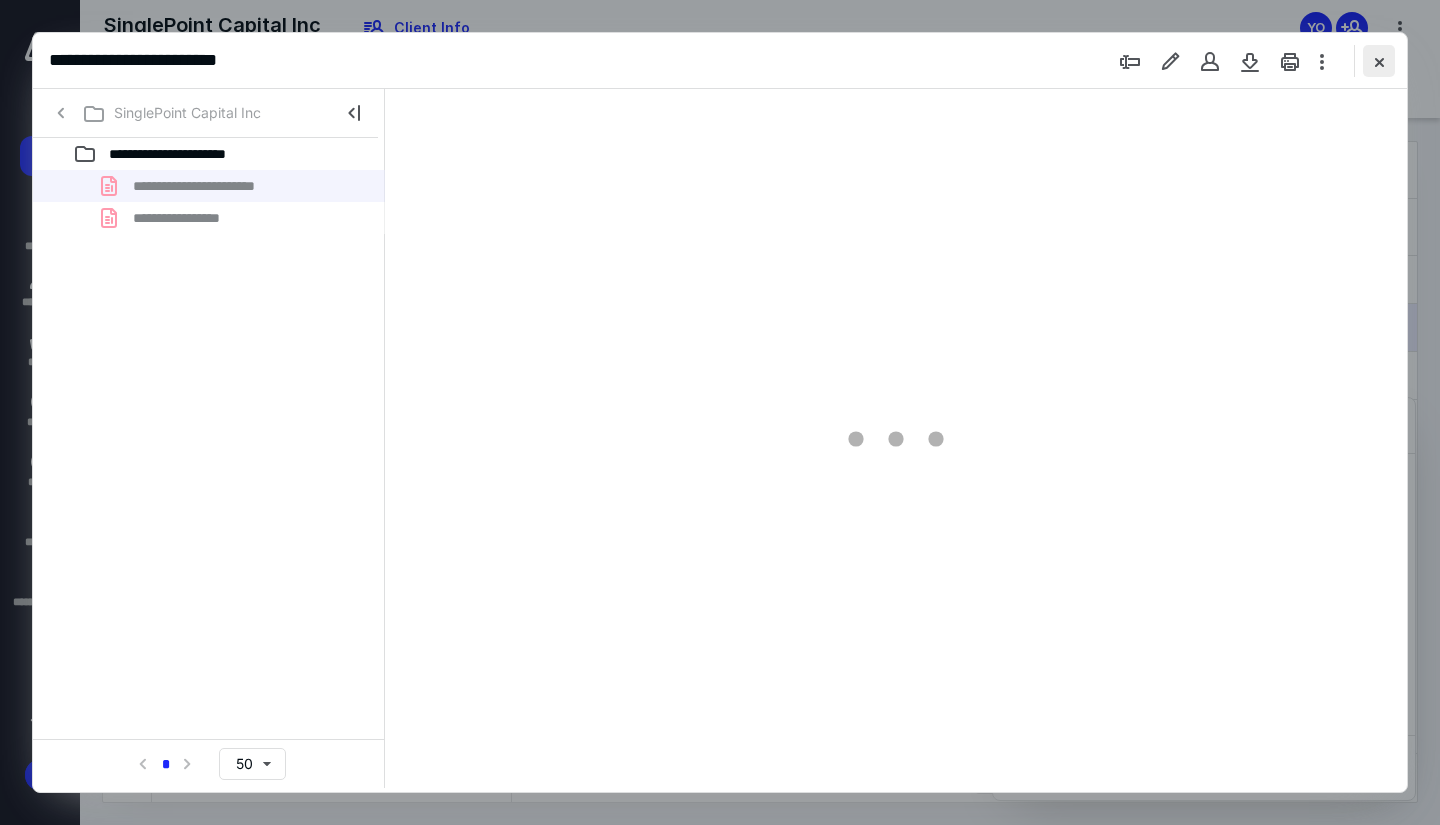 scroll, scrollTop: 0, scrollLeft: 0, axis: both 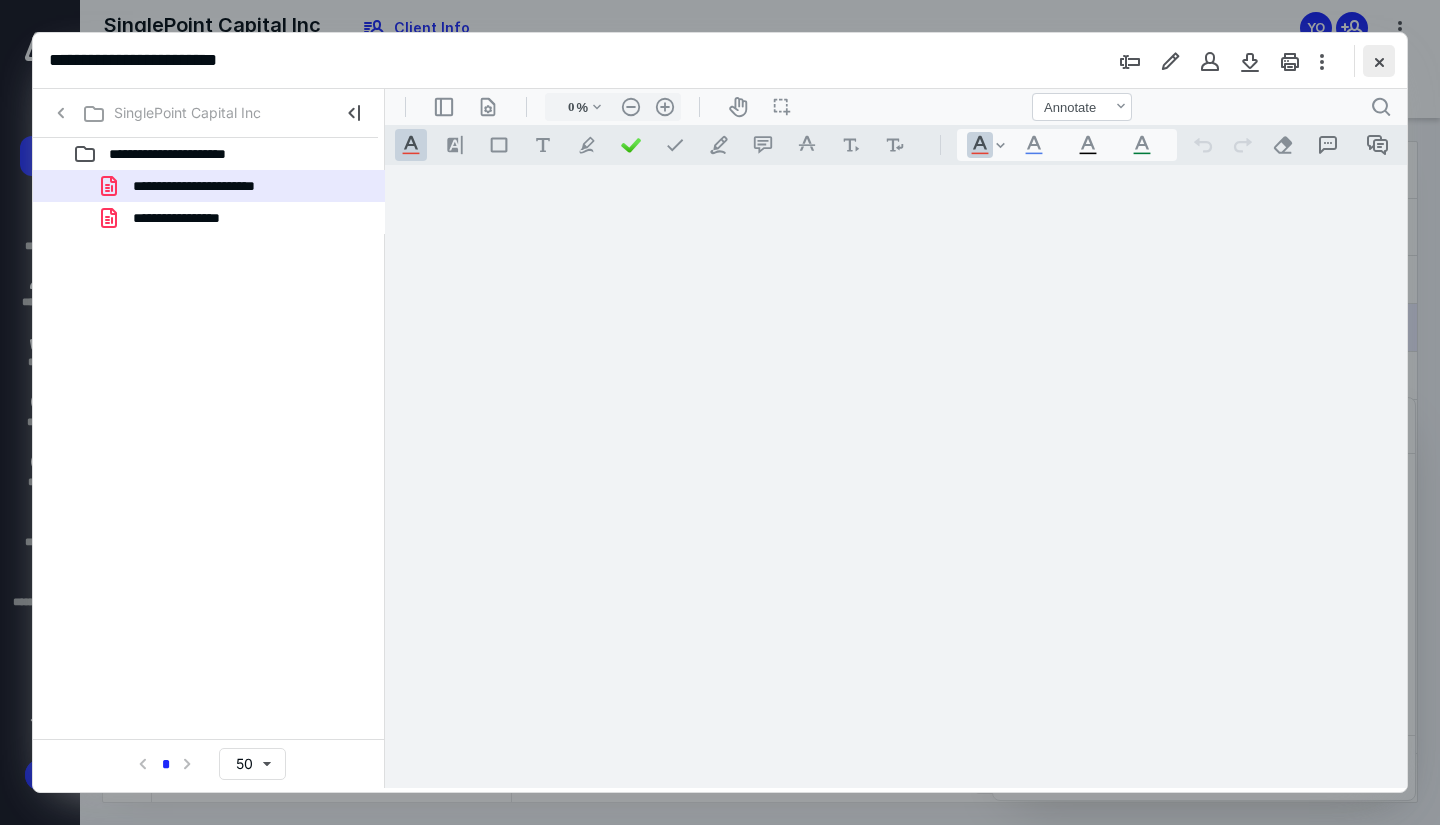 type on "168" 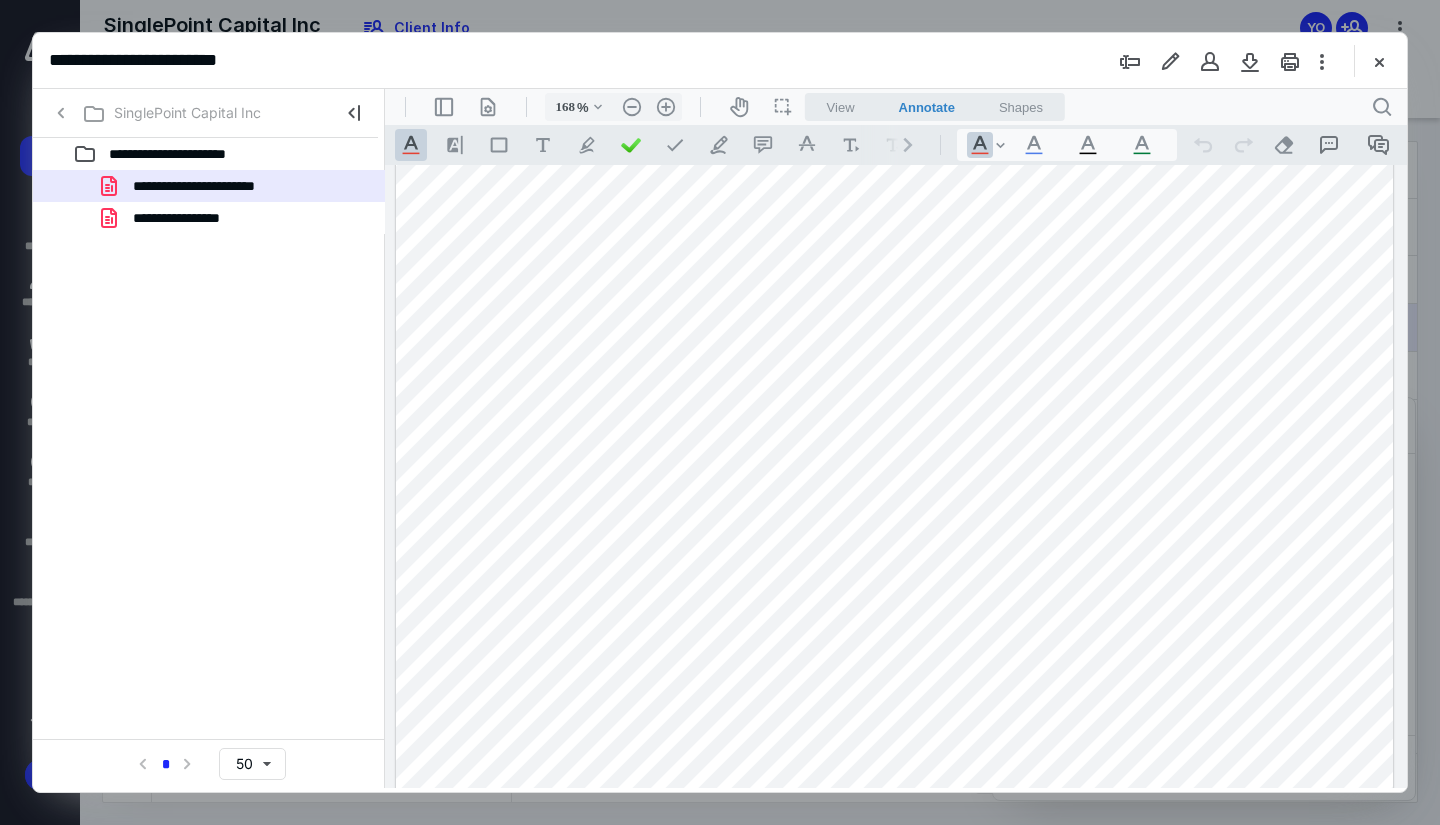 scroll, scrollTop: 100, scrollLeft: 0, axis: vertical 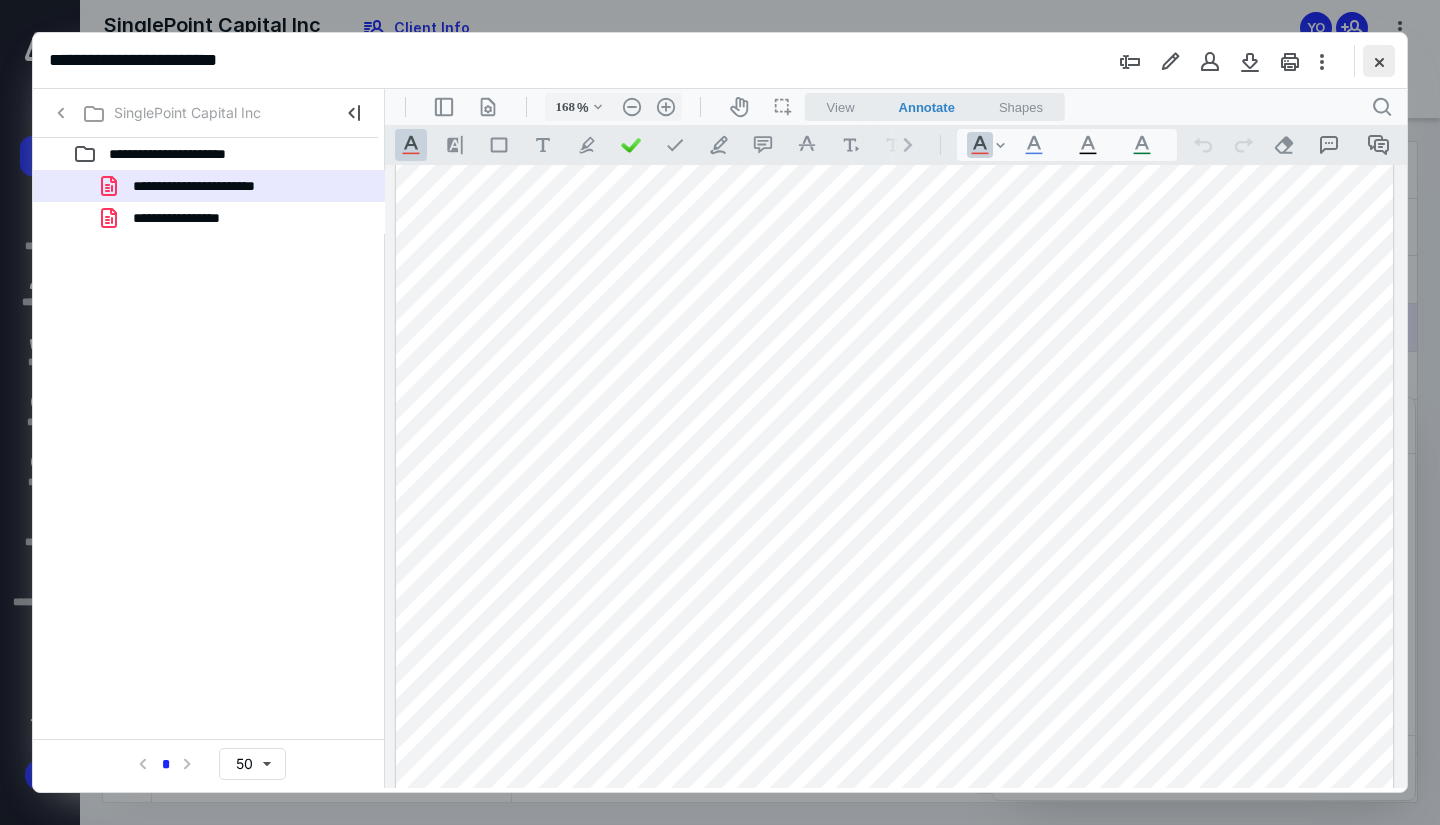 click at bounding box center (1379, 61) 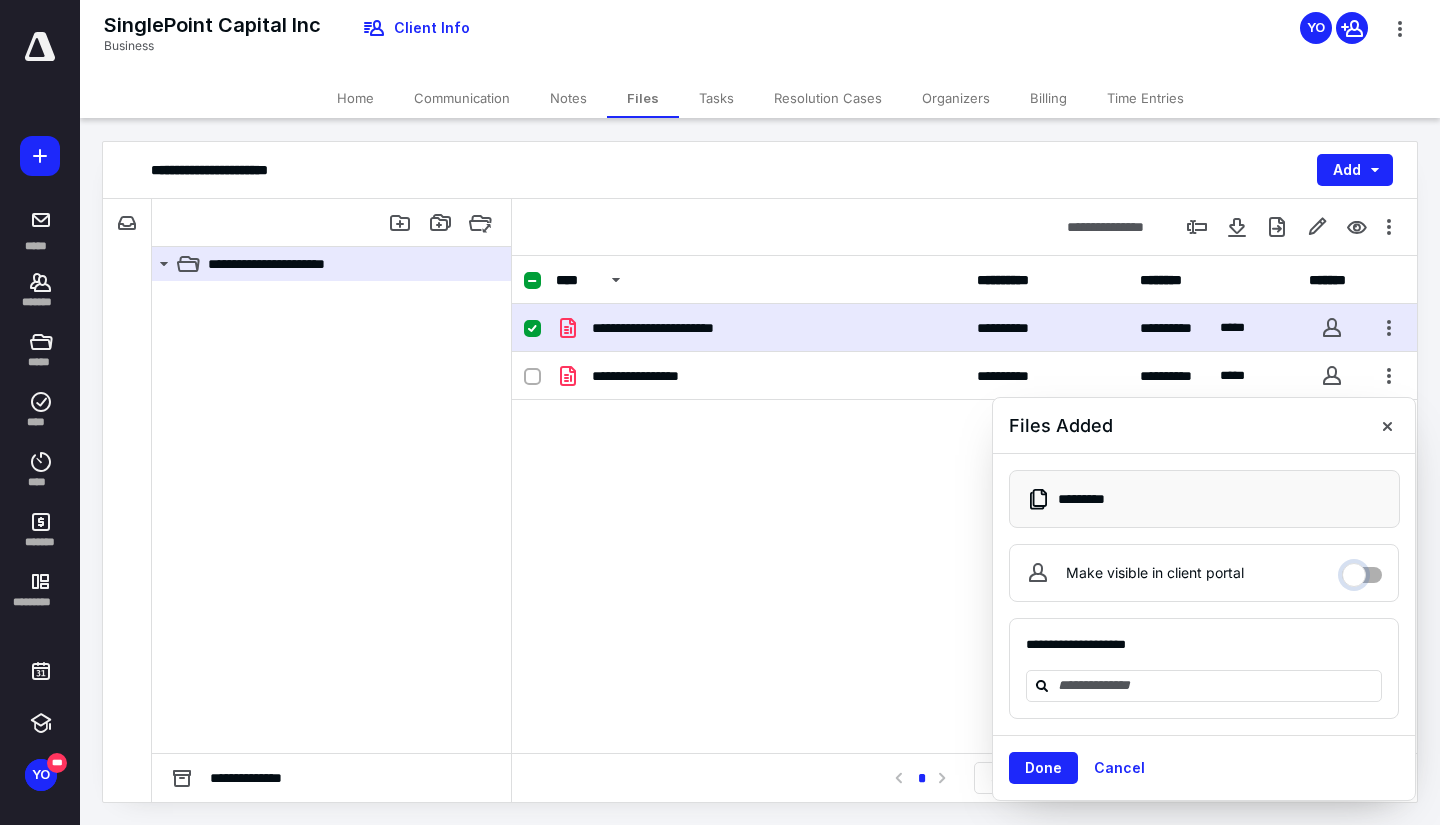 click on "Make visible in client portal" at bounding box center [1362, 570] 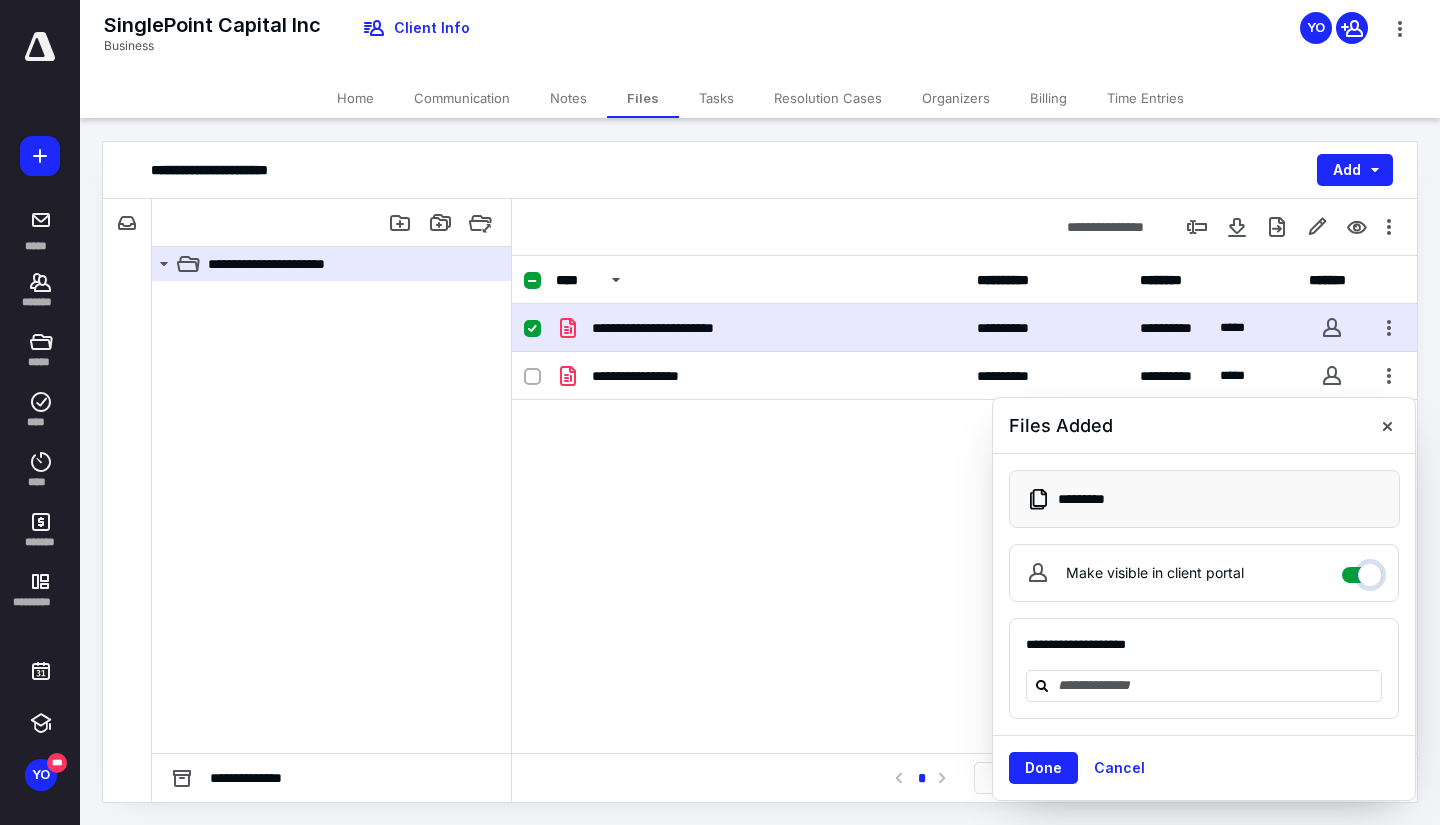 checkbox on "****" 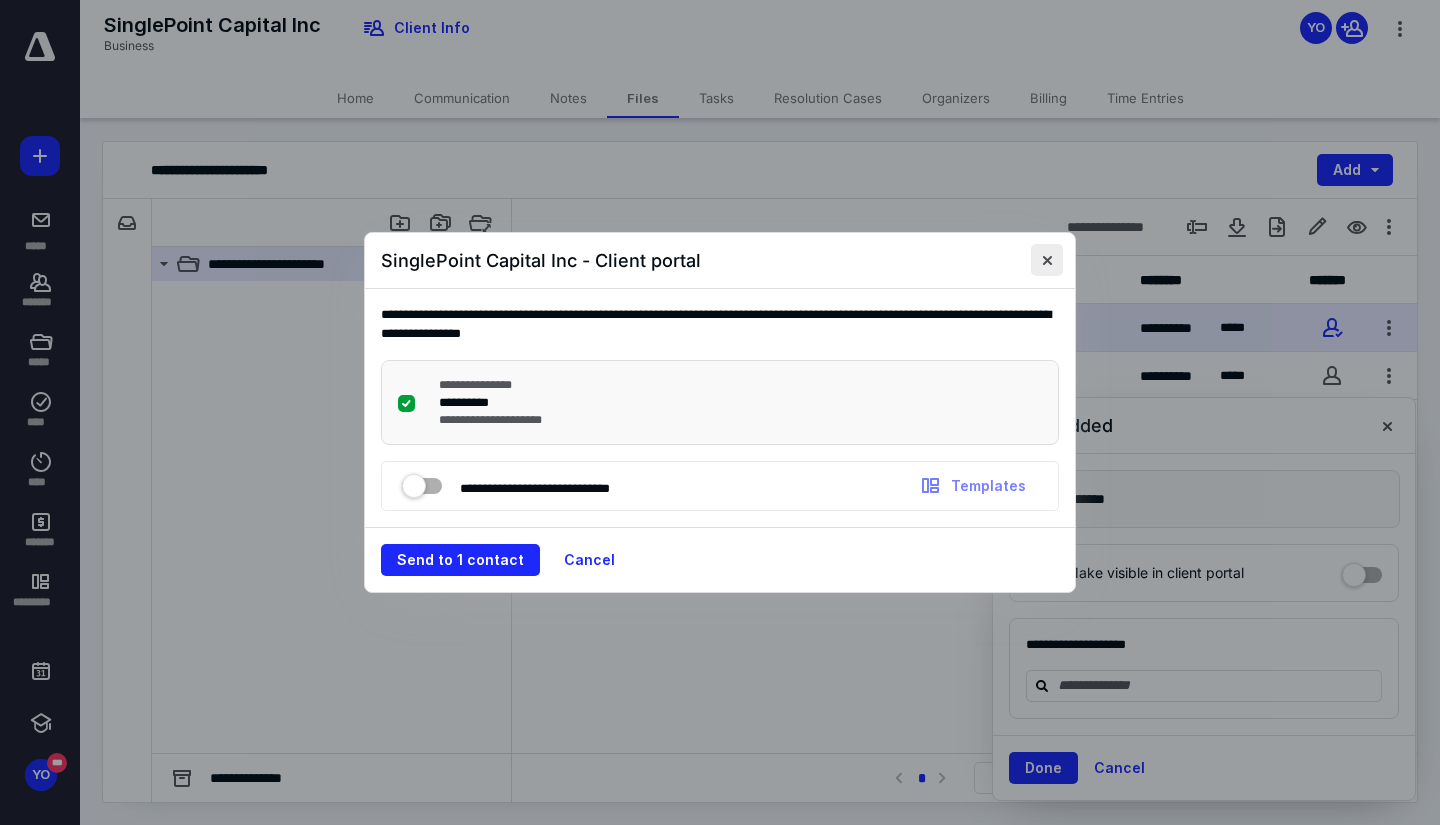 click at bounding box center (1047, 260) 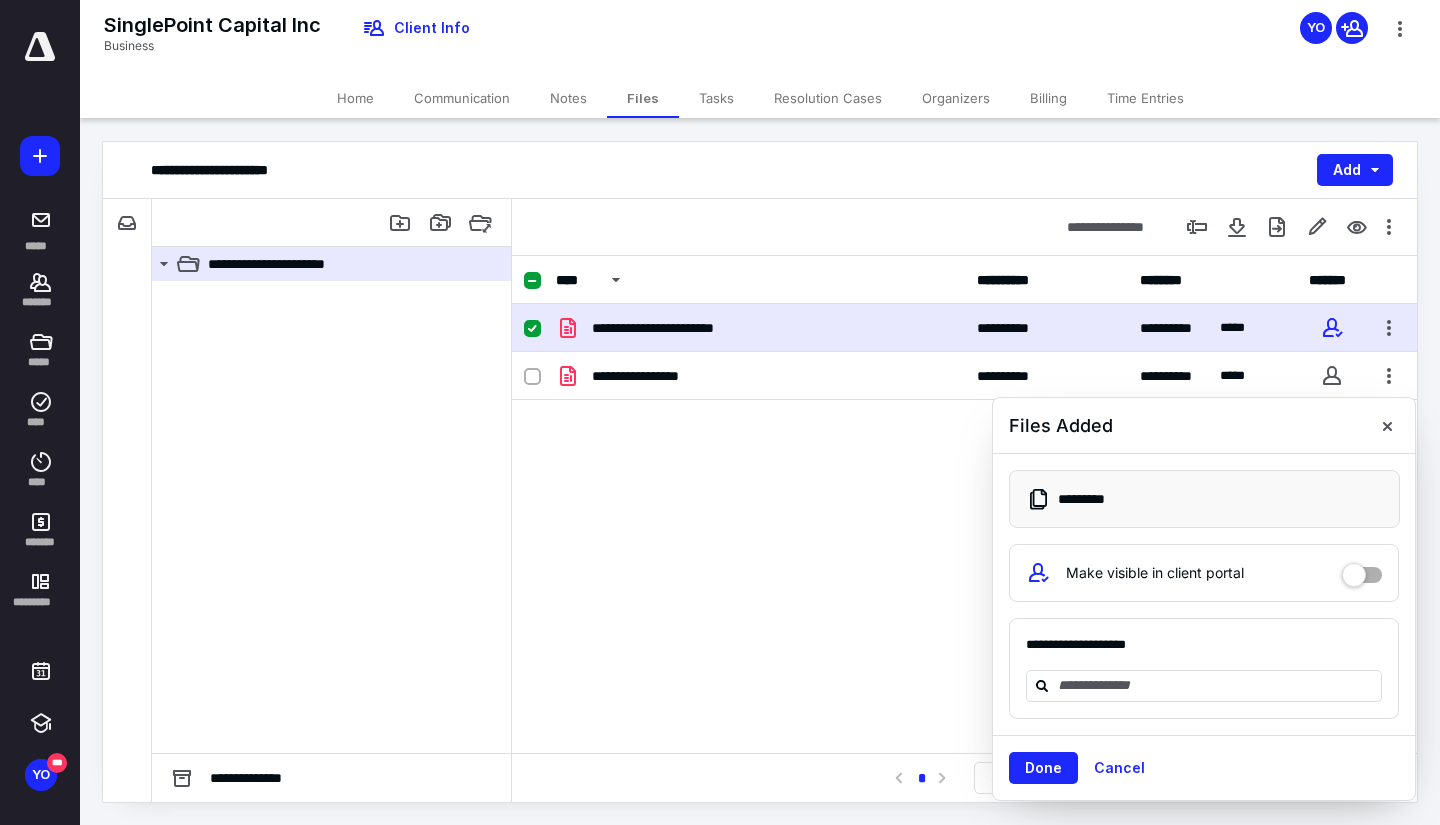 click at bounding box center (1379, 426) 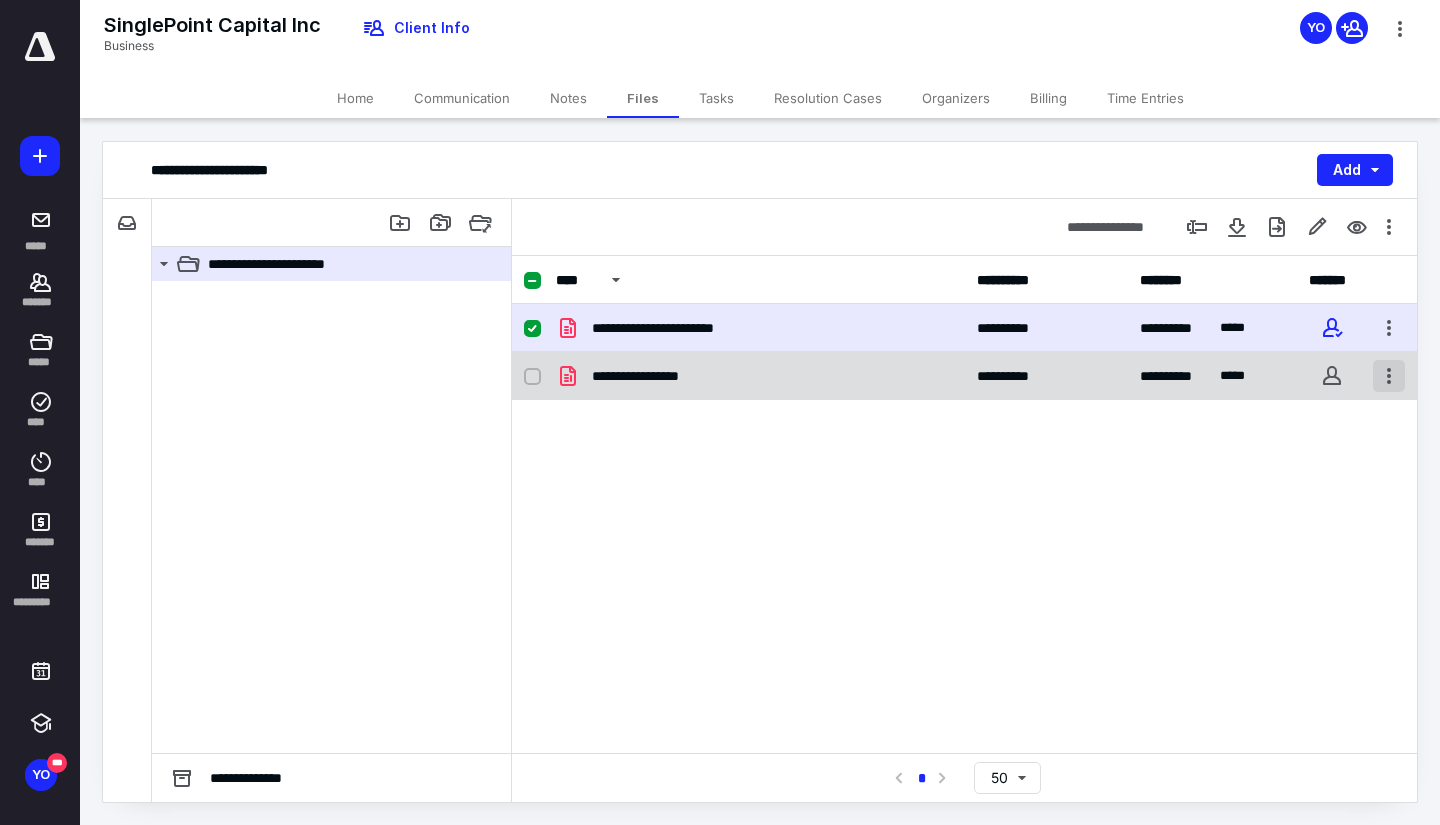 click at bounding box center (1389, 376) 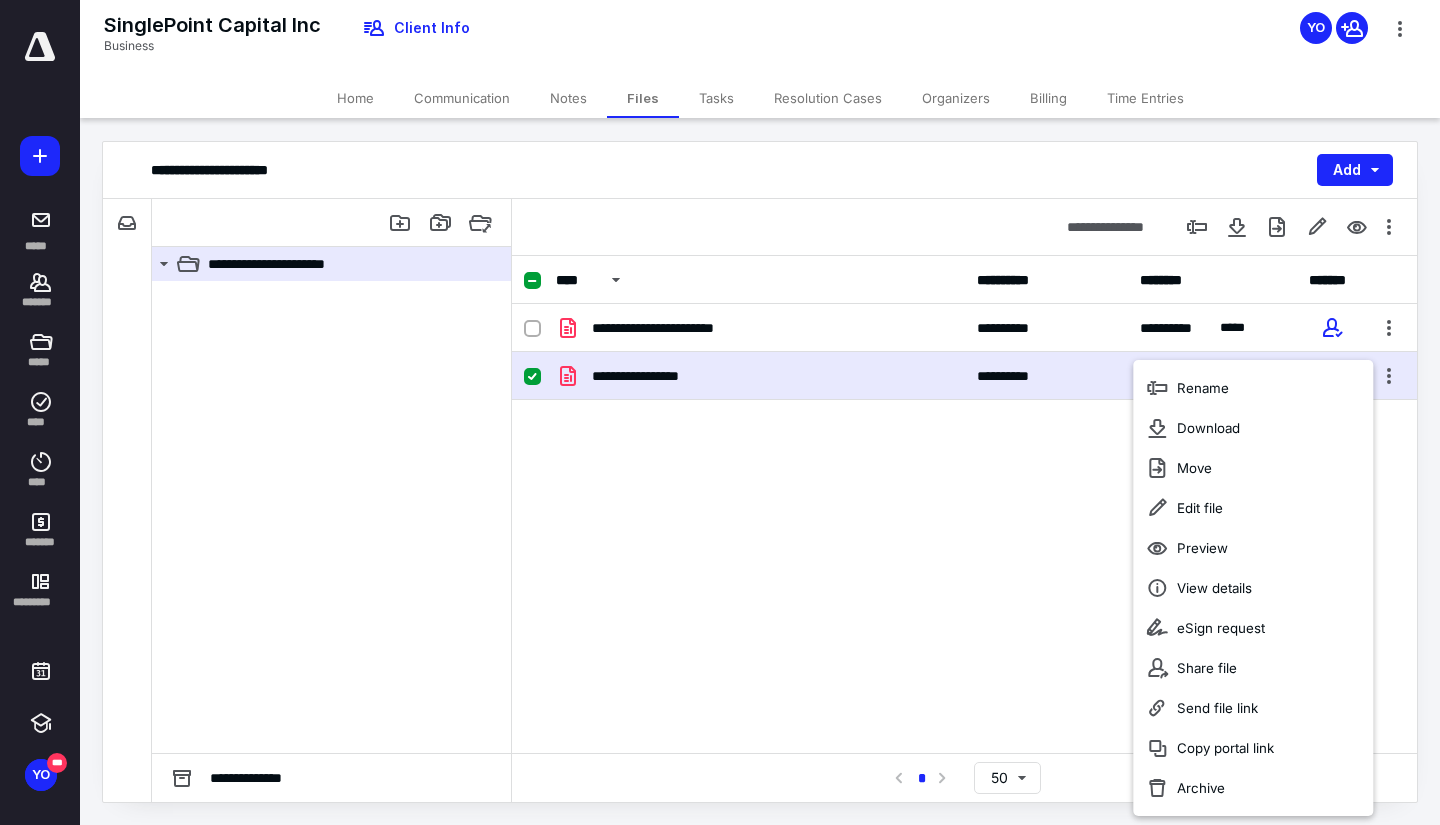 click on "**********" at bounding box center (964, 454) 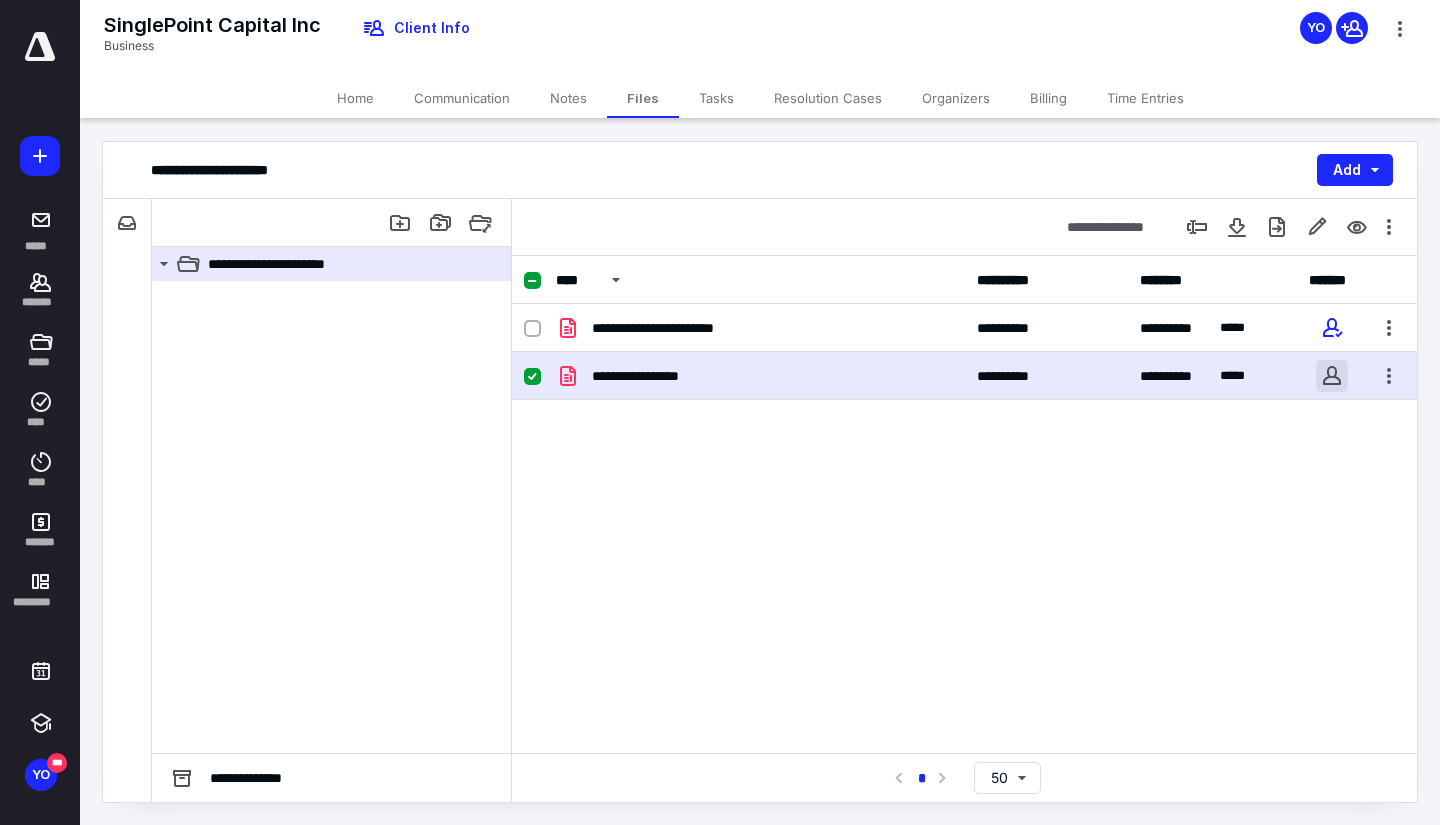 click on "**********" at bounding box center [720, 412] 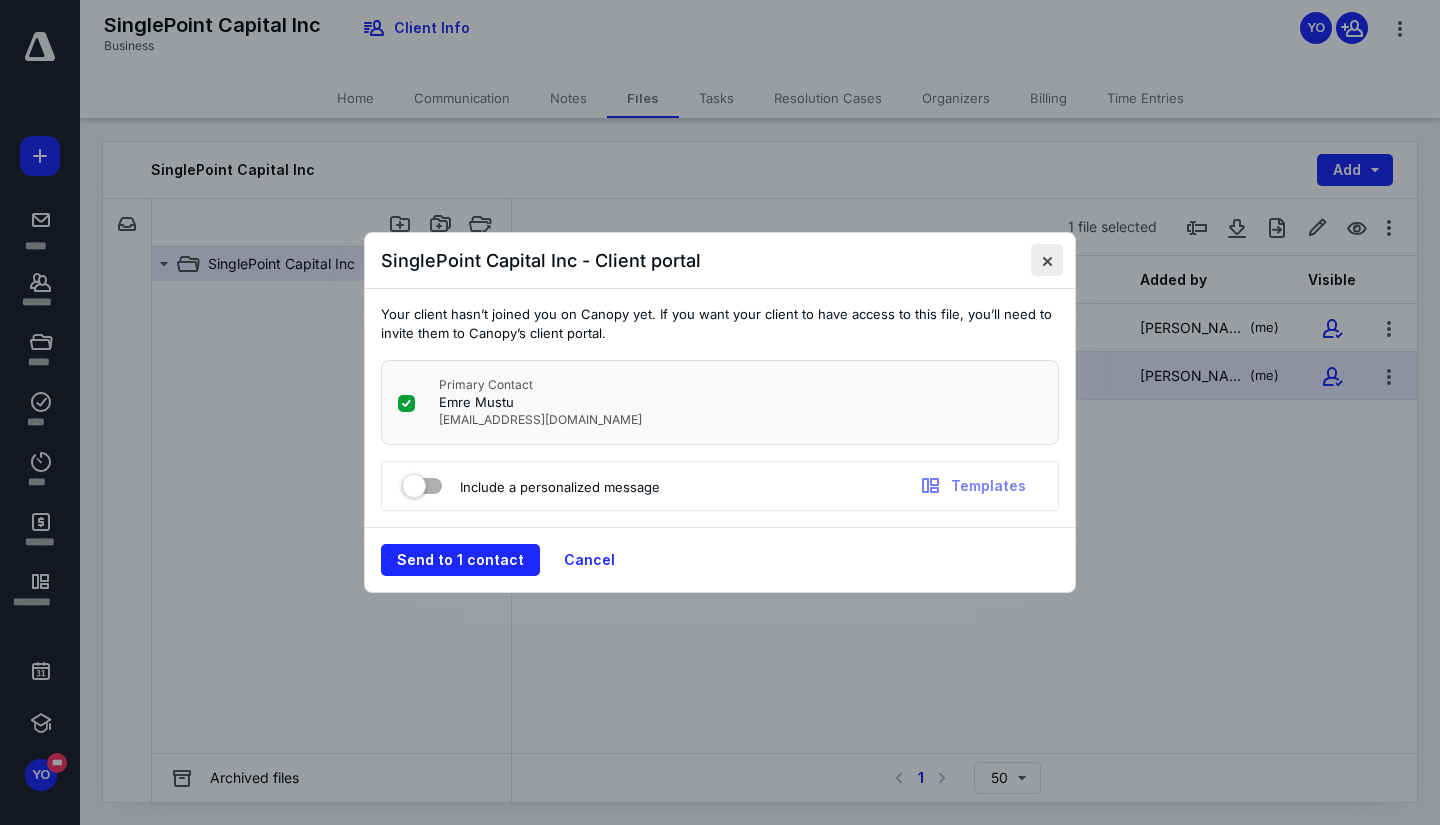 click at bounding box center [1047, 260] 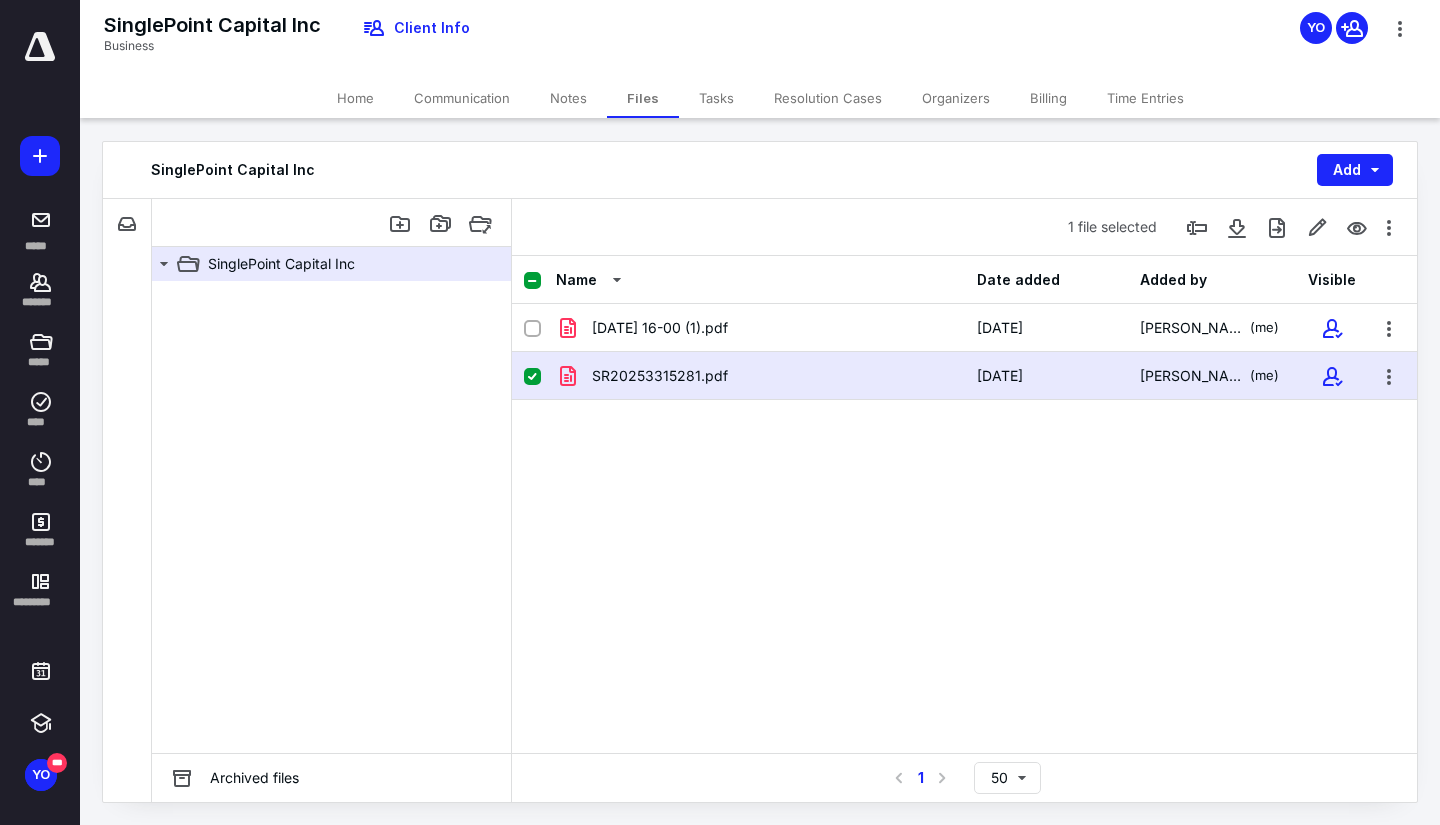 click on "SR20253315281.pdf" at bounding box center [760, 376] 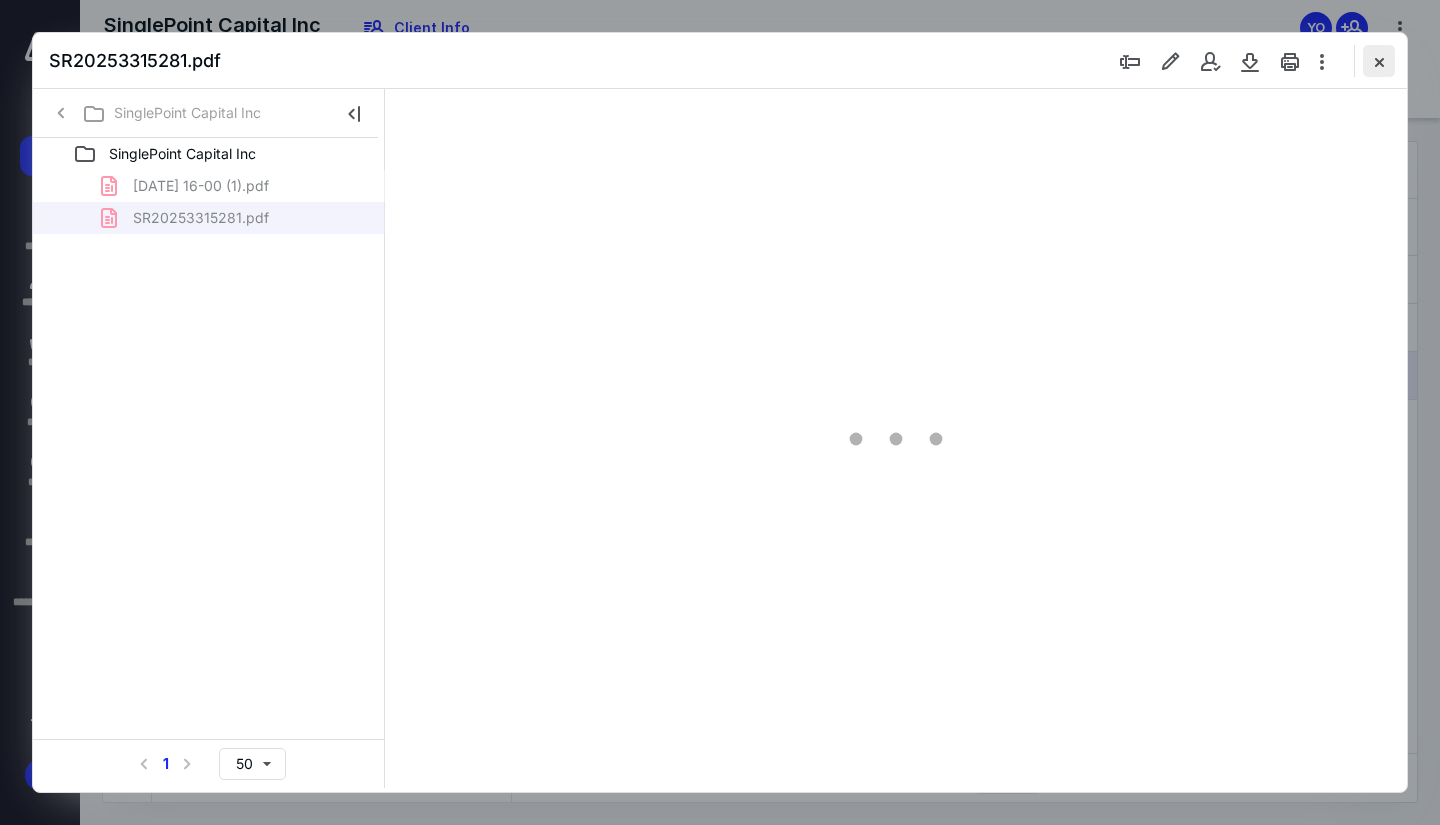 scroll, scrollTop: 0, scrollLeft: 0, axis: both 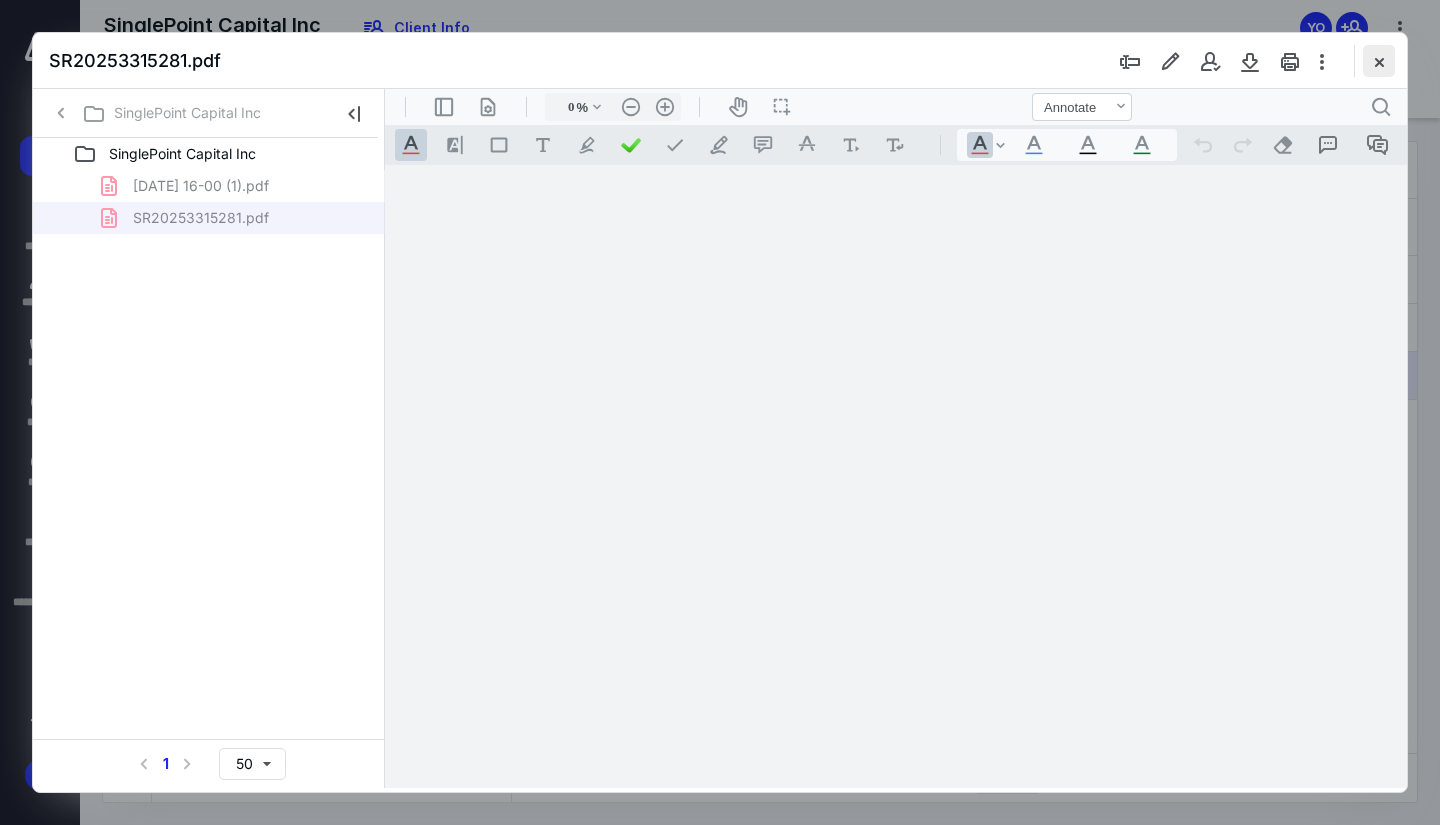 type on "168" 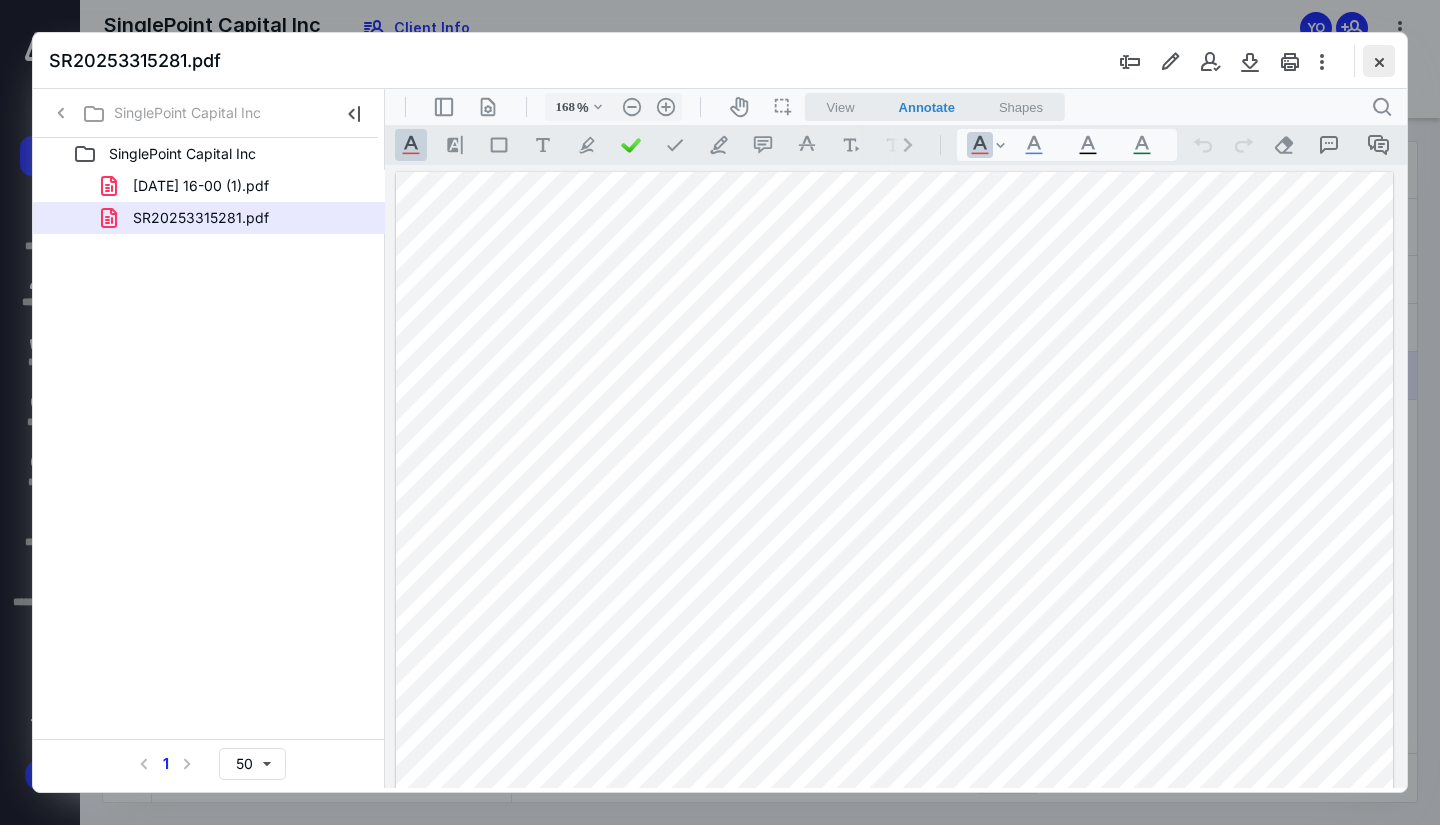click at bounding box center (1379, 61) 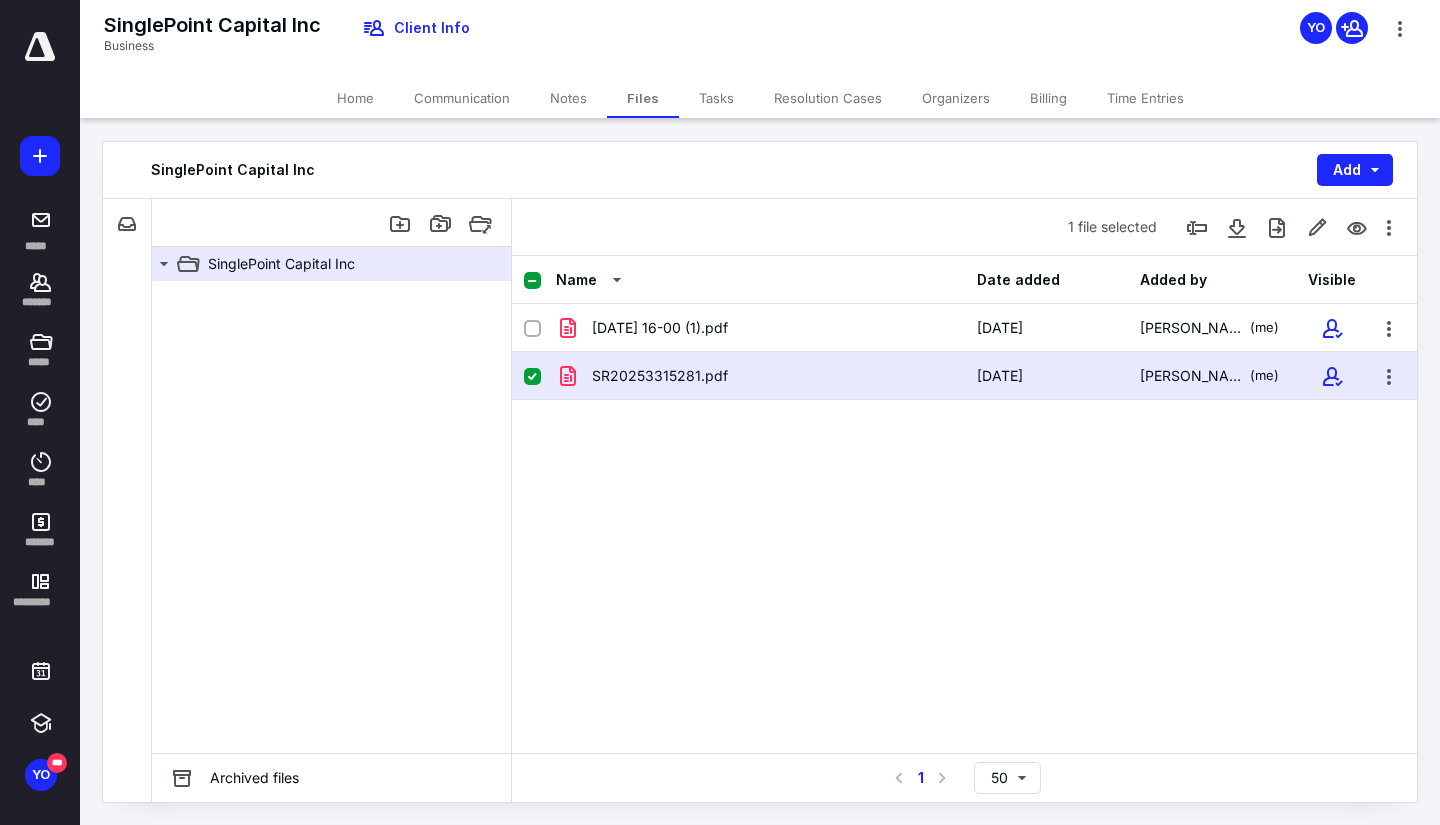 drag, startPoint x: 938, startPoint y: 491, endPoint x: 949, endPoint y: 491, distance: 11 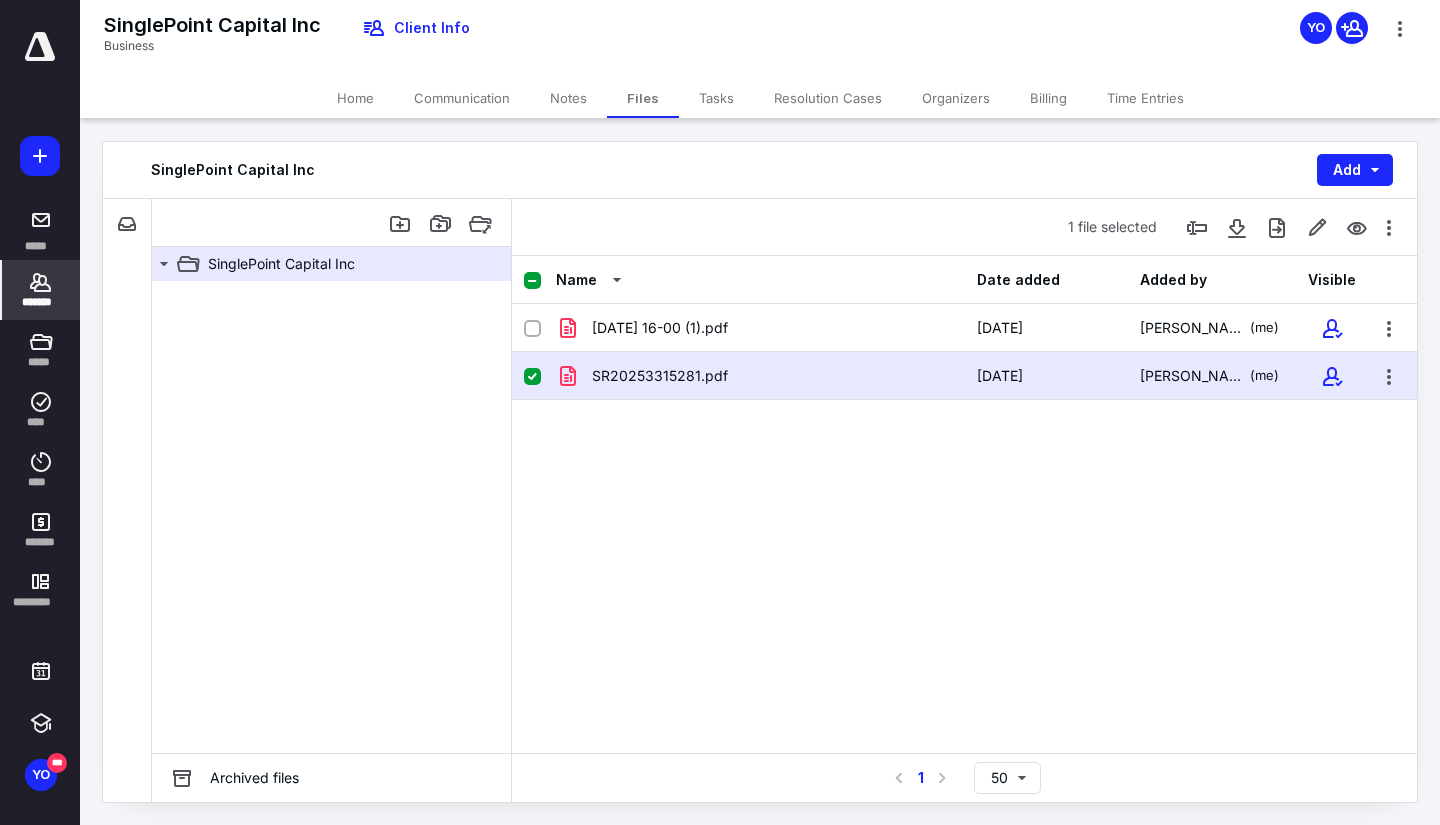 click on "*******" at bounding box center (41, 290) 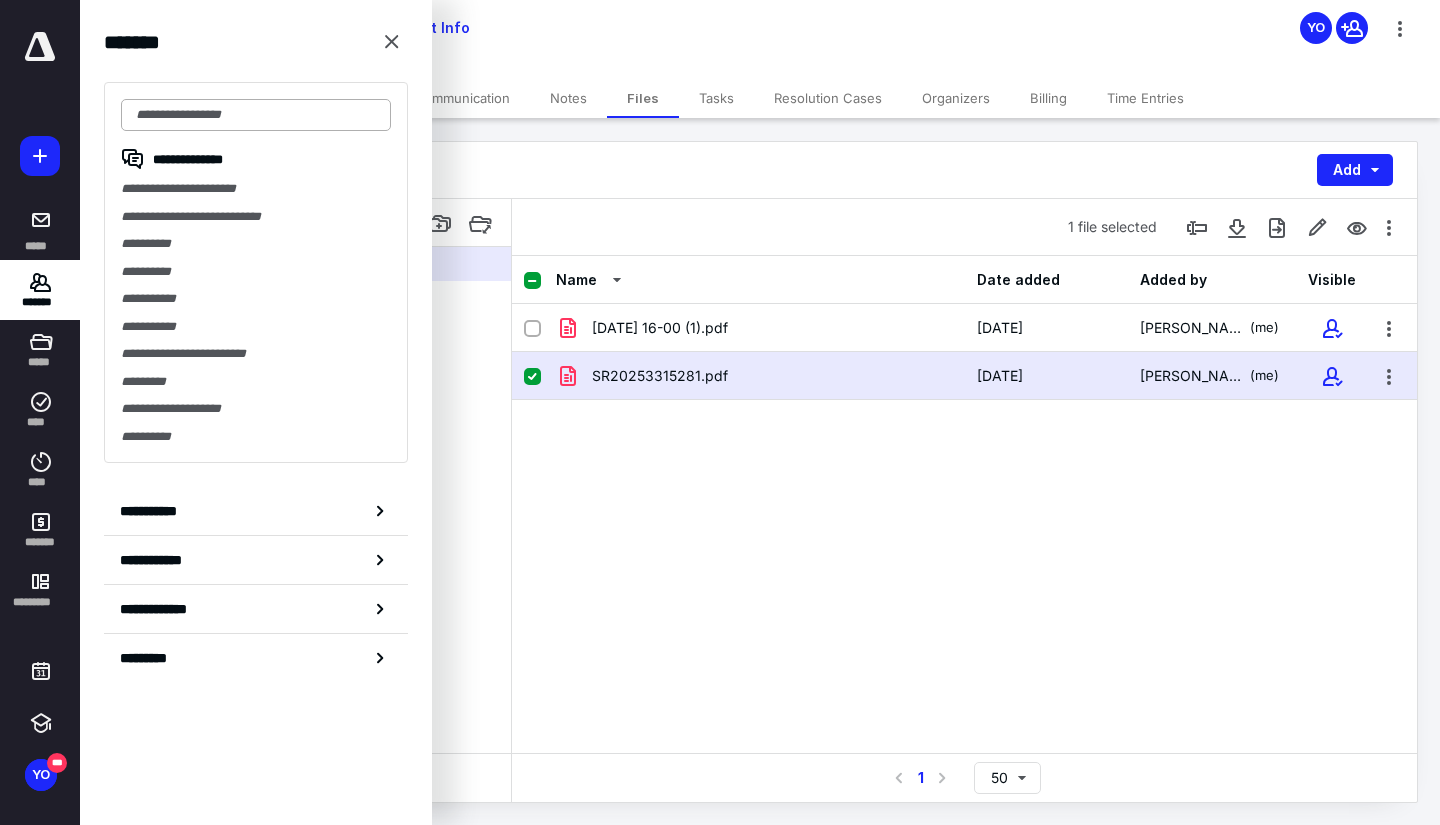 click at bounding box center [256, 115] 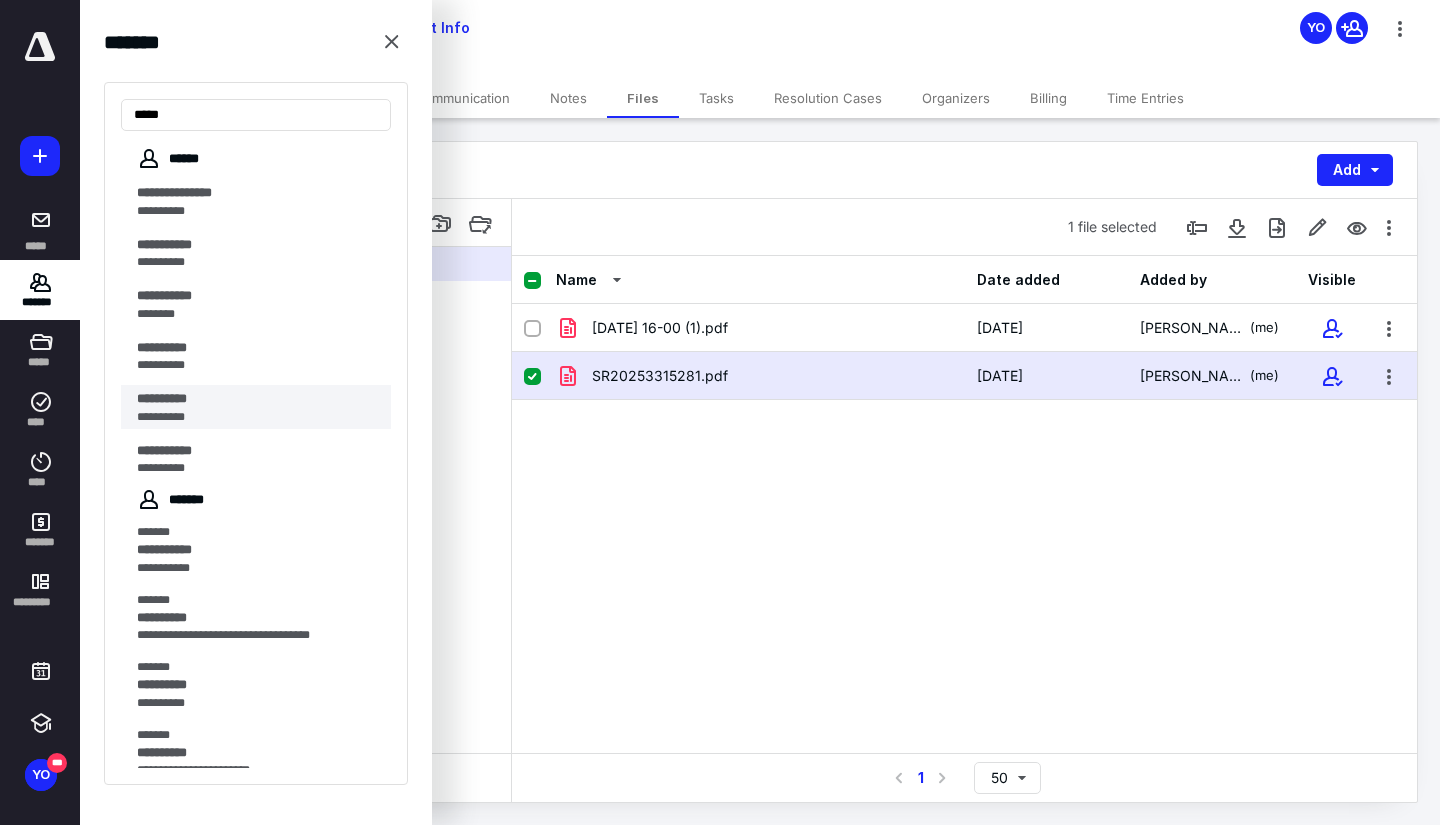 type on "****" 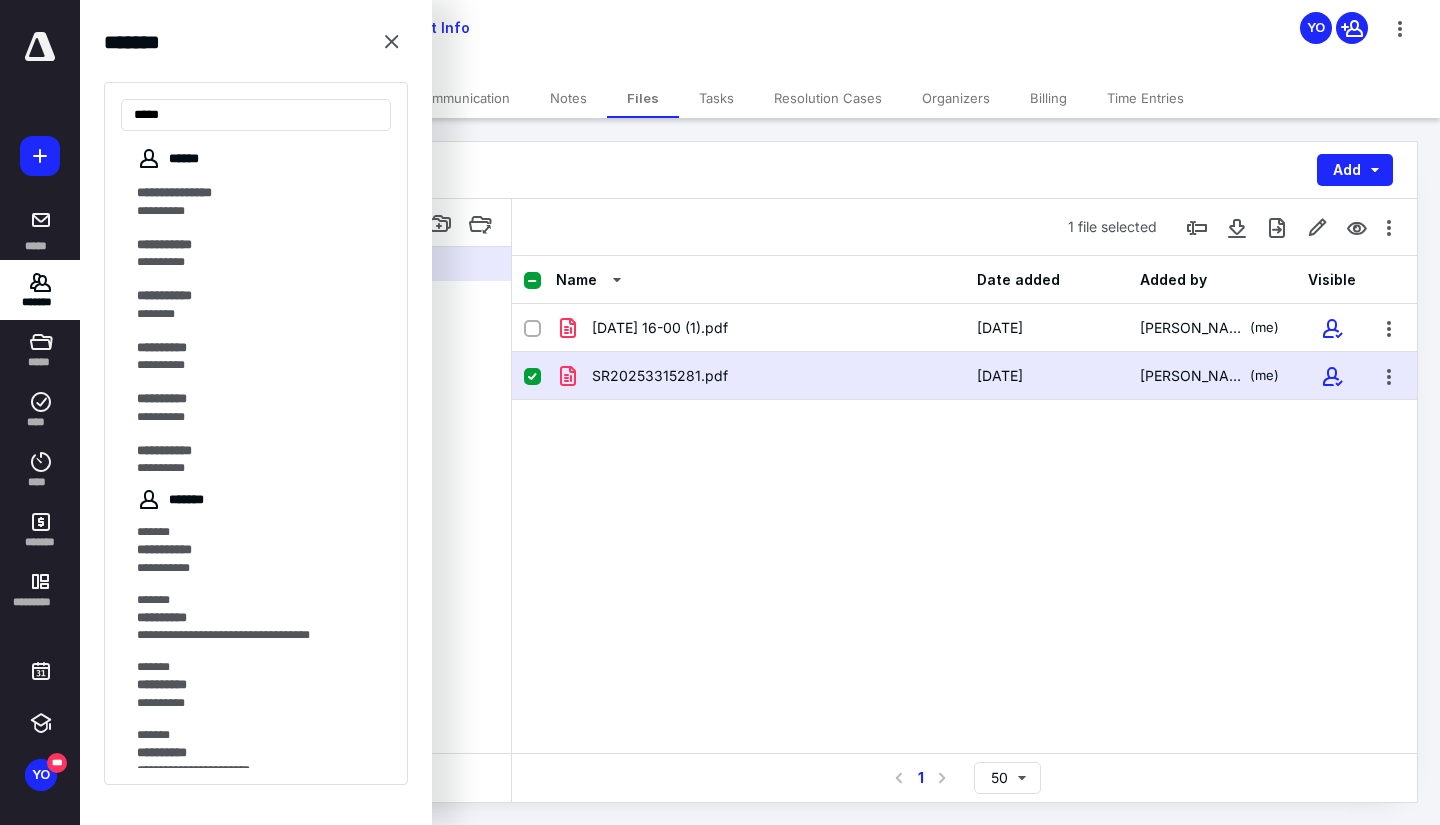 click on "**********" at bounding box center (250, 417) 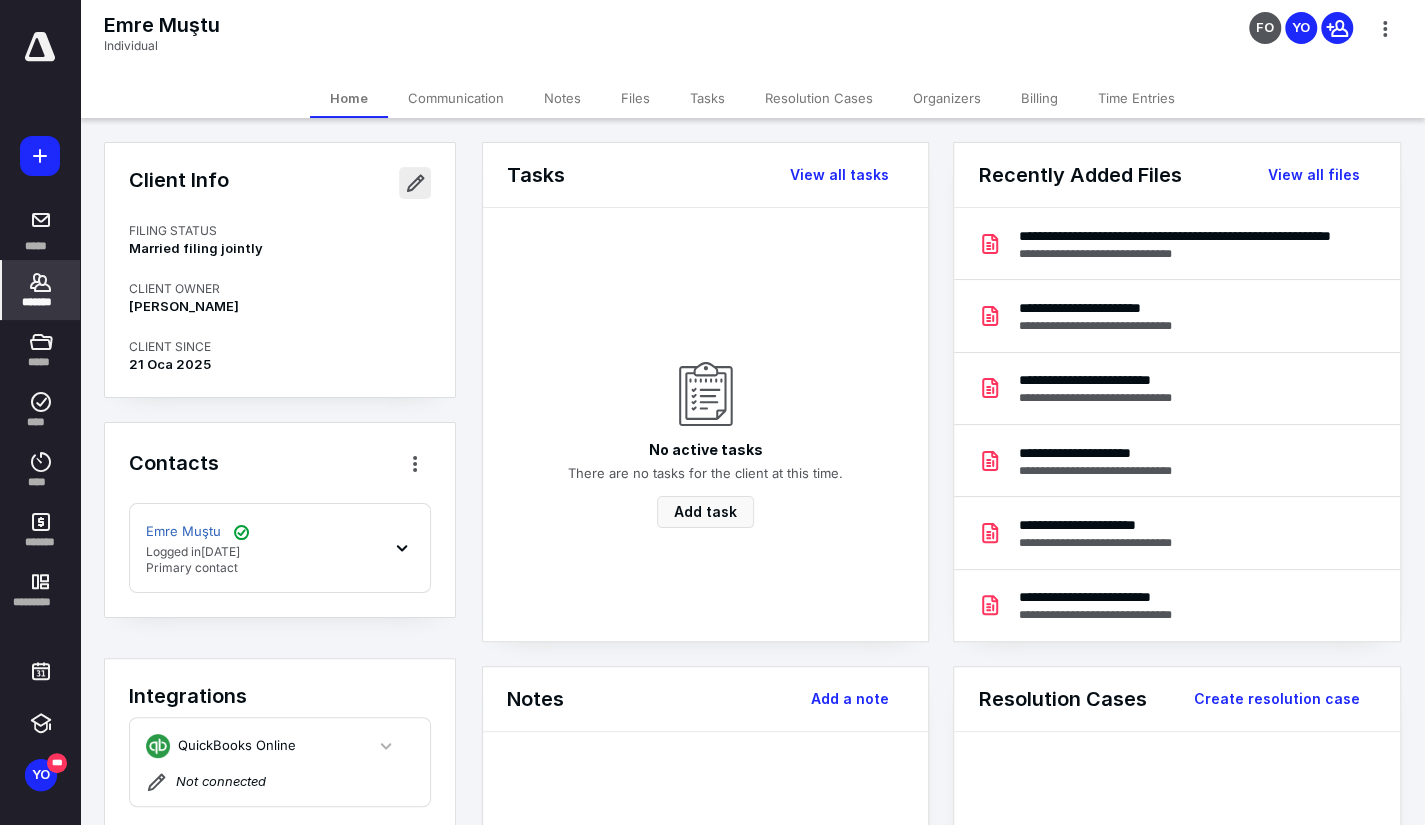 click on "Client Info FILING STATUS Married filing jointly CLIENT OWNER Yunus Ozen CLIENT SINCE 21 Oca 2025" at bounding box center (280, 270) 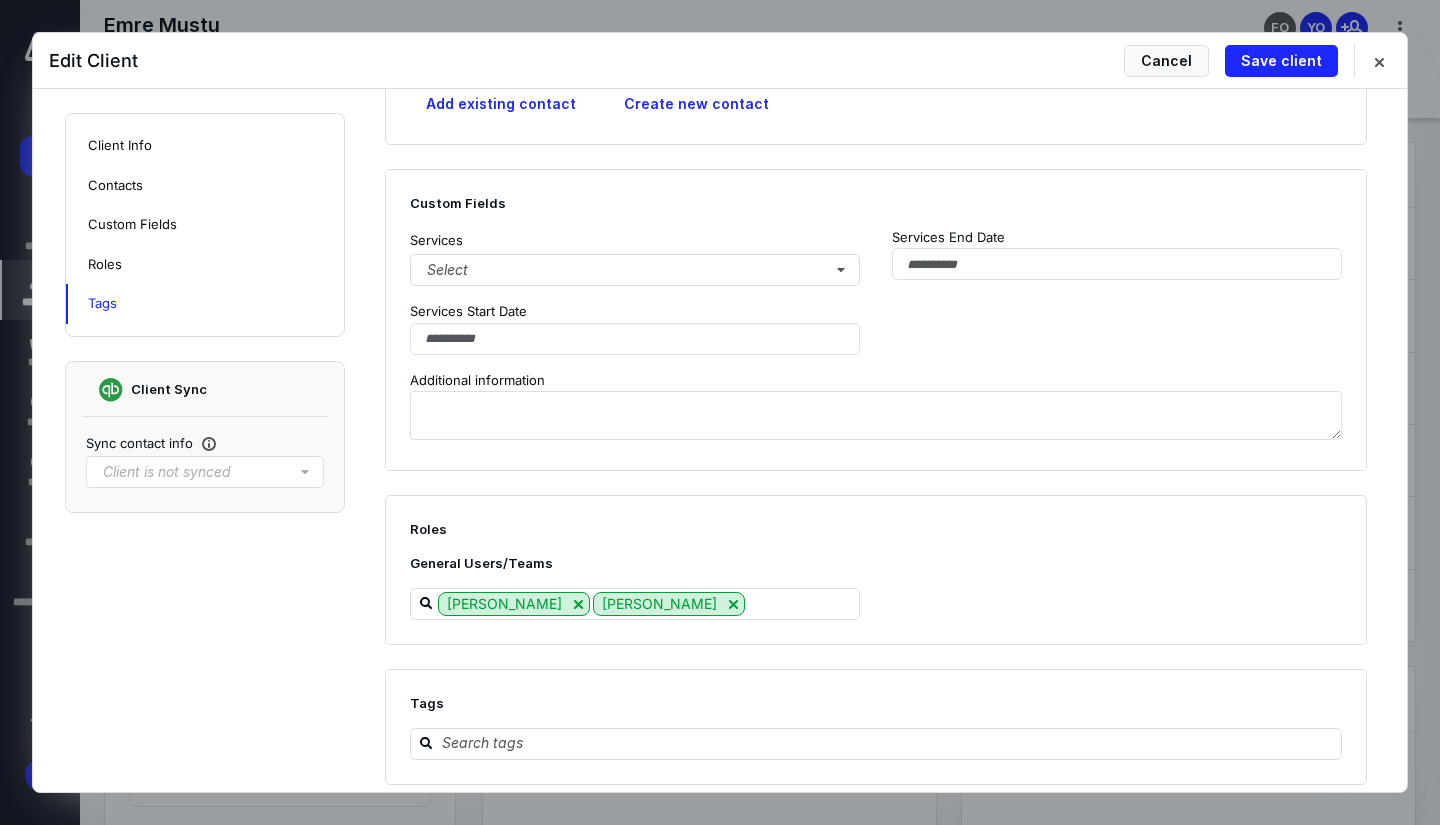 scroll, scrollTop: 851, scrollLeft: 0, axis: vertical 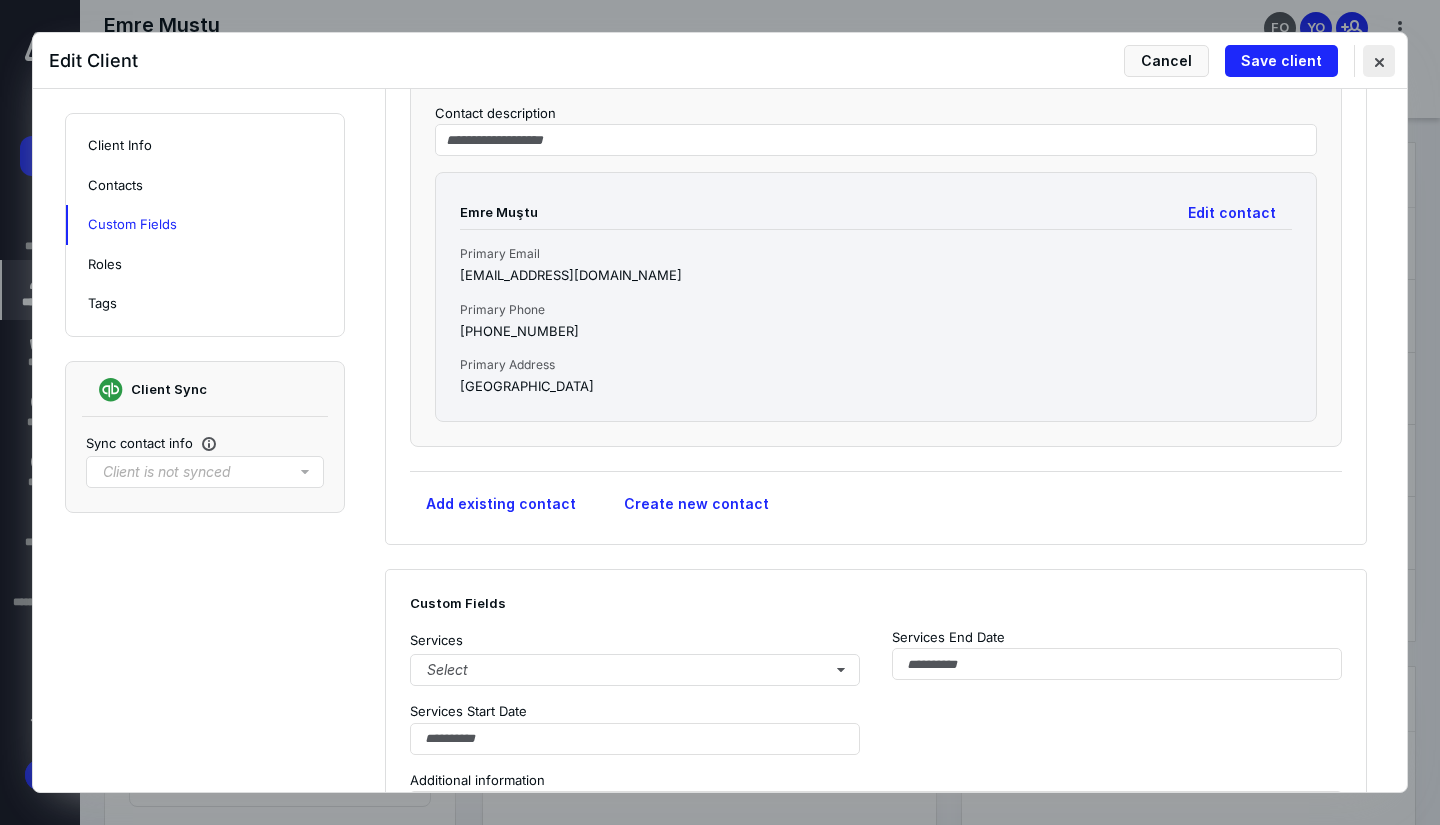 click at bounding box center [1379, 61] 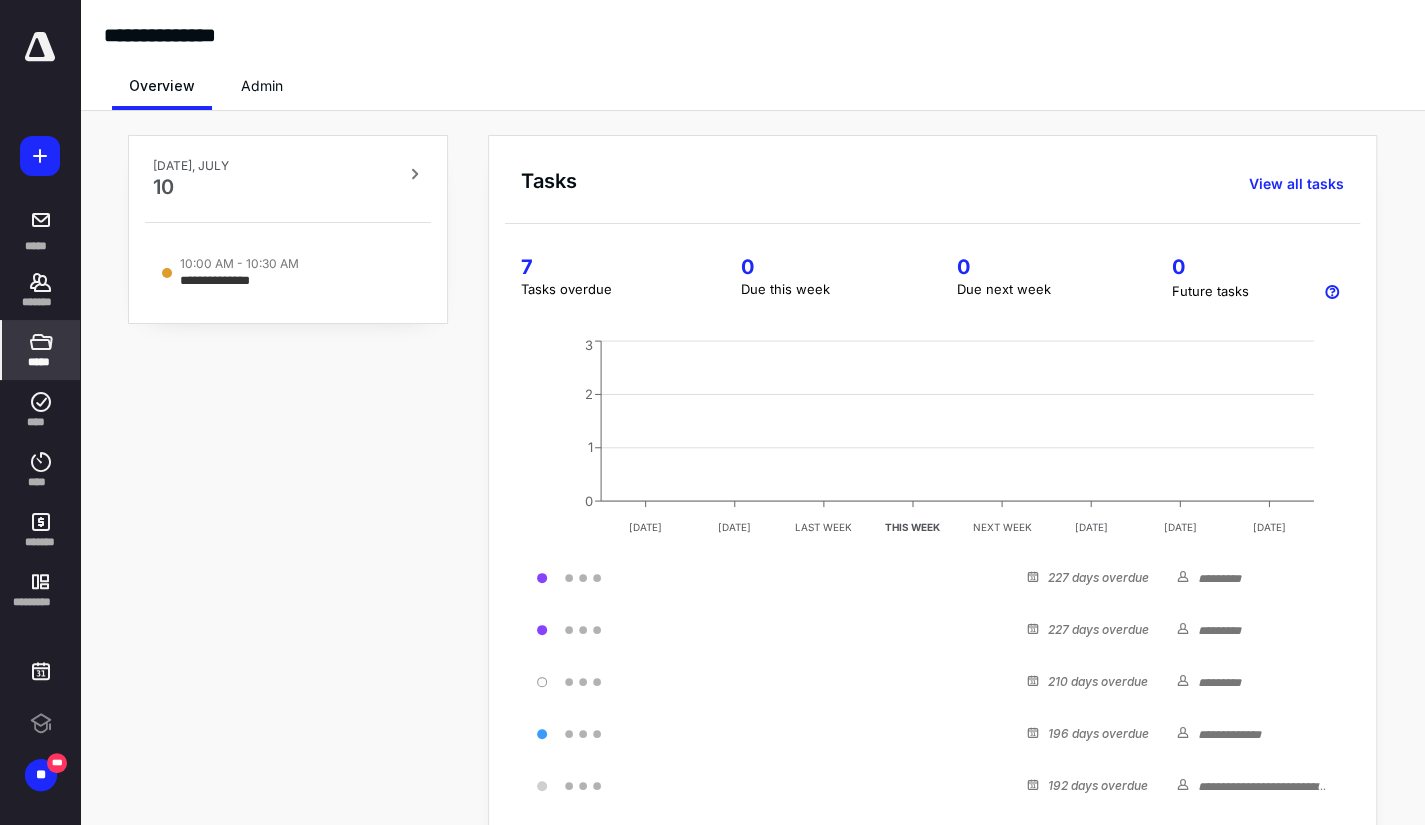 scroll, scrollTop: 0, scrollLeft: 0, axis: both 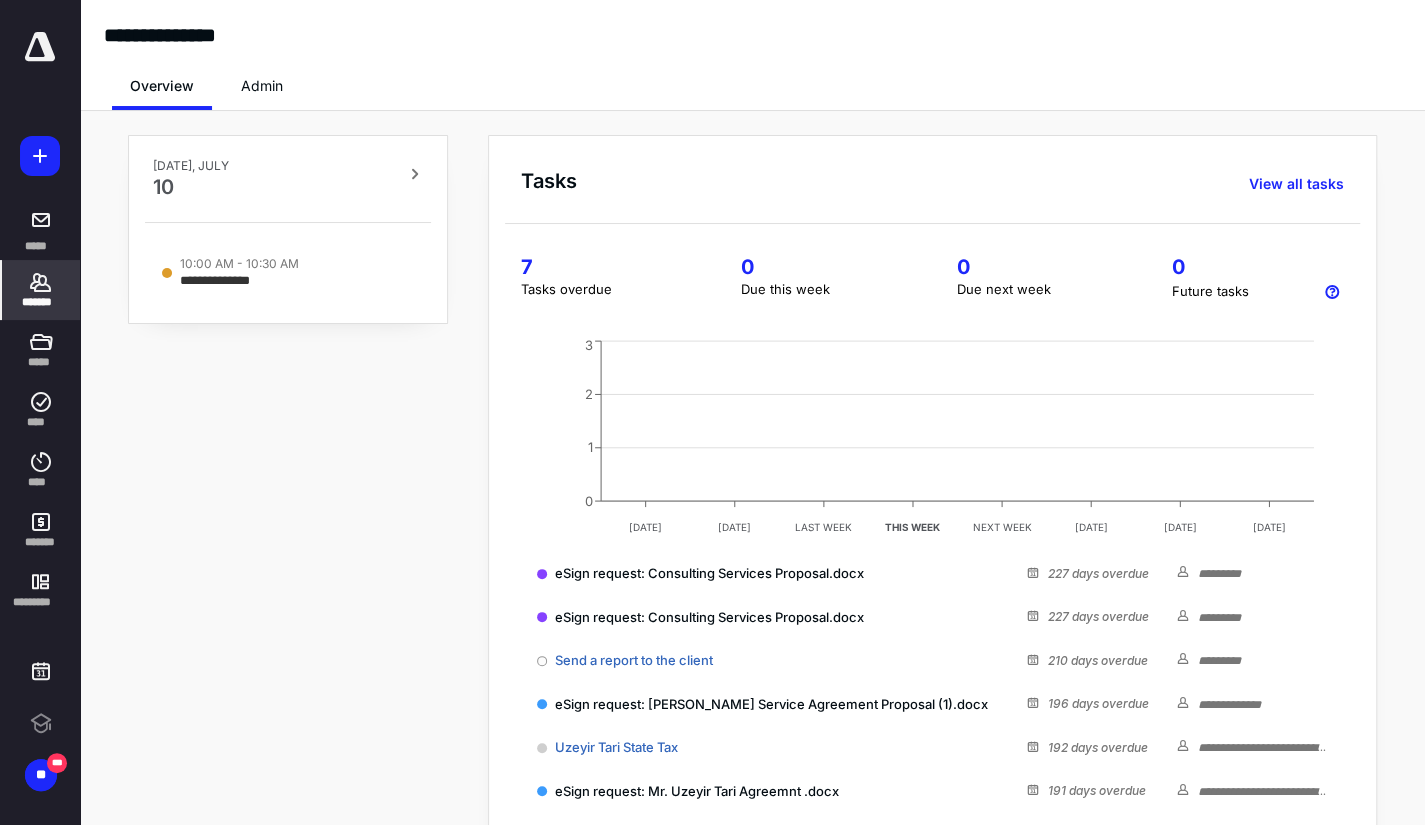 click 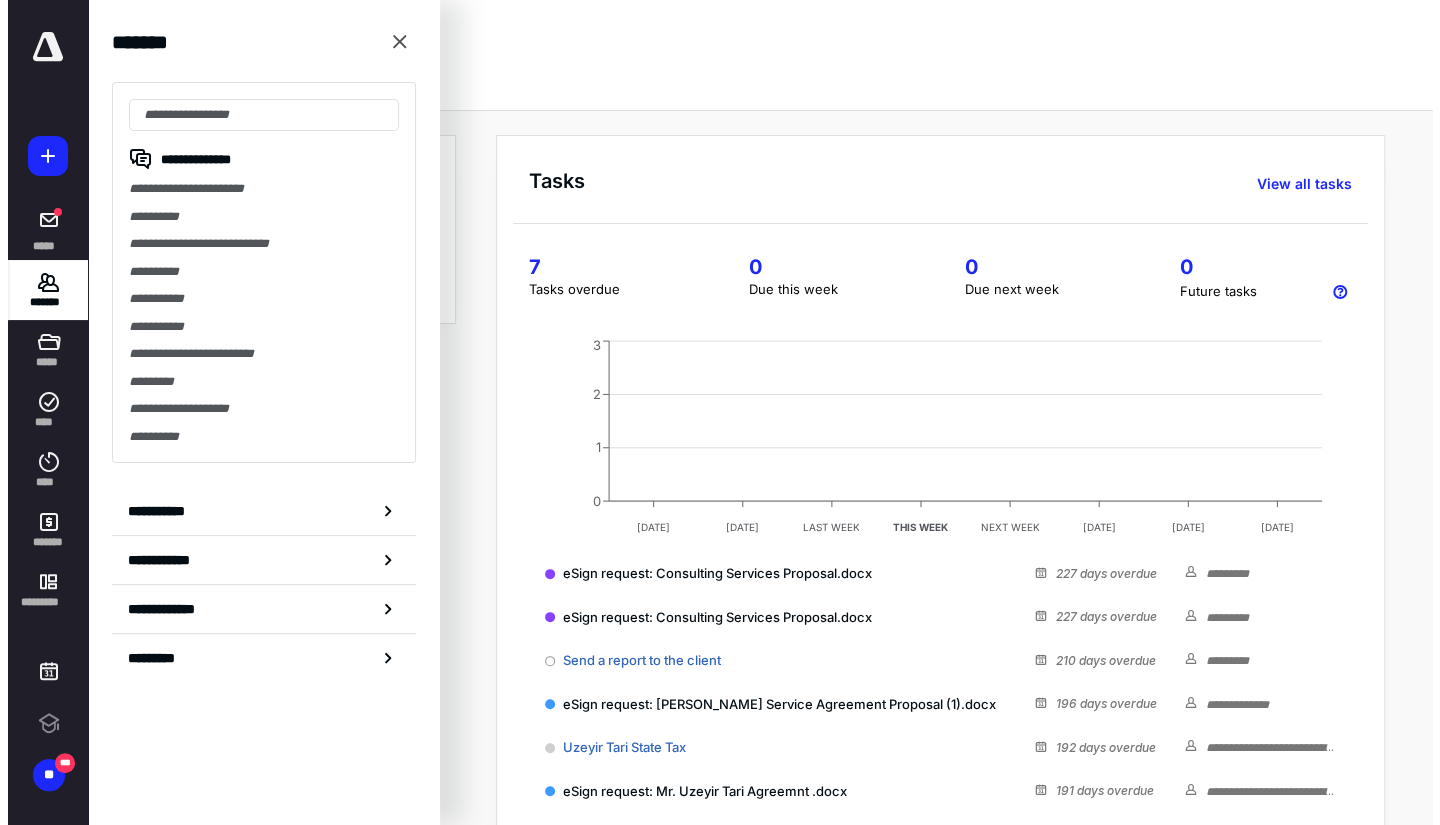 scroll, scrollTop: 0, scrollLeft: 0, axis: both 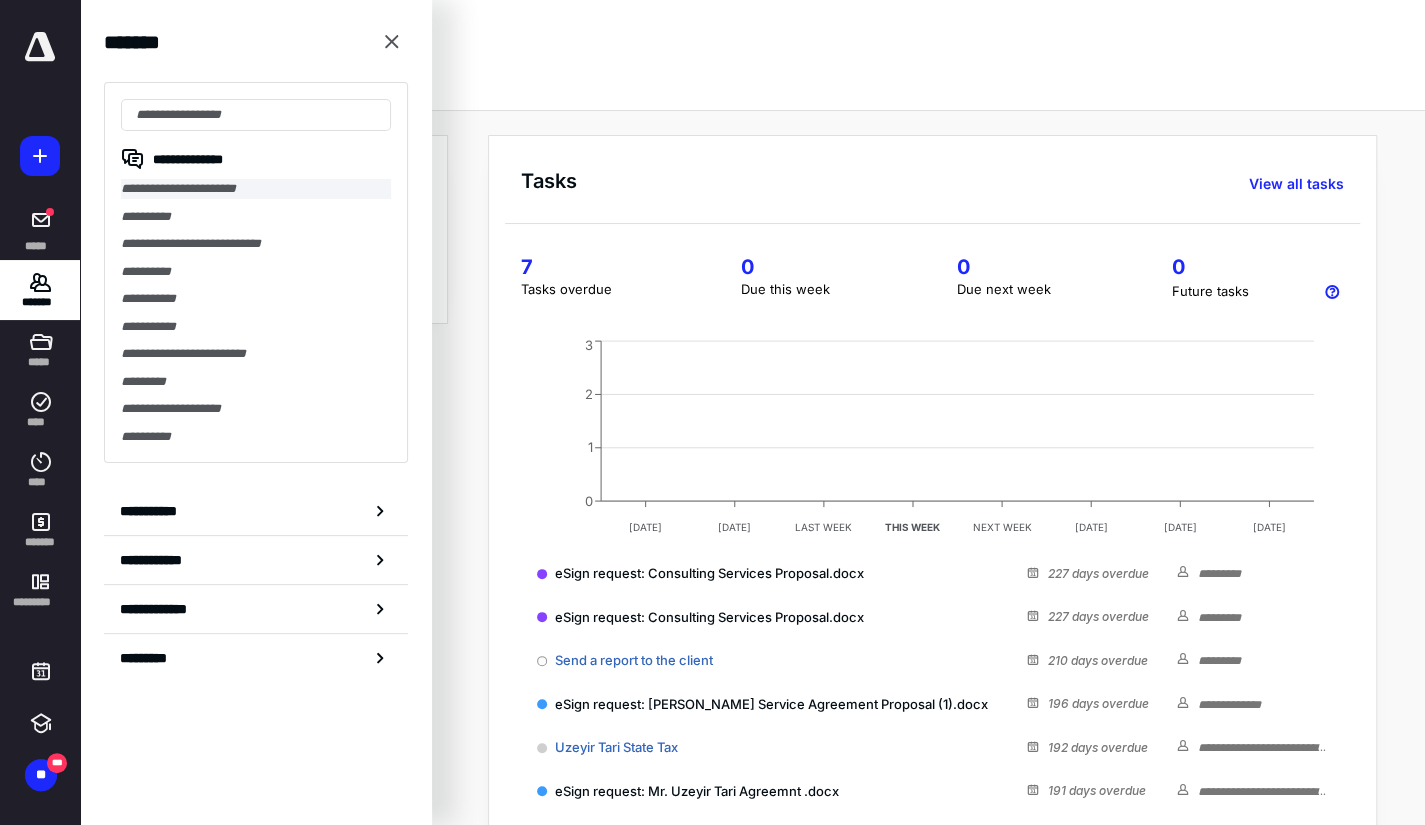 click on "**********" at bounding box center (256, 189) 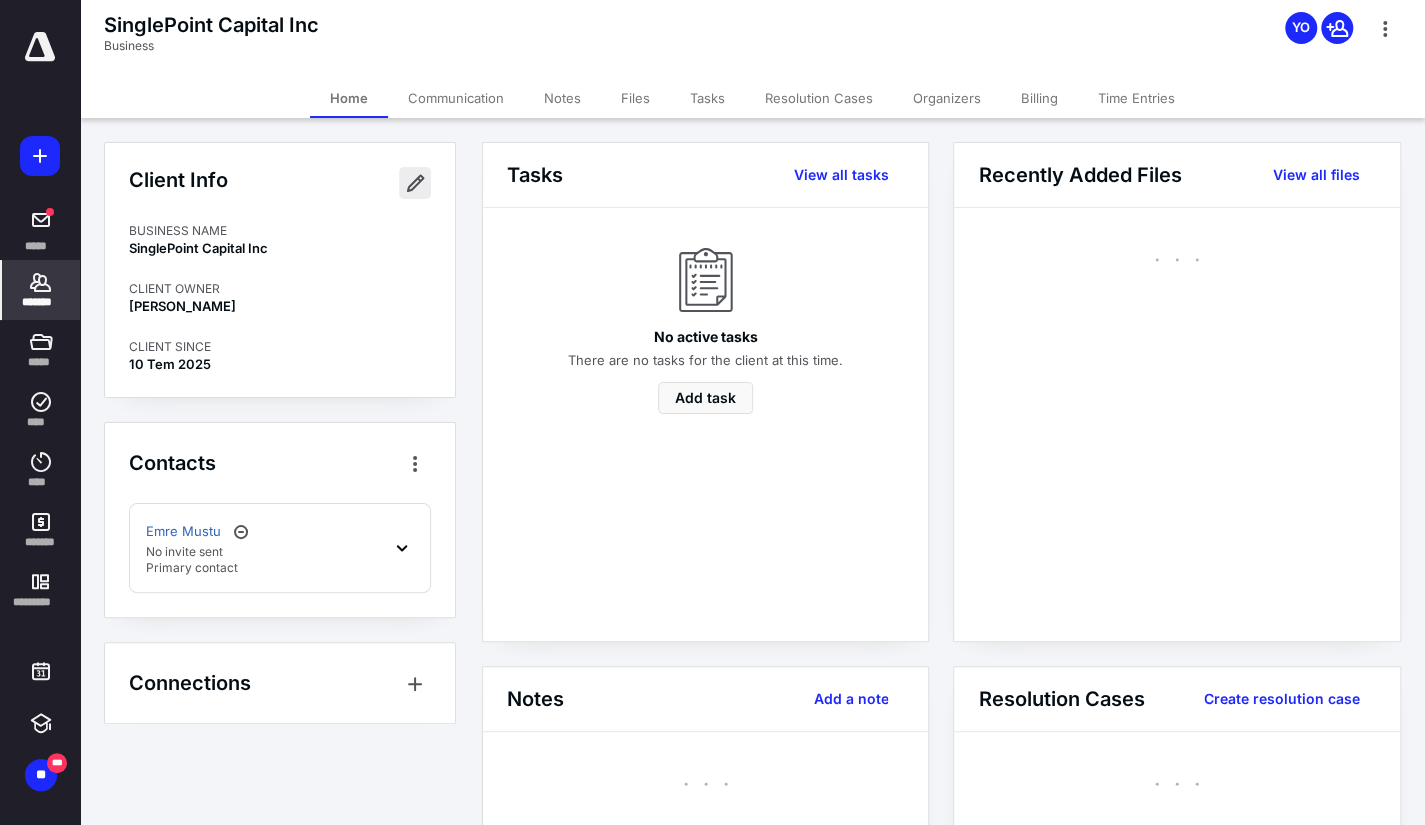 click at bounding box center [415, 183] 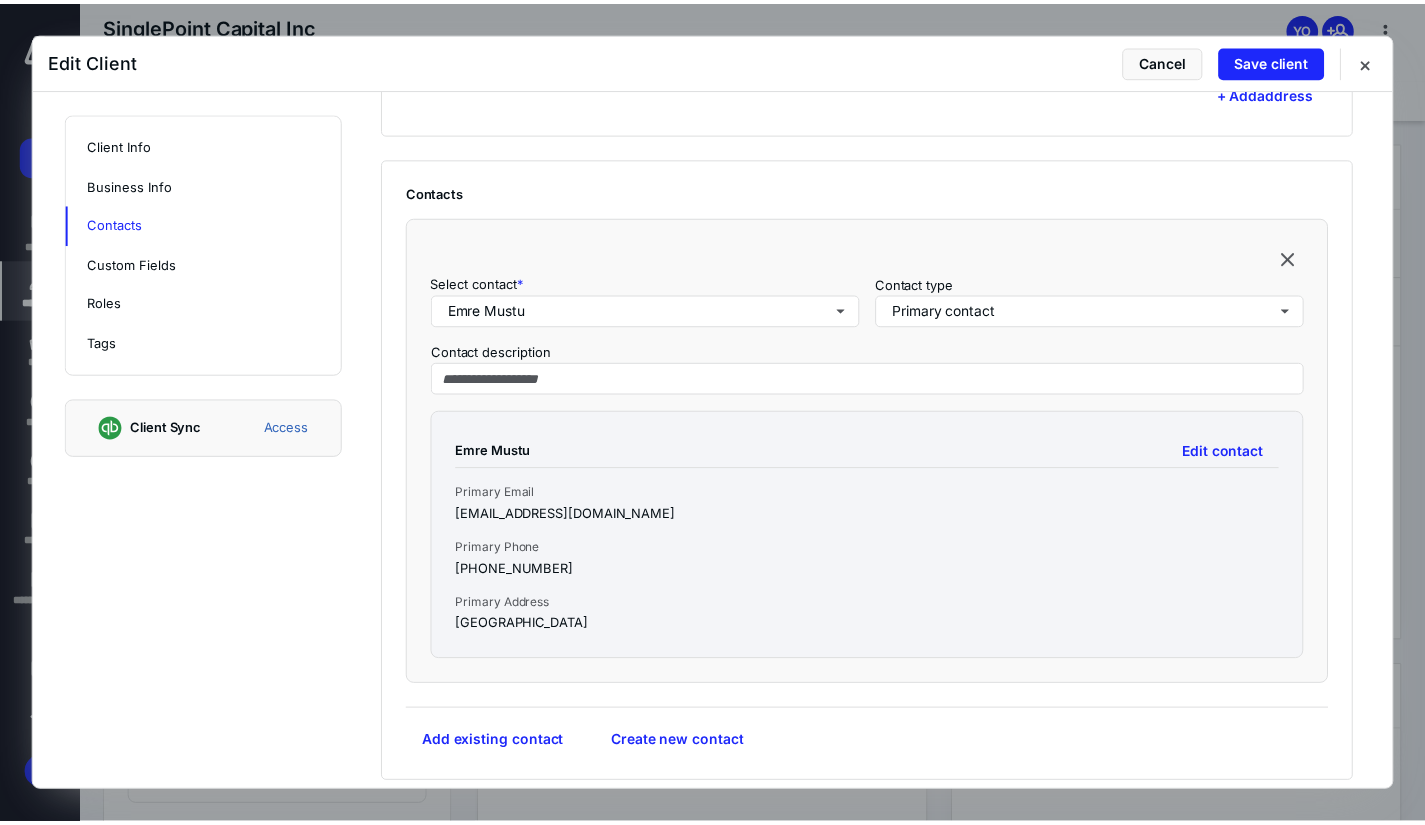 scroll, scrollTop: 1000, scrollLeft: 0, axis: vertical 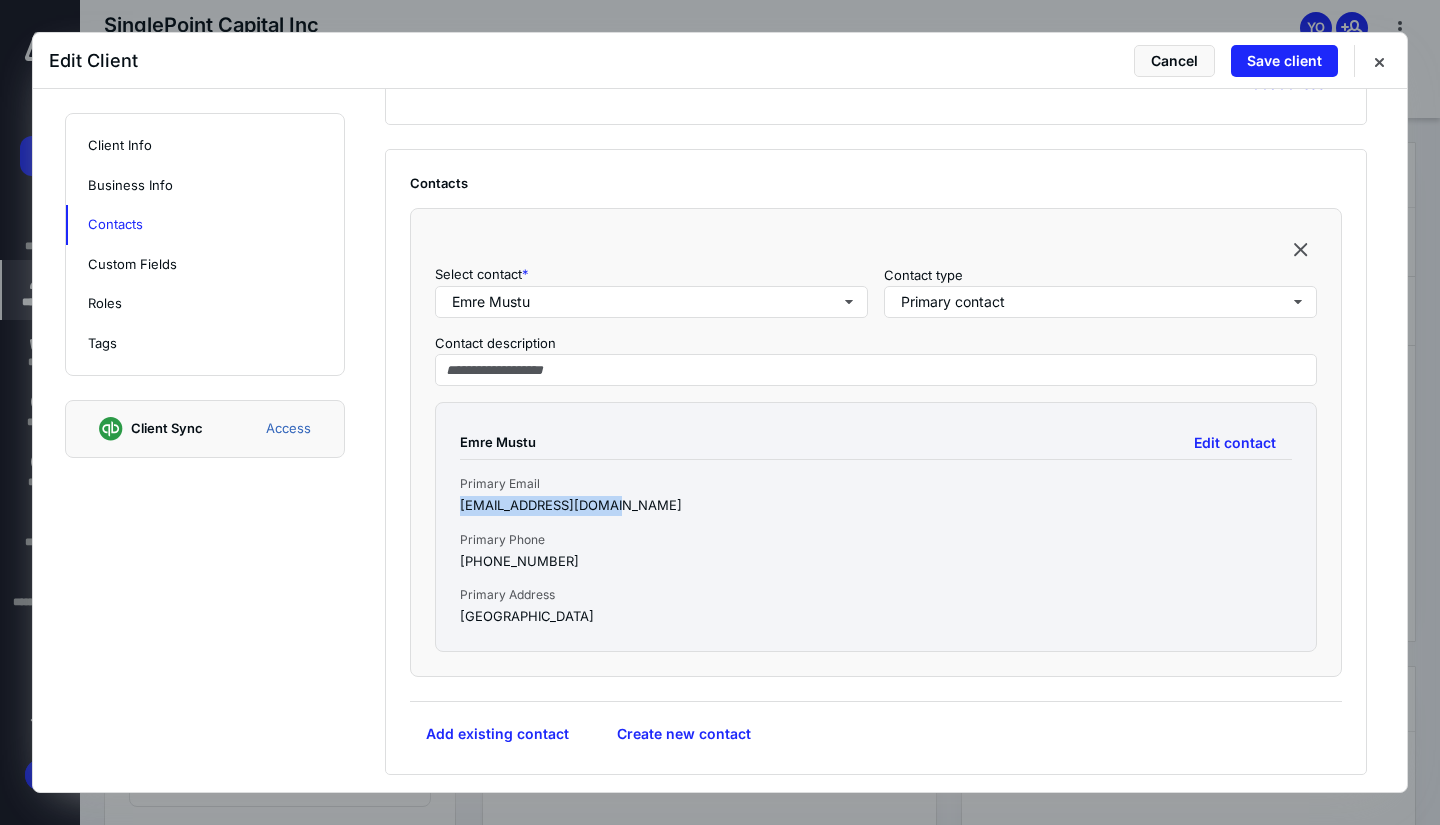 drag, startPoint x: 626, startPoint y: 505, endPoint x: 407, endPoint y: 495, distance: 219.2282 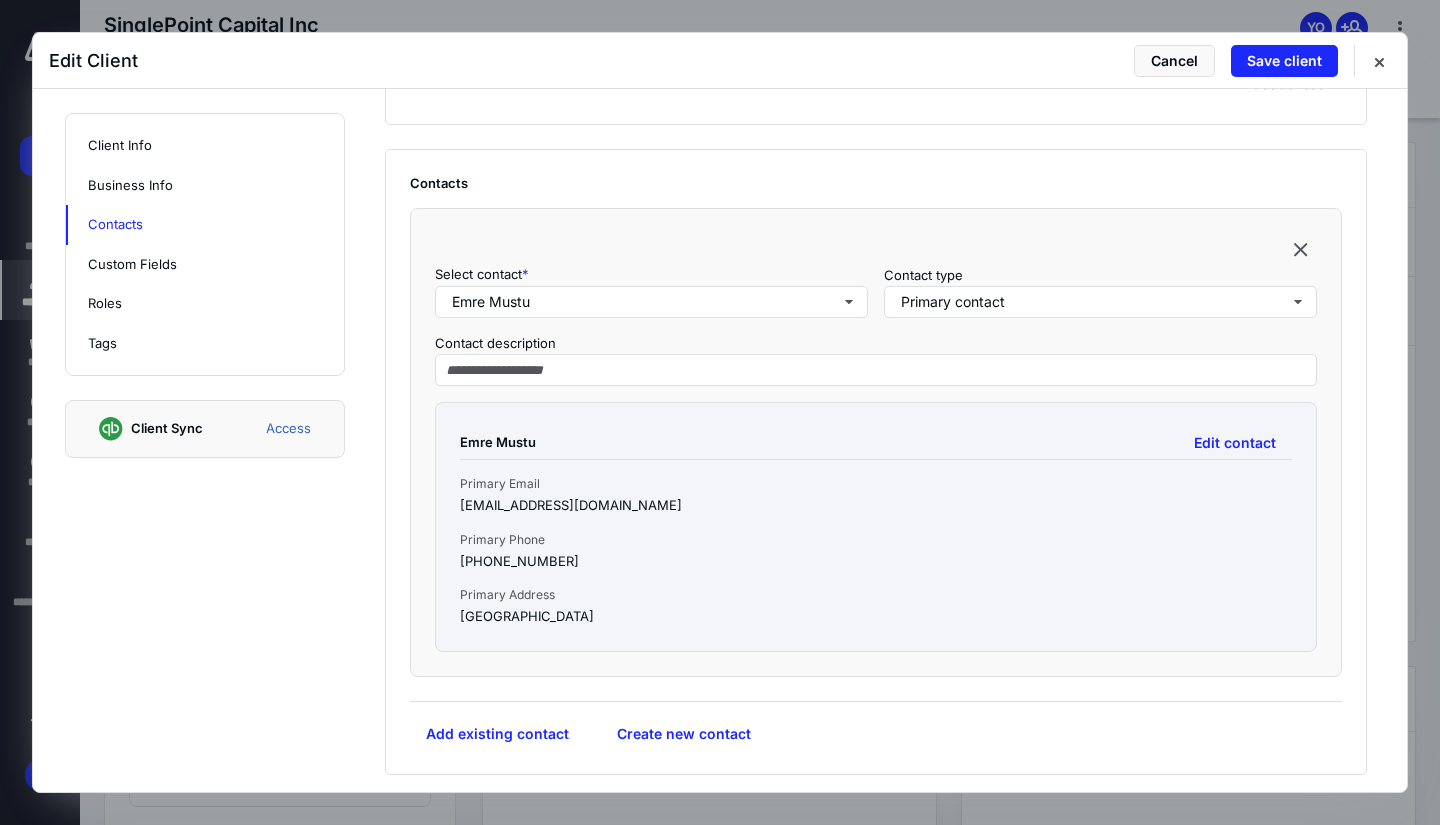 click on "Primary Email" at bounding box center [876, 484] 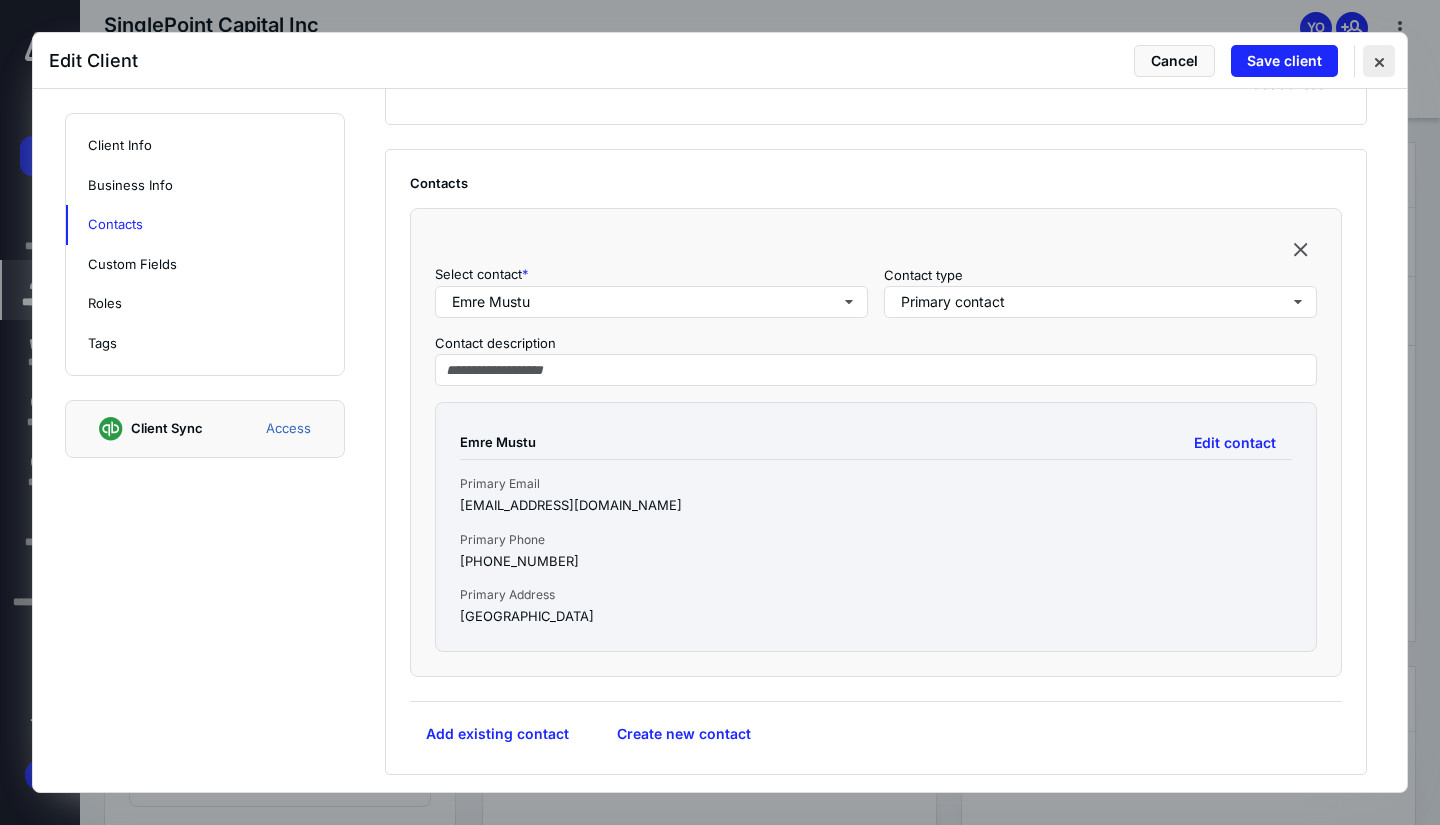 click at bounding box center (1379, 61) 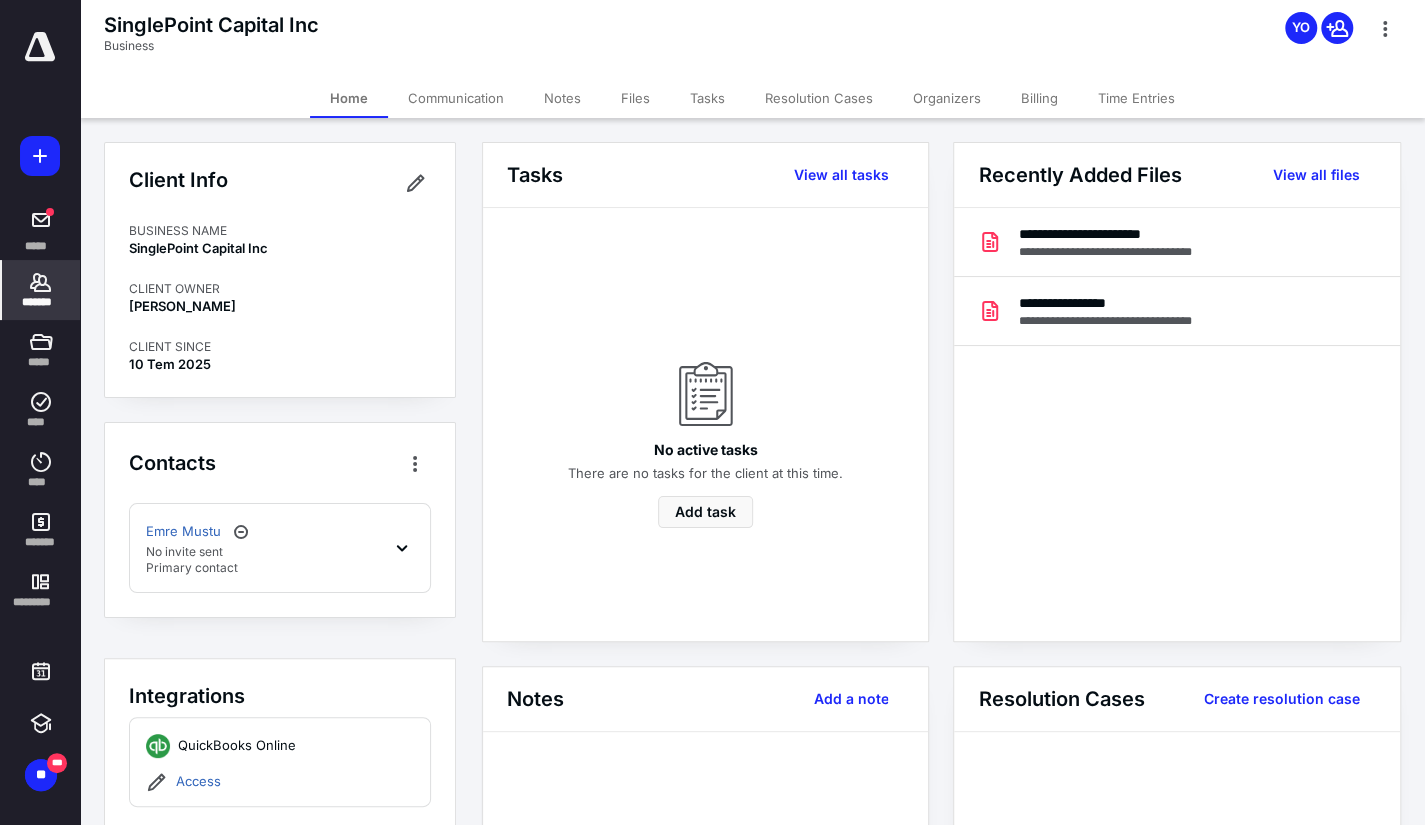 click on "**********" at bounding box center (1176, 424) 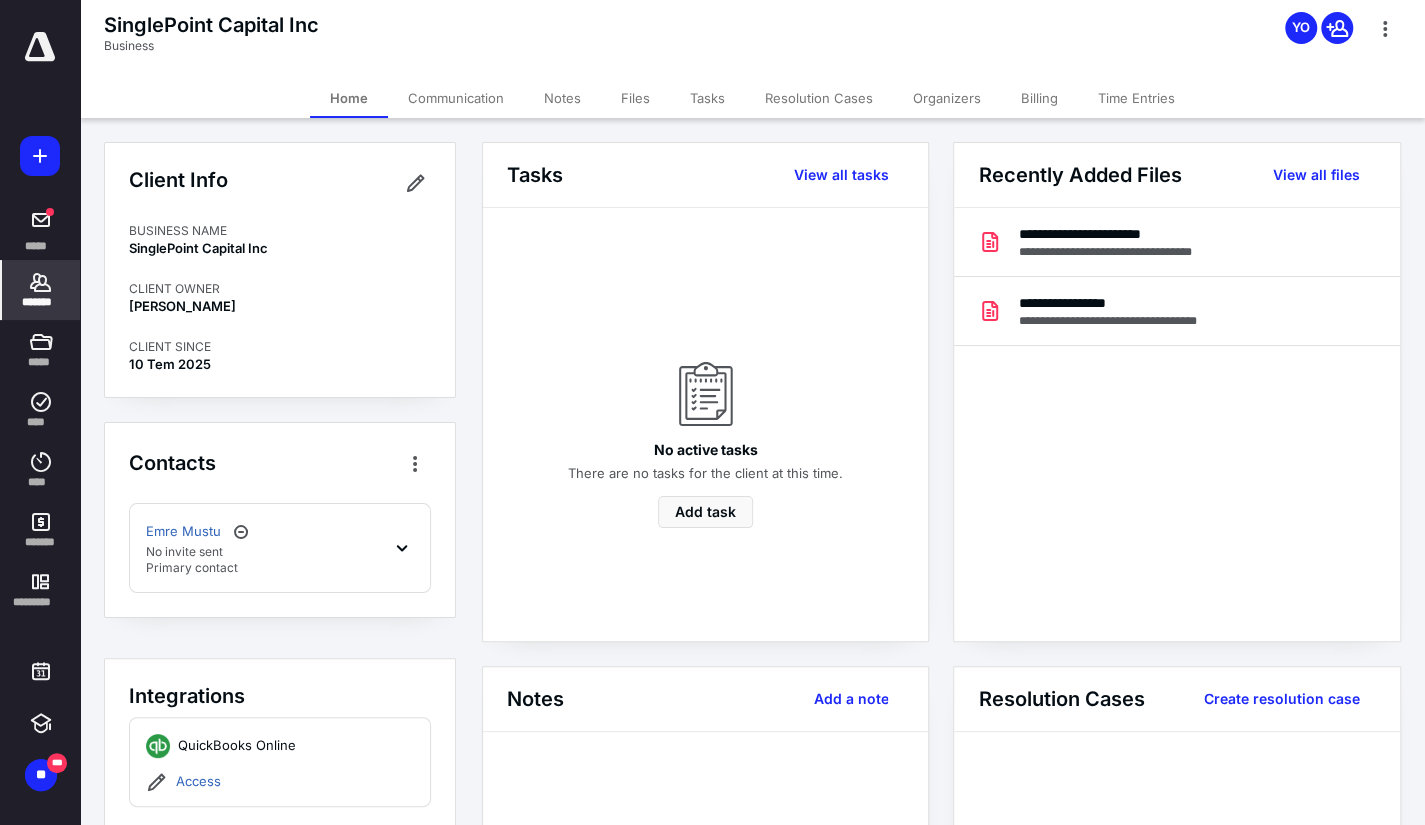 click on "**********" at bounding box center [1176, 424] 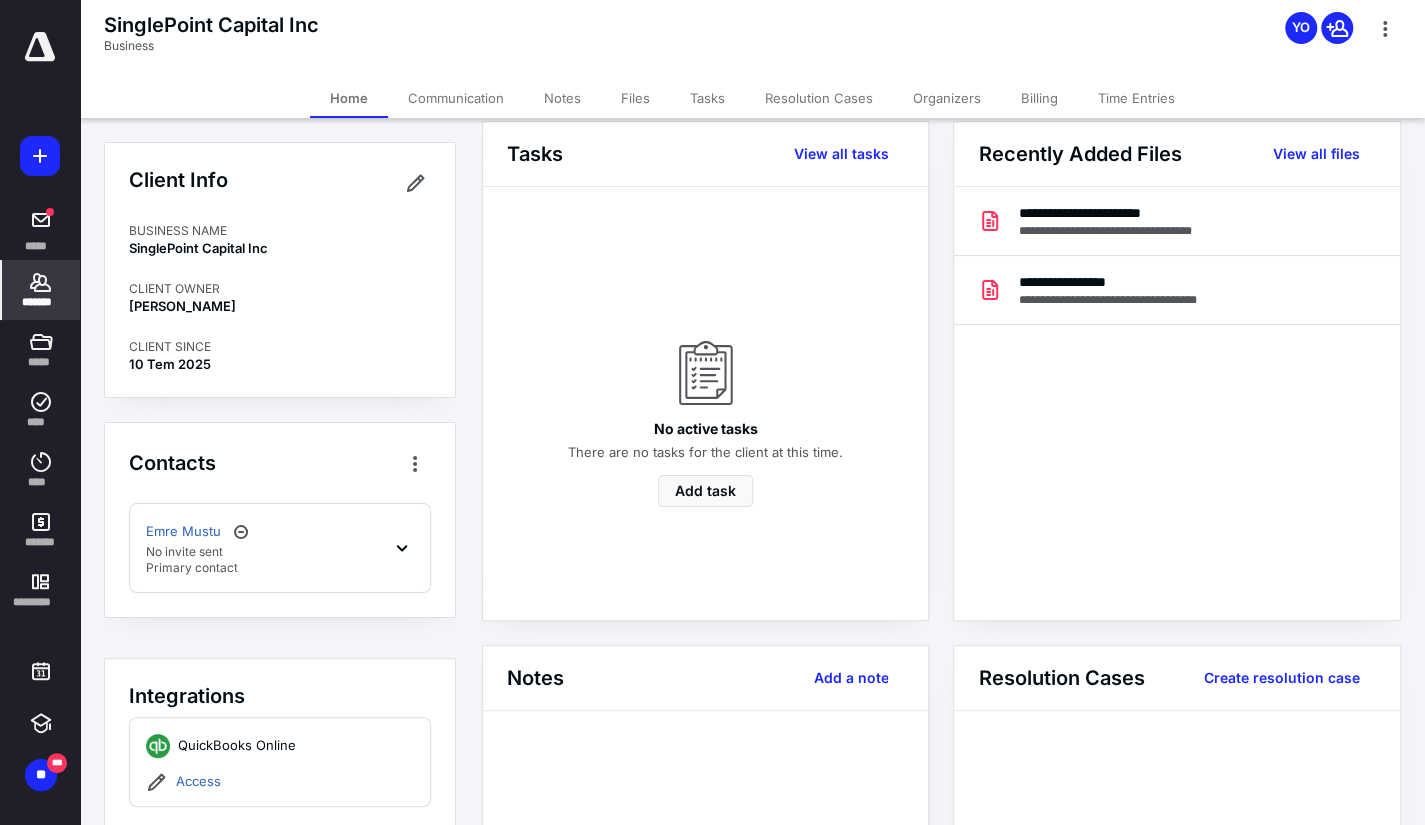 scroll, scrollTop: 26, scrollLeft: 0, axis: vertical 